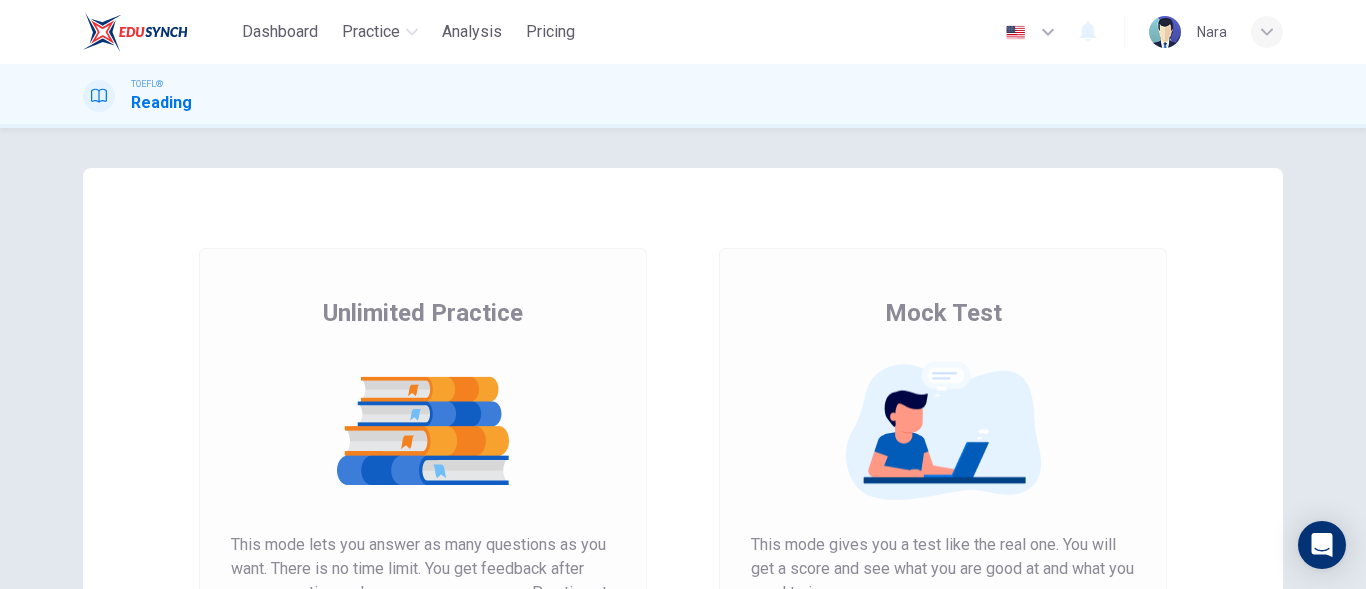scroll, scrollTop: 0, scrollLeft: 0, axis: both 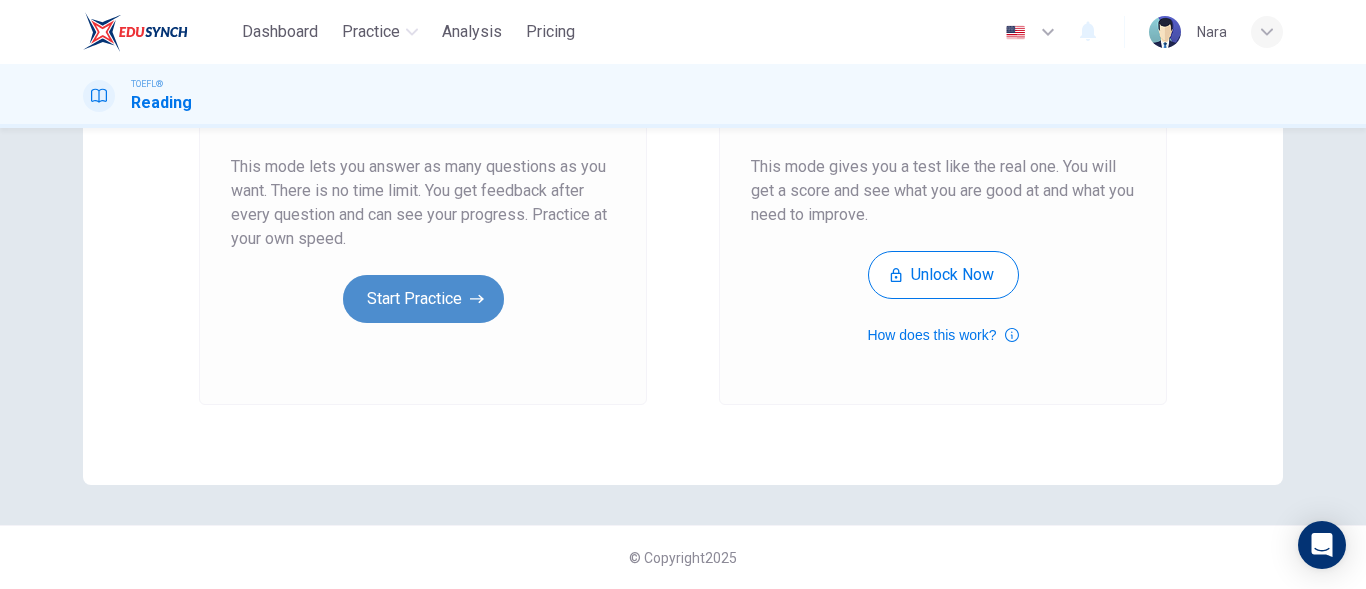click on "Start Practice" at bounding box center [423, 299] 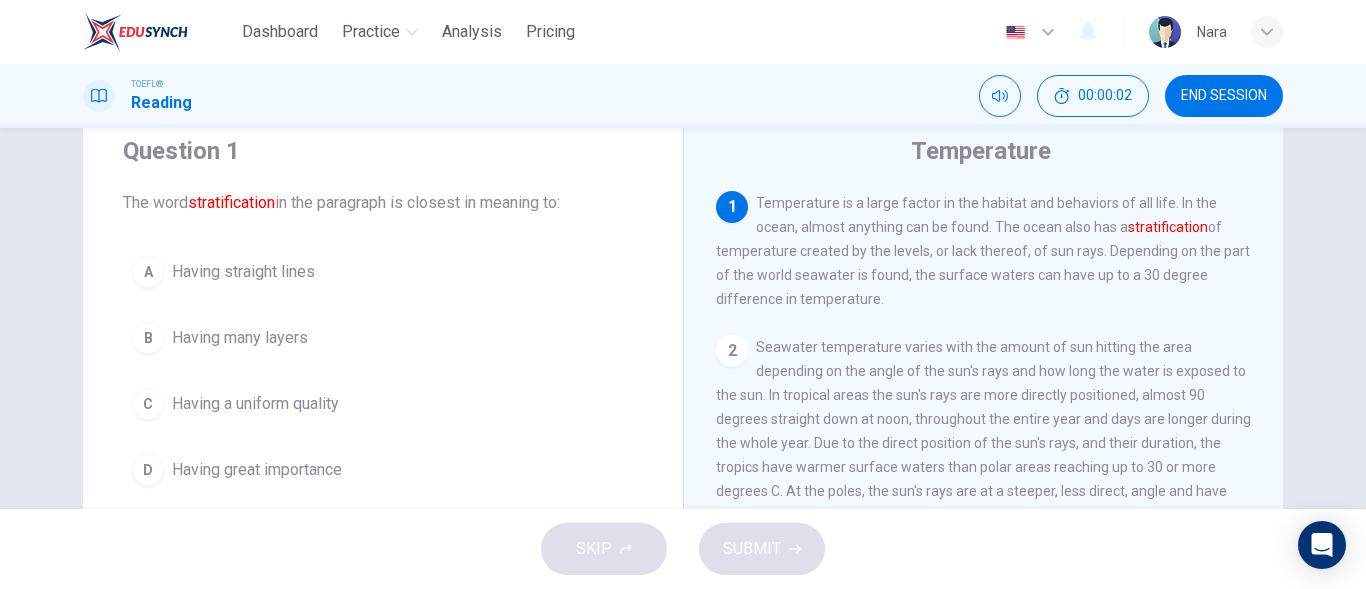 scroll, scrollTop: 100, scrollLeft: 0, axis: vertical 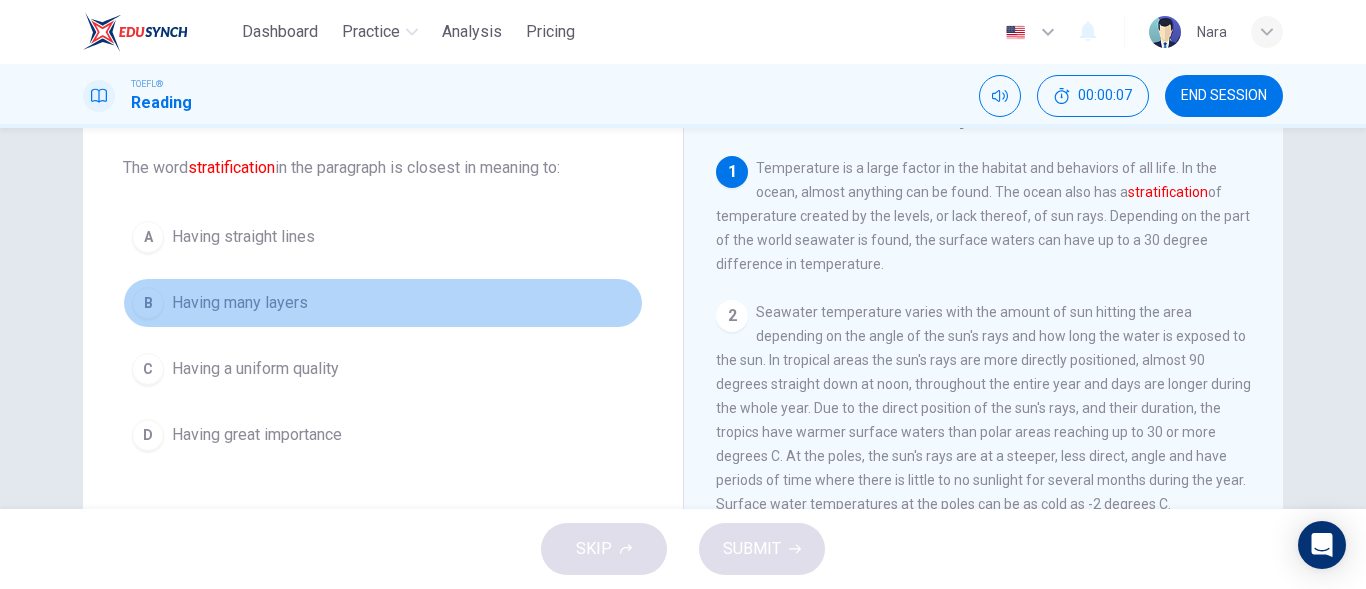 click on "B Having many layers" at bounding box center [383, 303] 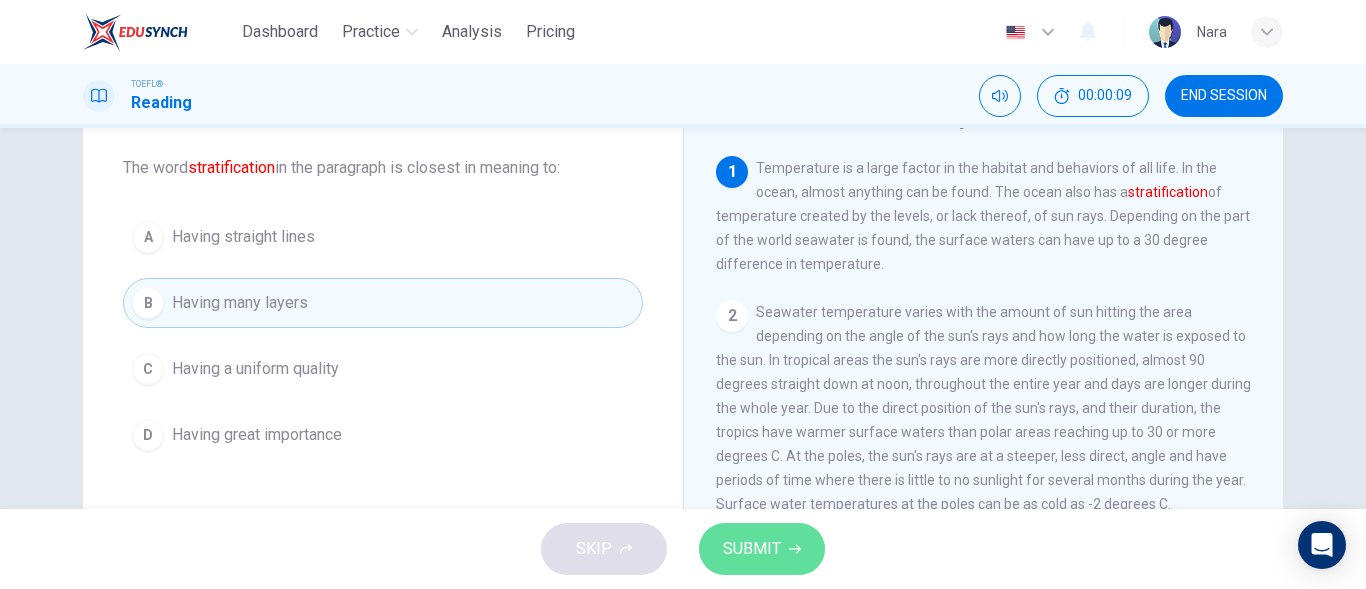 click on "SUBMIT" at bounding box center [752, 549] 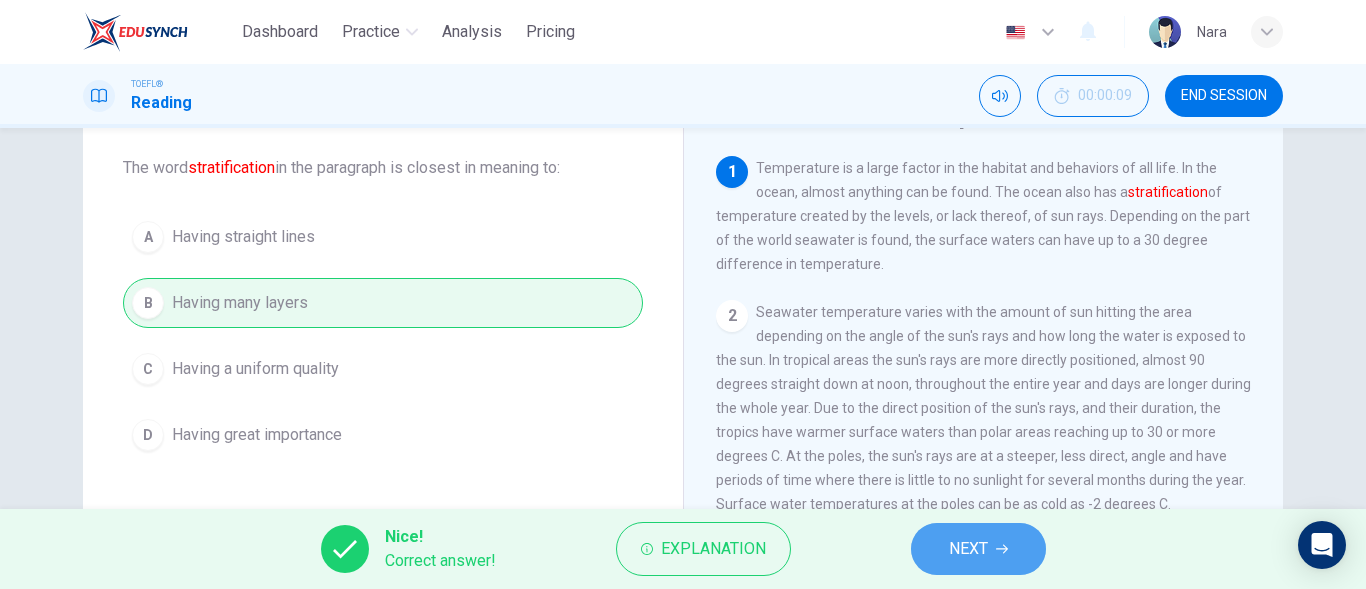 drag, startPoint x: 937, startPoint y: 559, endPoint x: 940, endPoint y: 543, distance: 16.27882 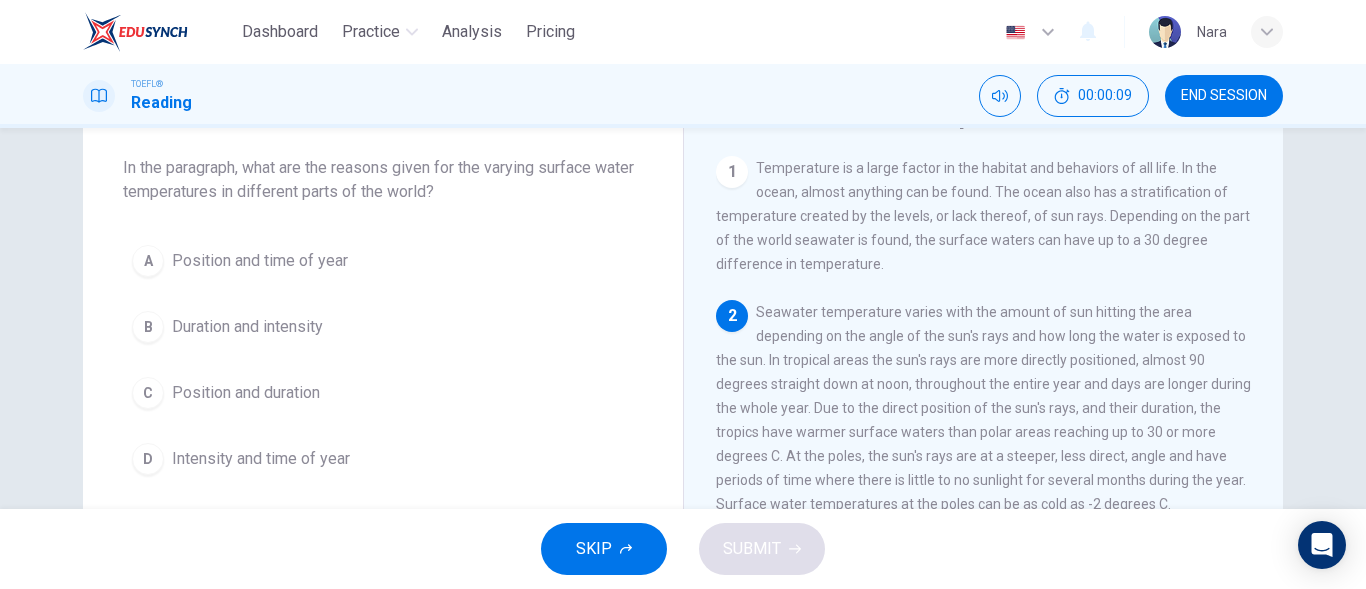 scroll, scrollTop: 149, scrollLeft: 0, axis: vertical 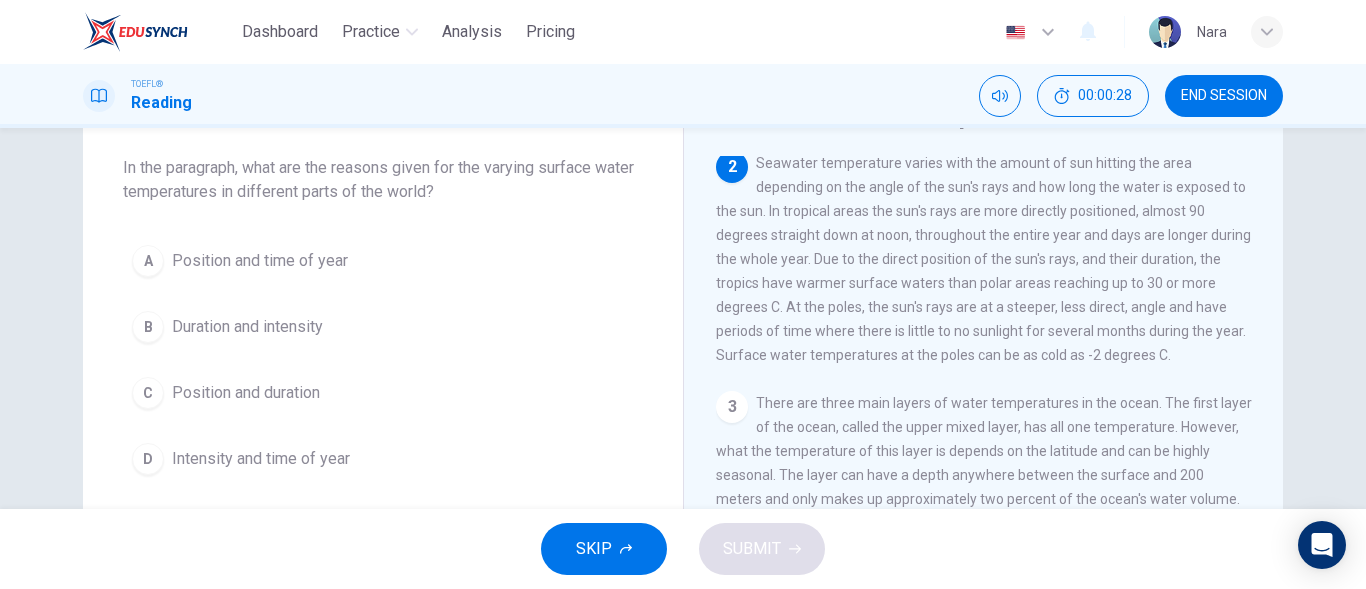 click on "C Position and duration" at bounding box center [383, 393] 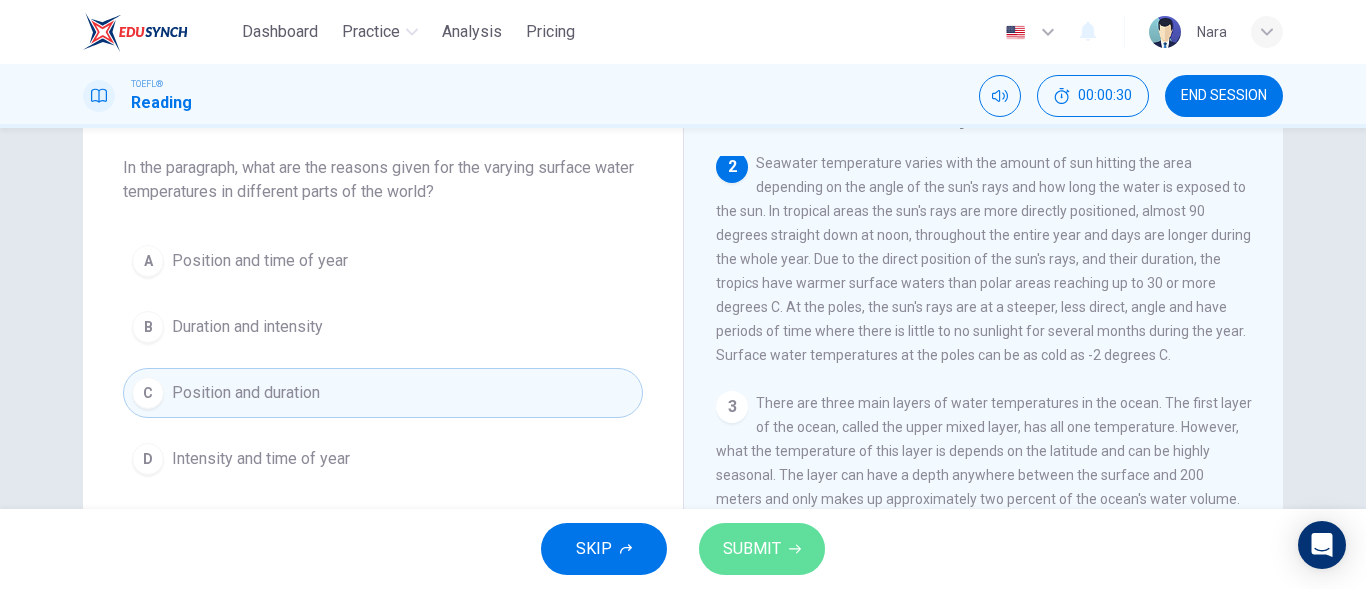 click on "SUBMIT" at bounding box center (752, 549) 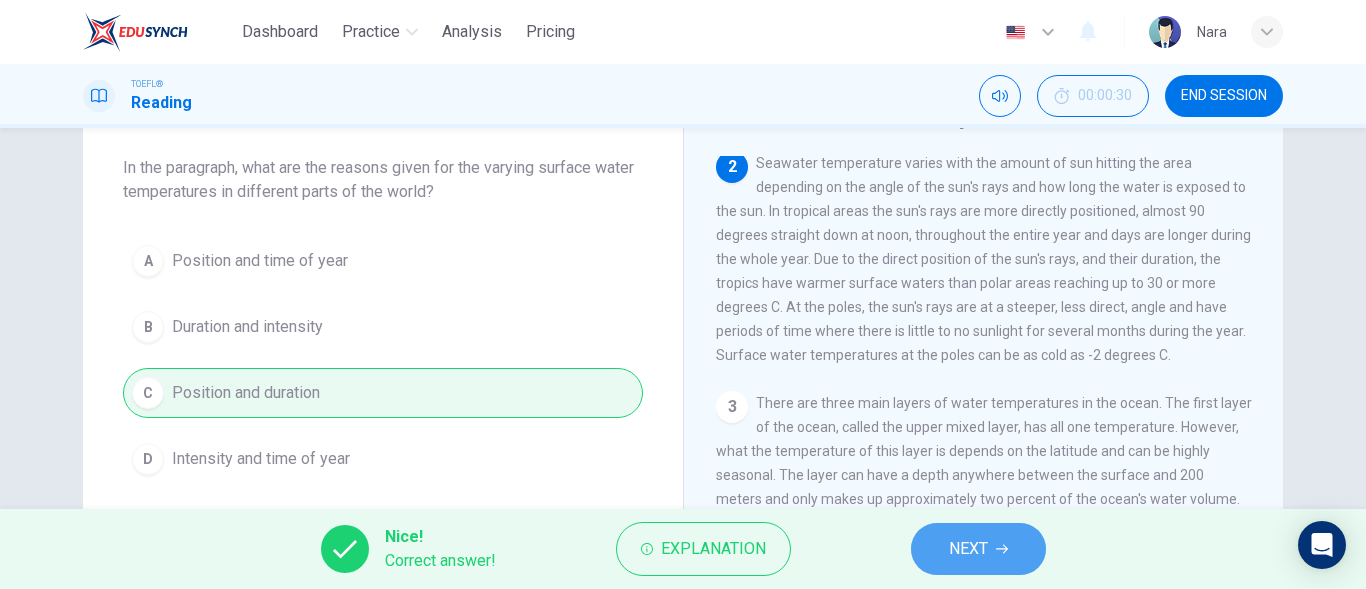 drag, startPoint x: 960, startPoint y: 556, endPoint x: 942, endPoint y: 505, distance: 54.08327 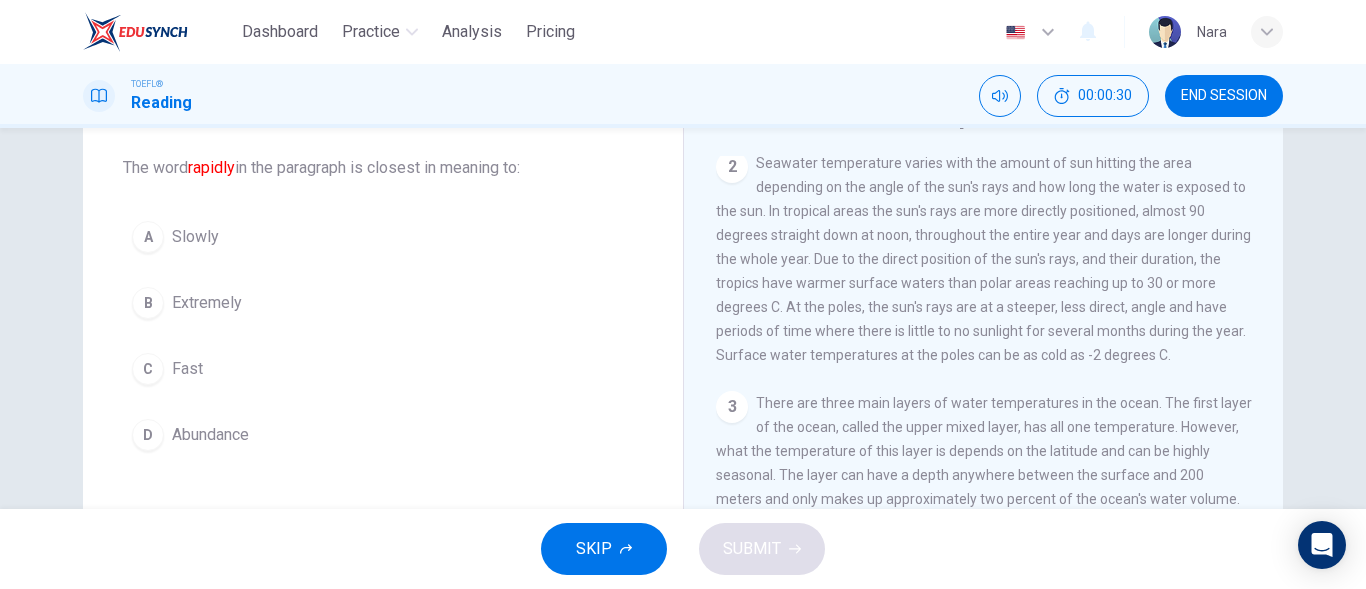 scroll, scrollTop: 297, scrollLeft: 0, axis: vertical 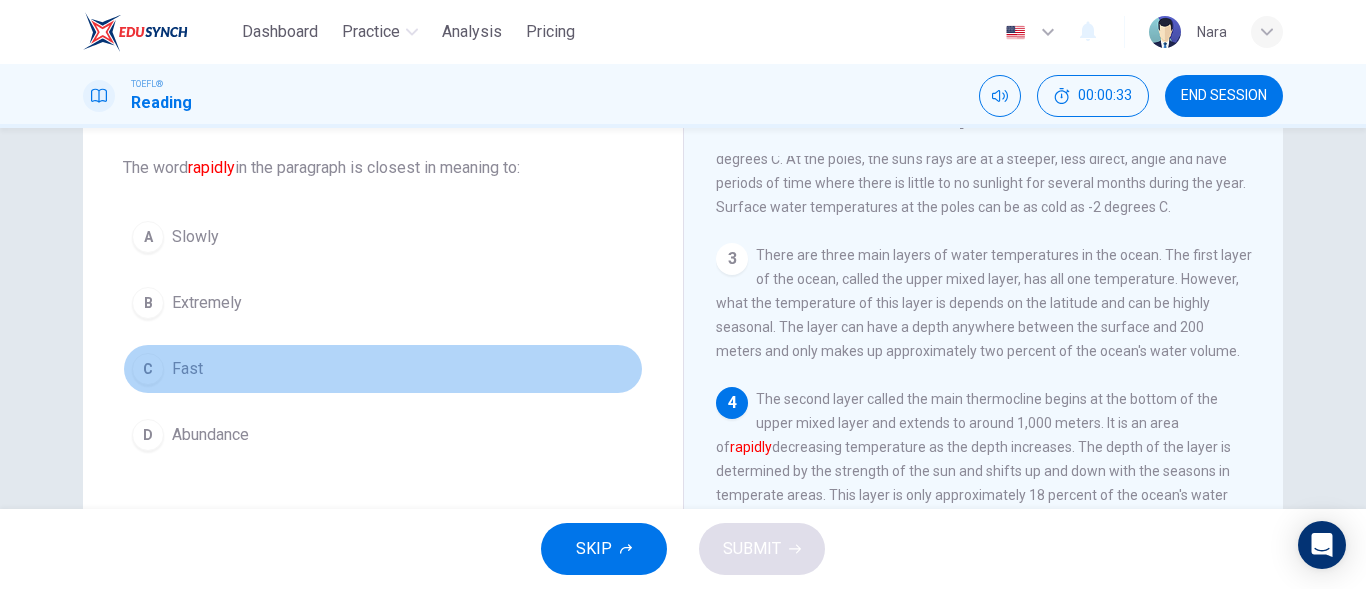 click on "C Fast" at bounding box center (383, 369) 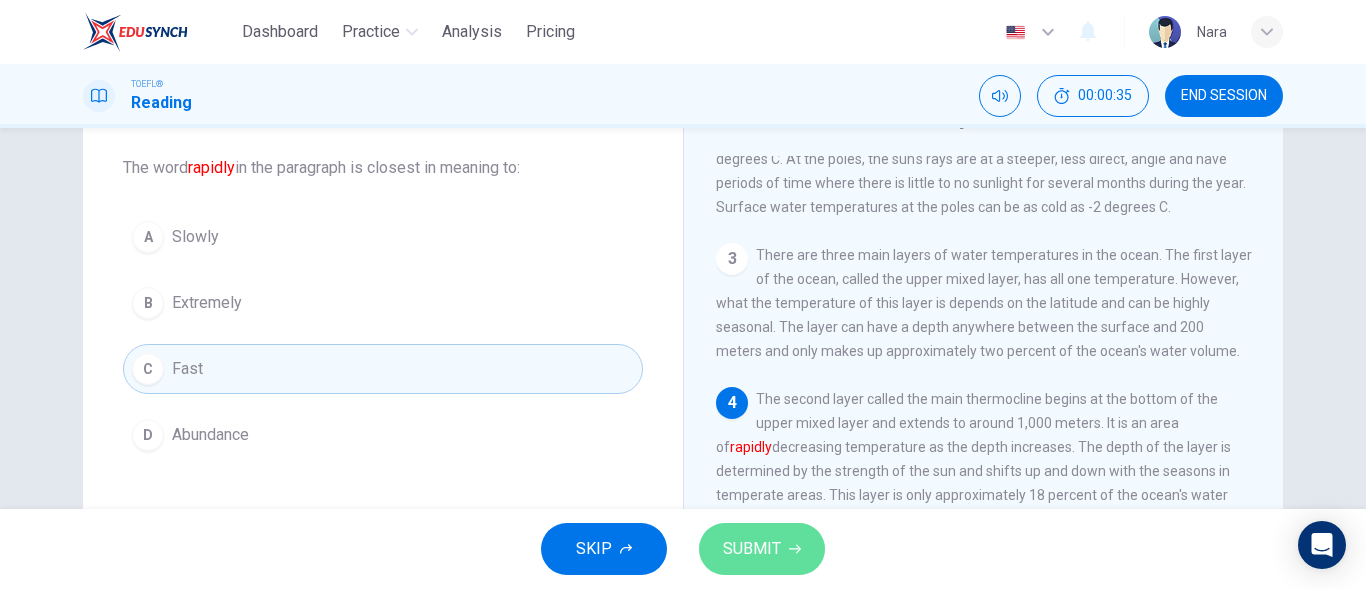 click on "SUBMIT" at bounding box center [762, 549] 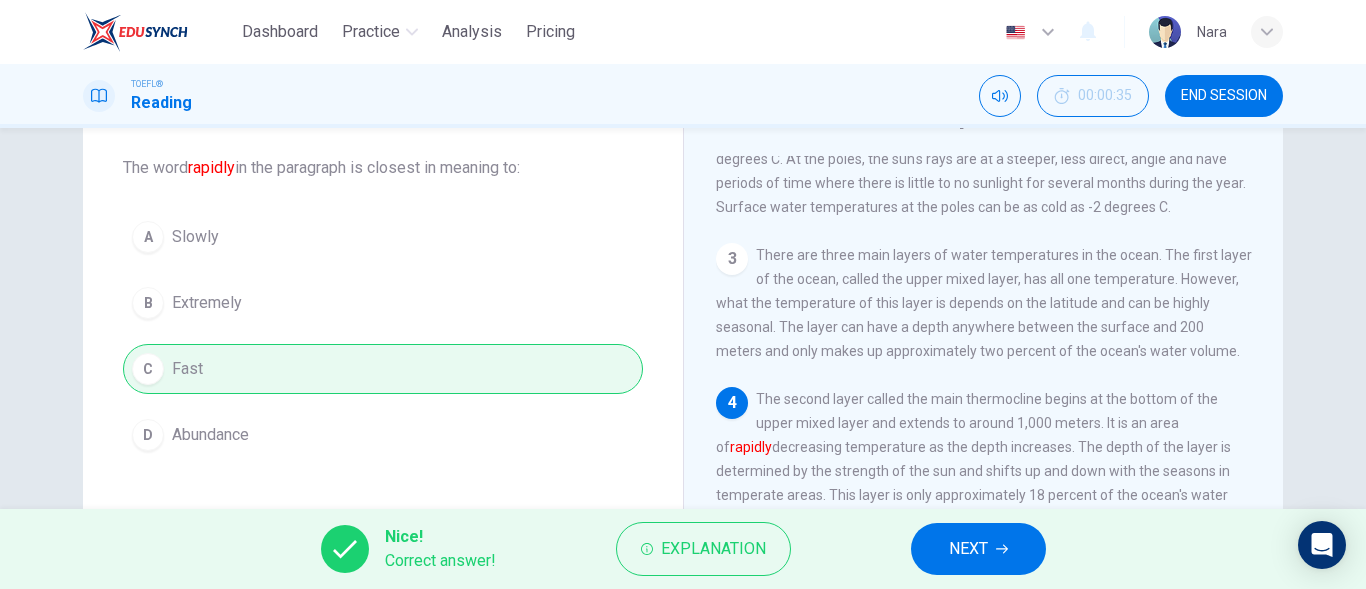 click on "NEXT" at bounding box center [968, 549] 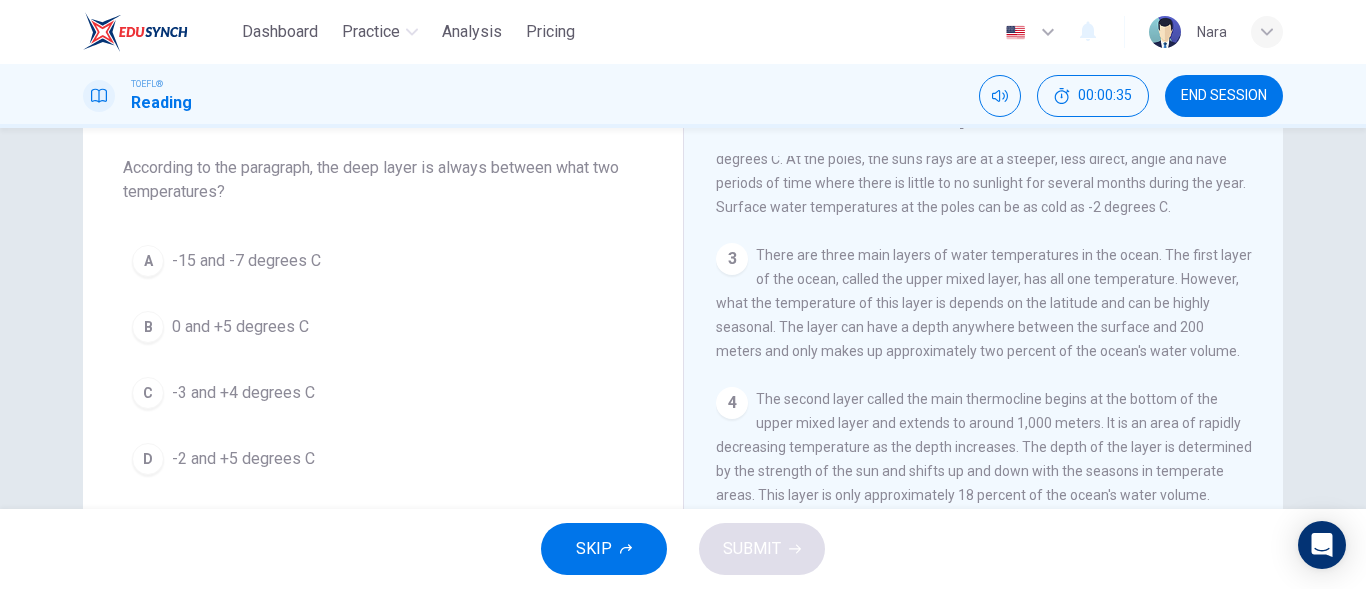 scroll, scrollTop: 421, scrollLeft: 0, axis: vertical 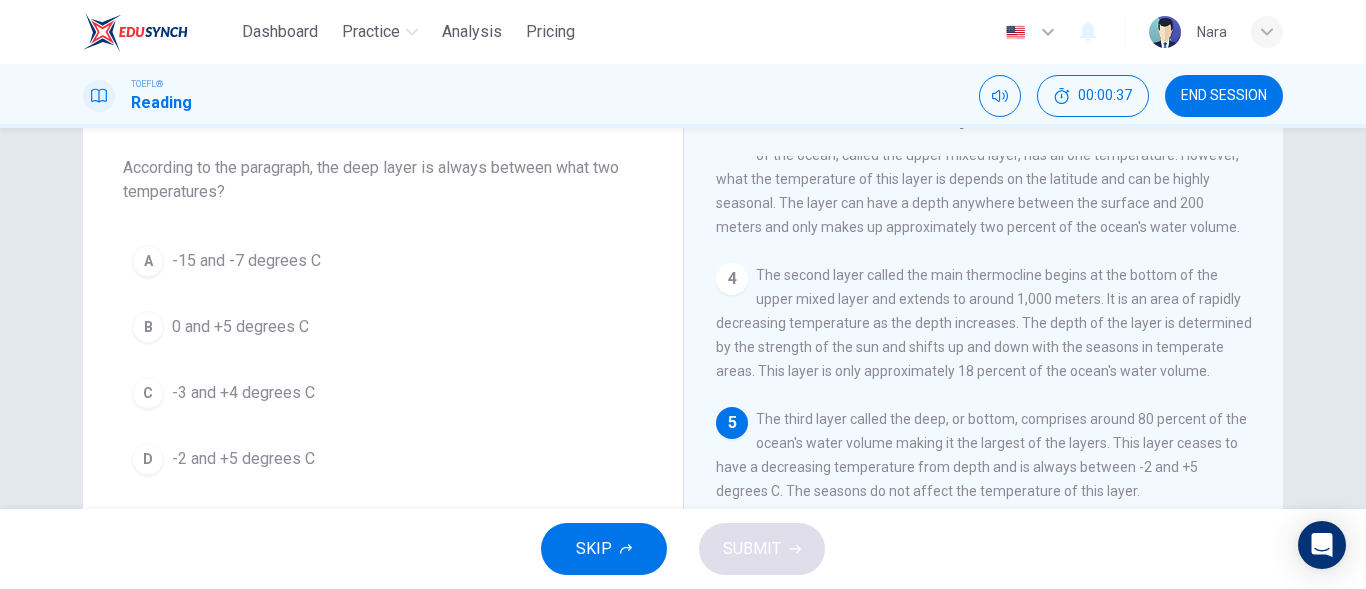 click on "D -2 and +5 degrees C" at bounding box center [383, 459] 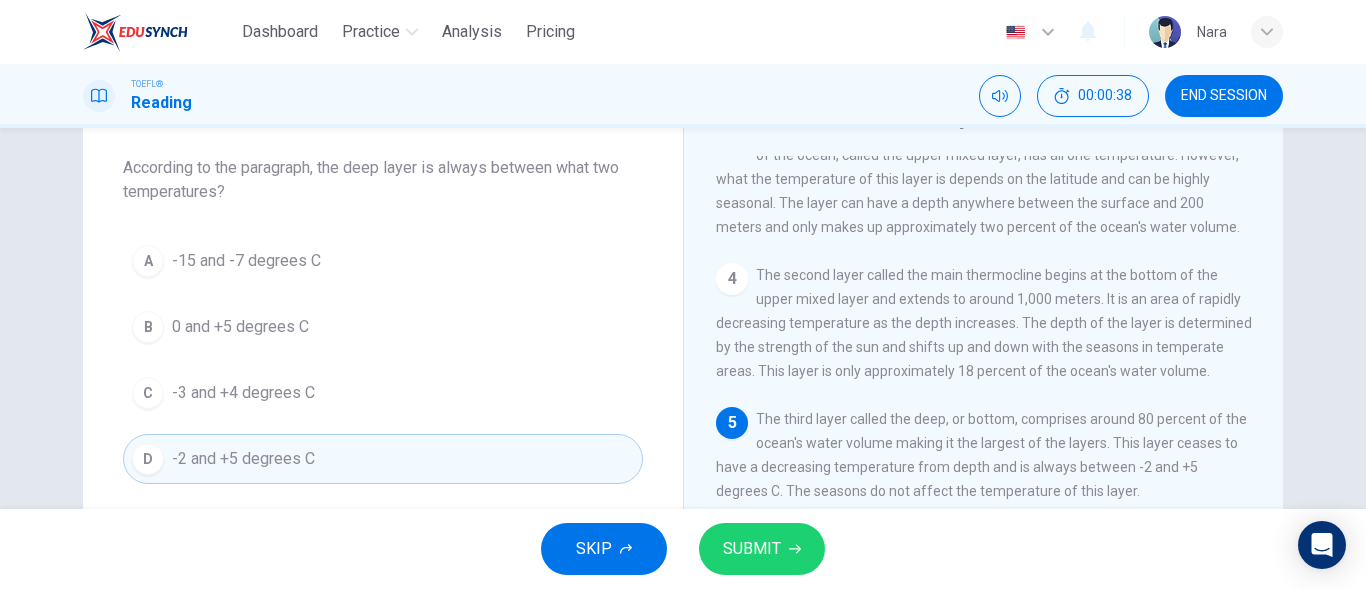 click on "SUBMIT" at bounding box center (752, 549) 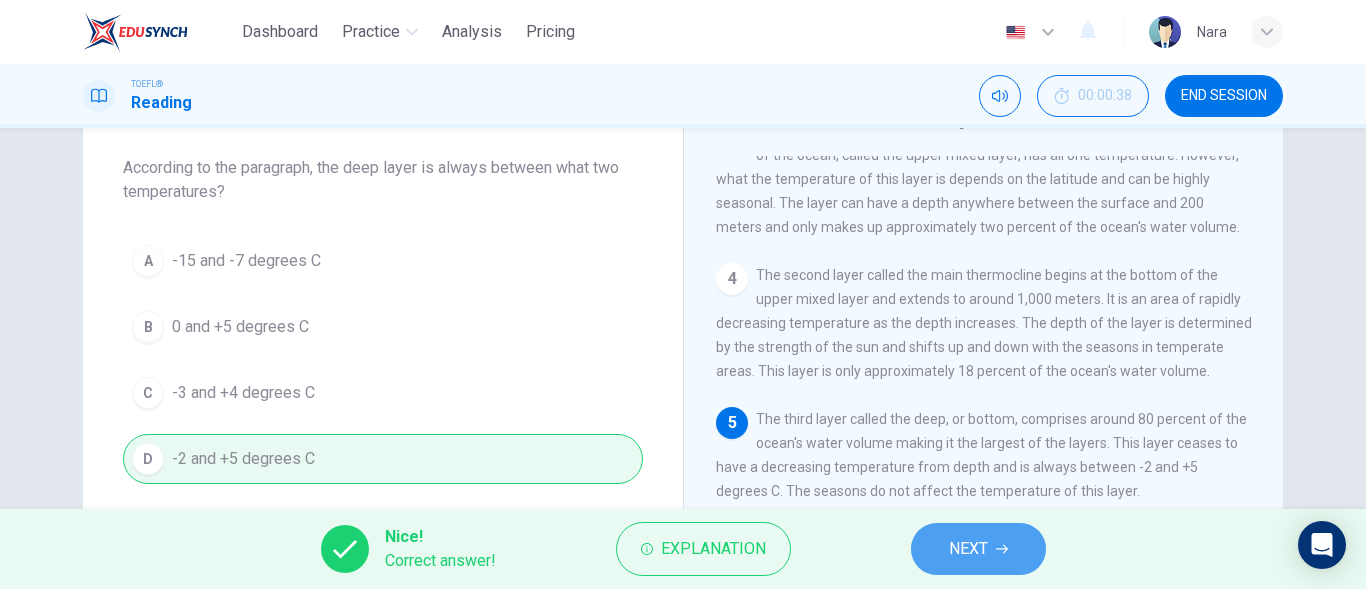 click on "NEXT" at bounding box center (978, 549) 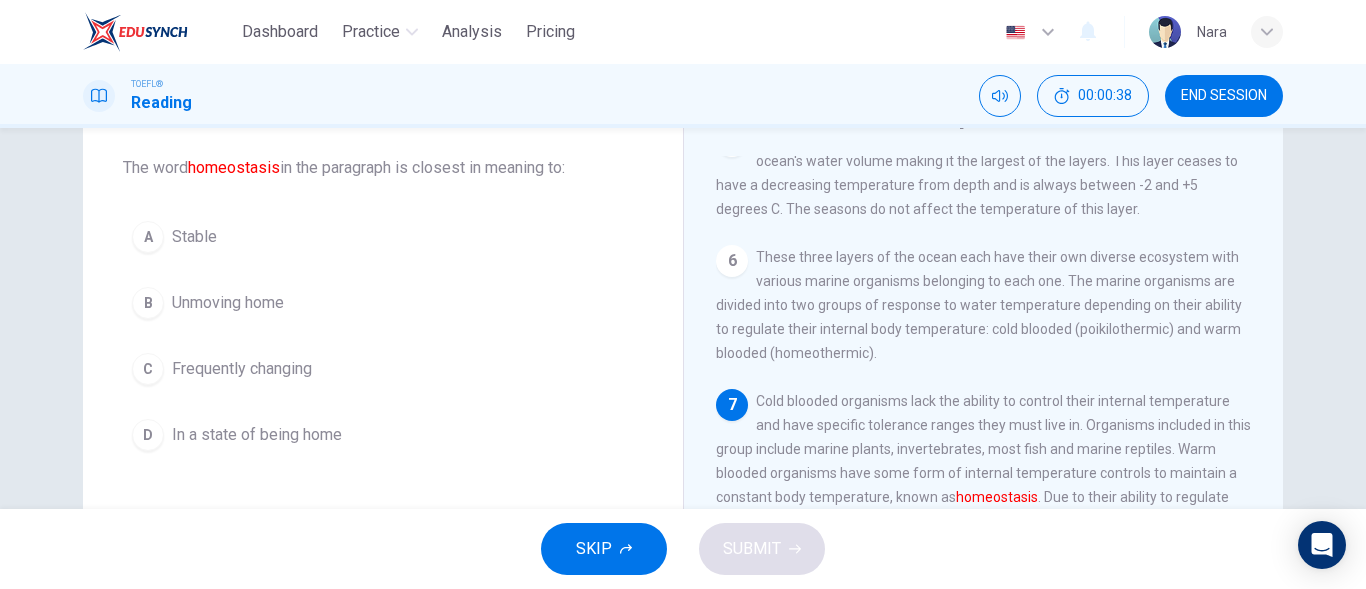 scroll, scrollTop: 768, scrollLeft: 0, axis: vertical 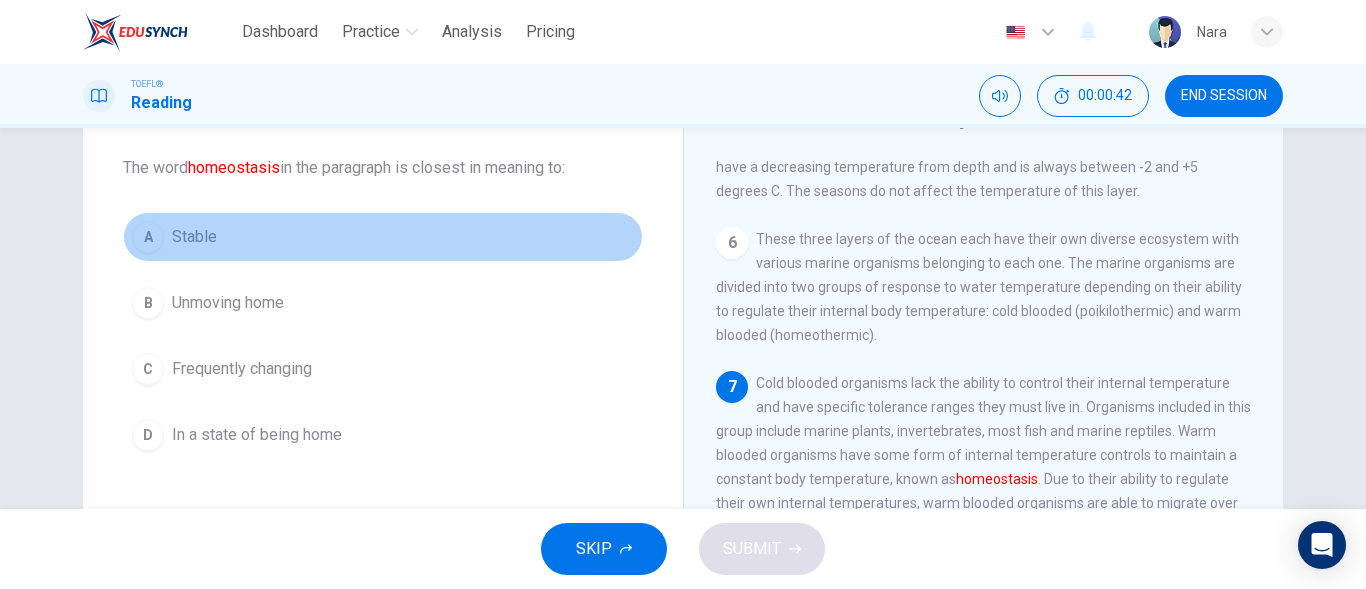 click on "A Stable" at bounding box center (383, 237) 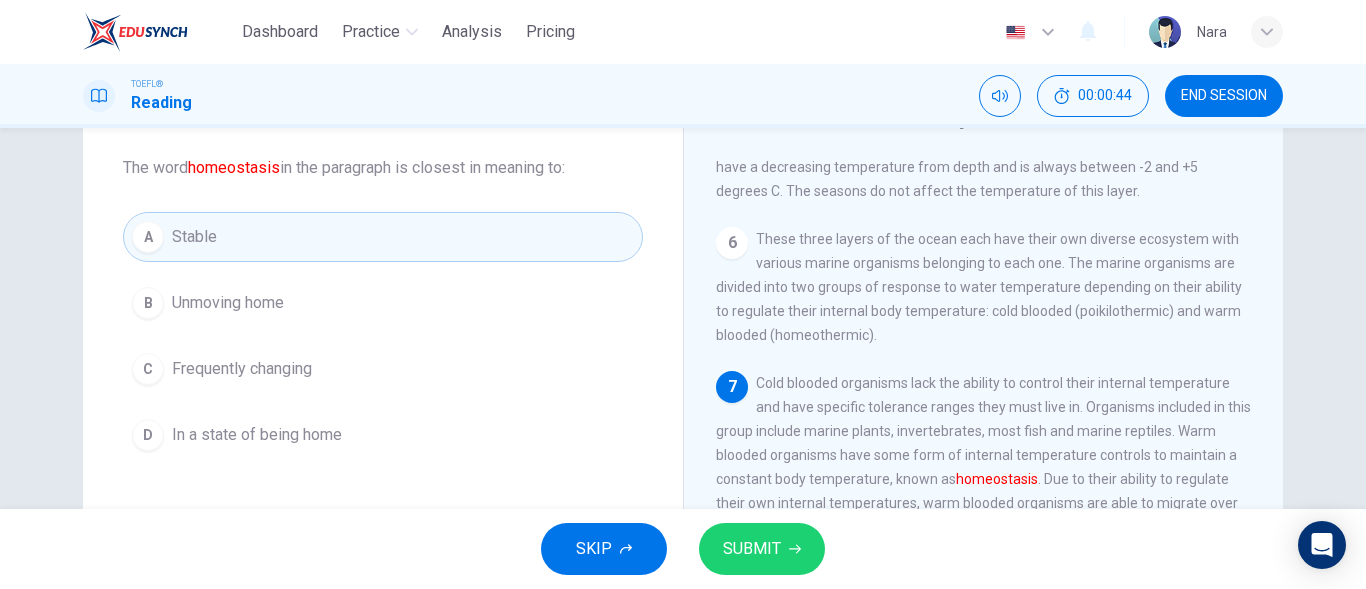 click on "SUBMIT" at bounding box center (752, 549) 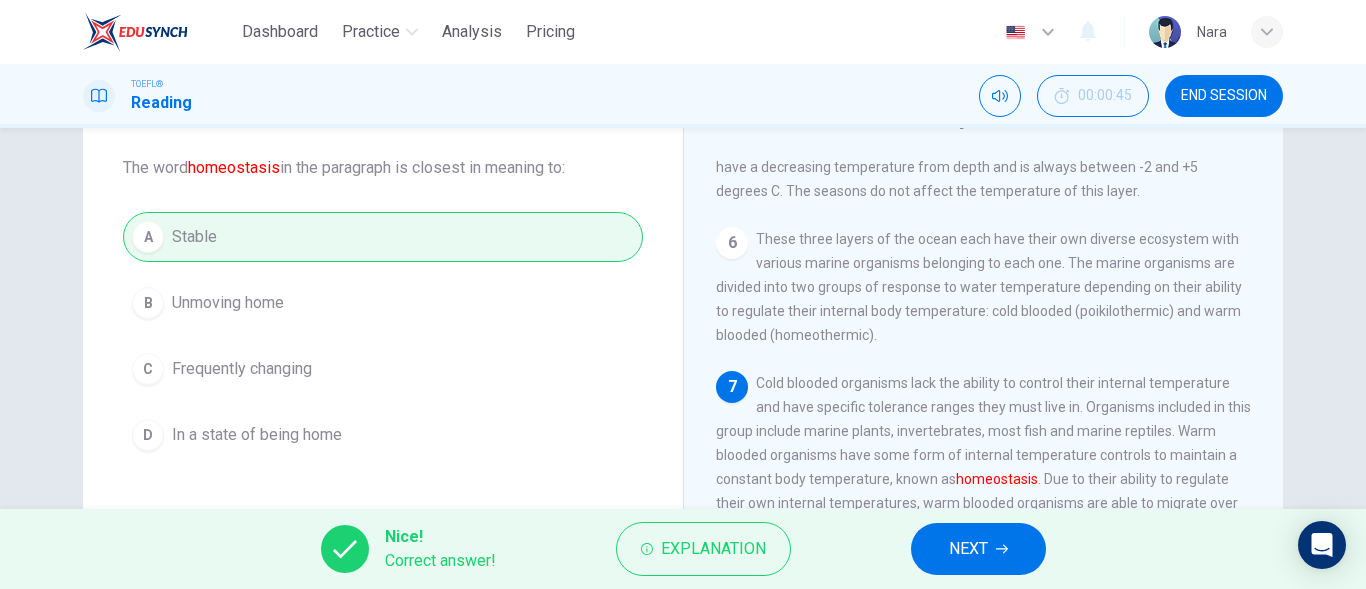 click on "NEXT" at bounding box center (968, 549) 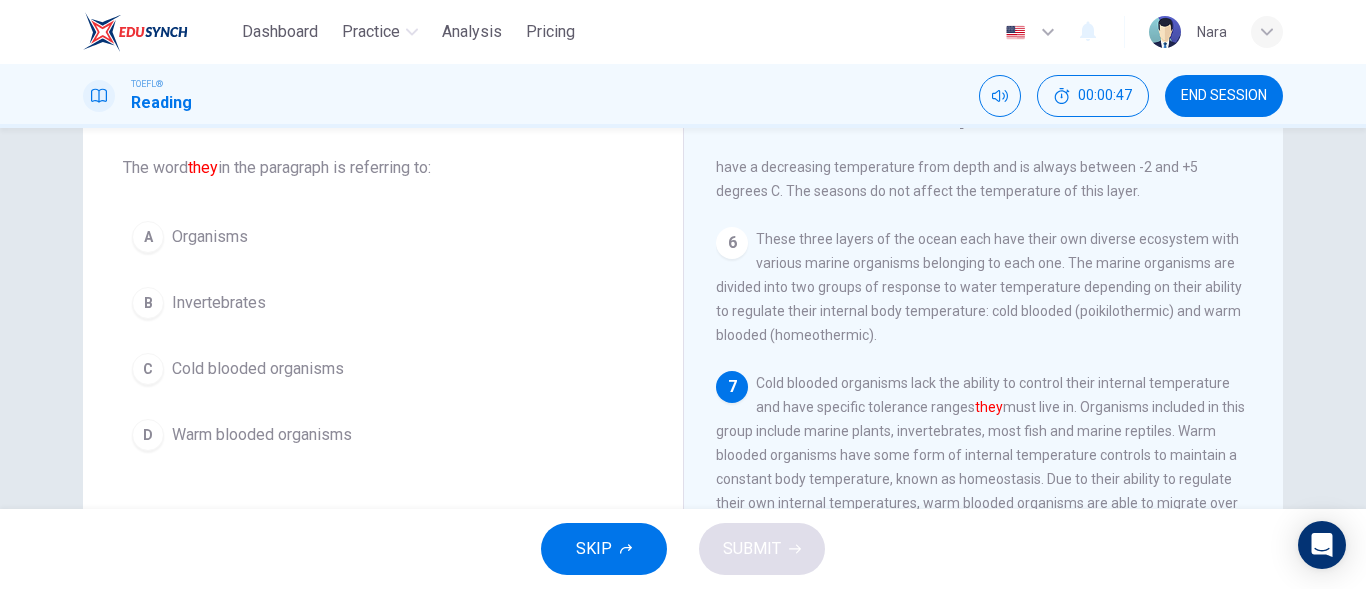 click on "Cold blooded organisms" at bounding box center (258, 369) 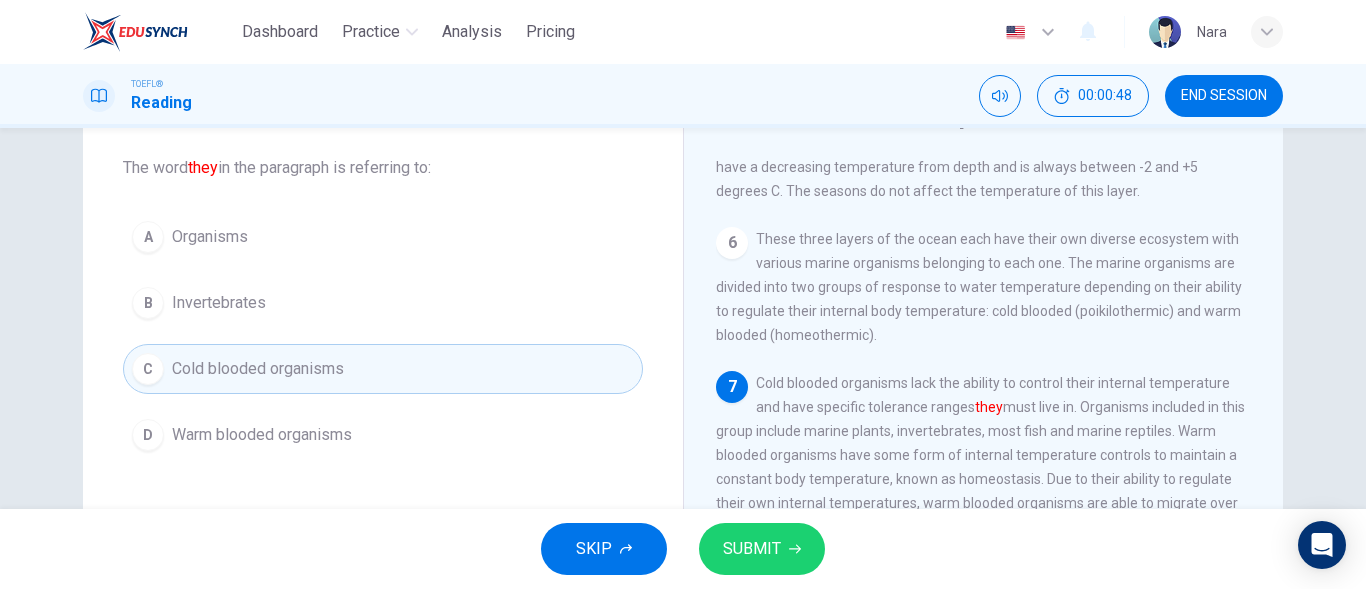 click on "SUBMIT" at bounding box center (752, 549) 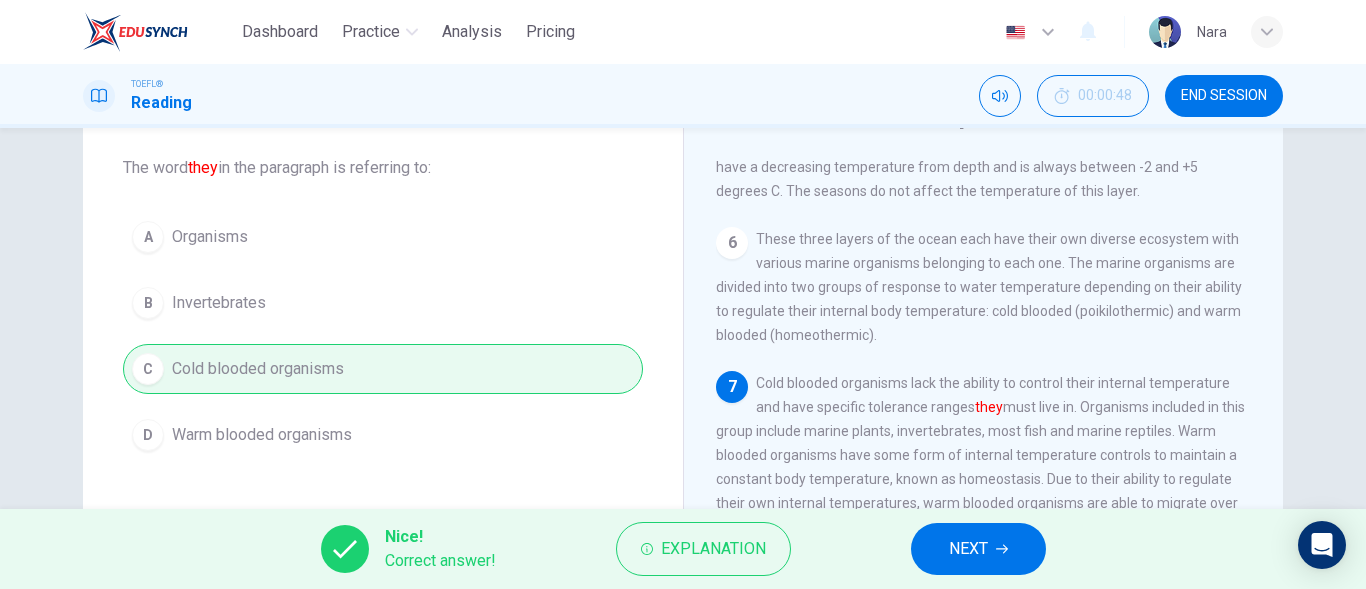 click on "NEXT" at bounding box center [968, 549] 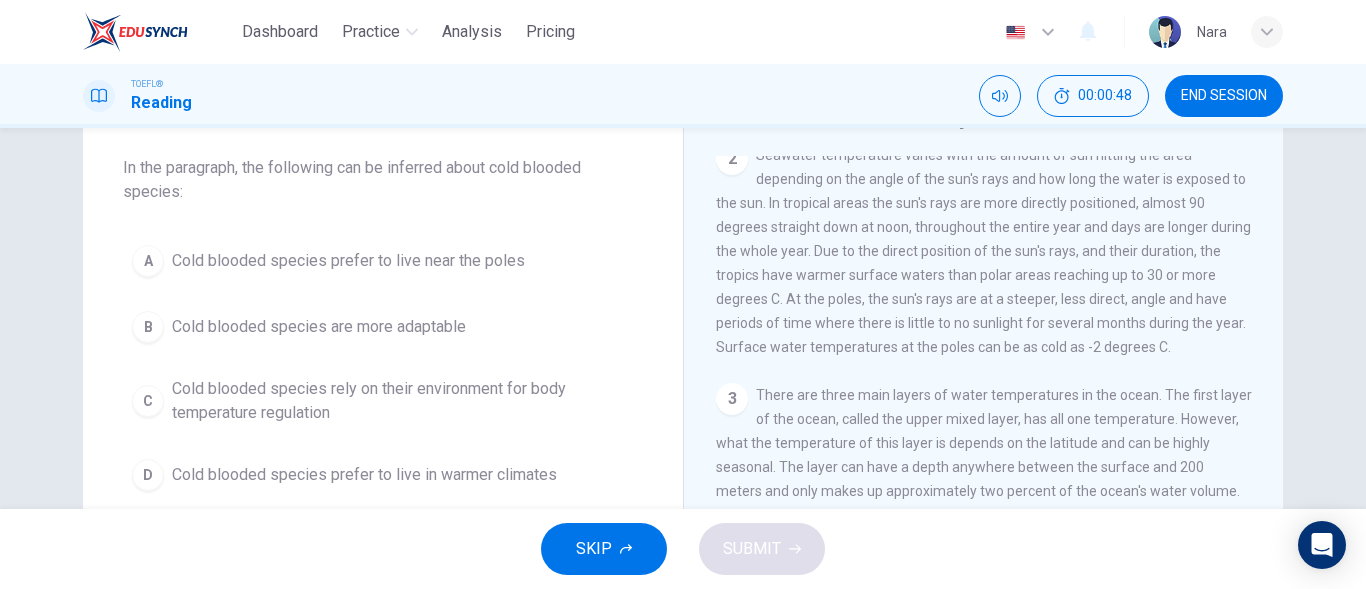 scroll, scrollTop: 0, scrollLeft: 0, axis: both 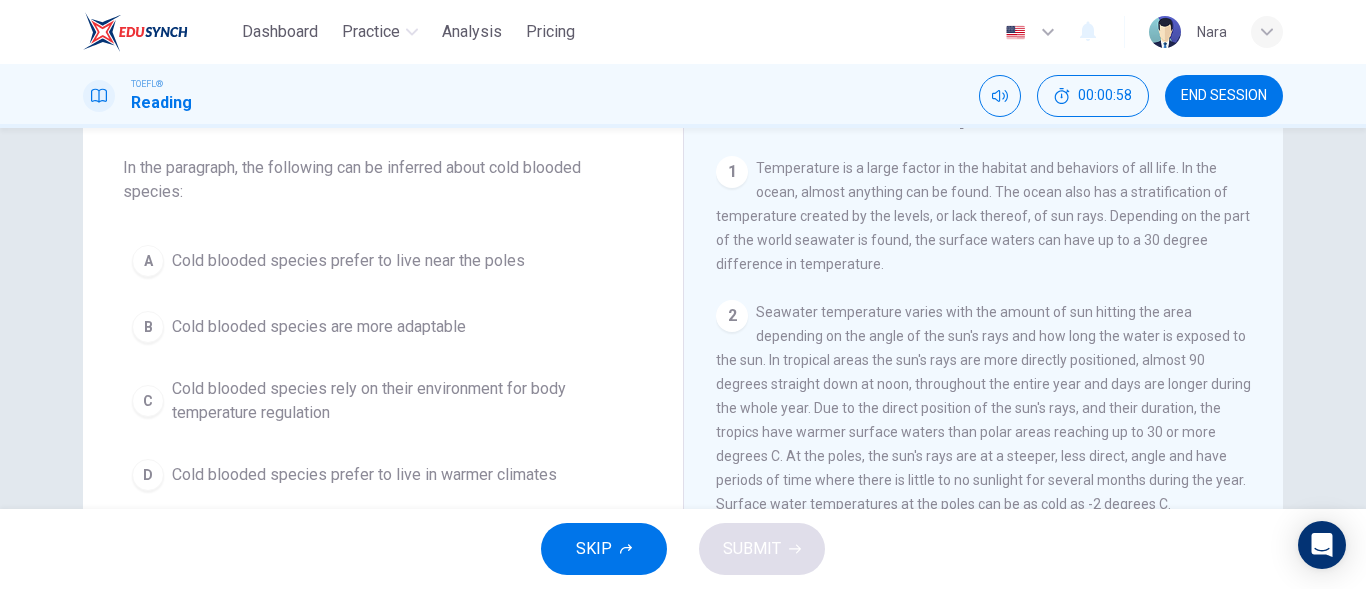 click on "Cold blooded species rely on their environment for body temperature regulation" at bounding box center [403, 401] 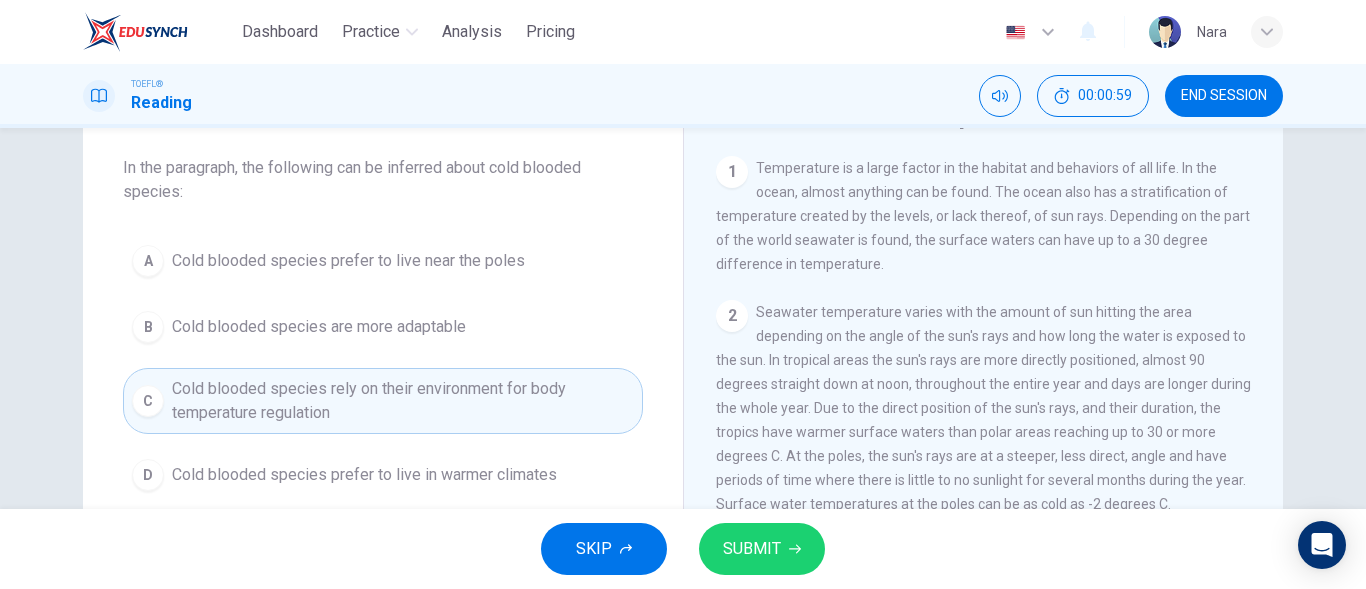 click on "SUBMIT" at bounding box center [752, 549] 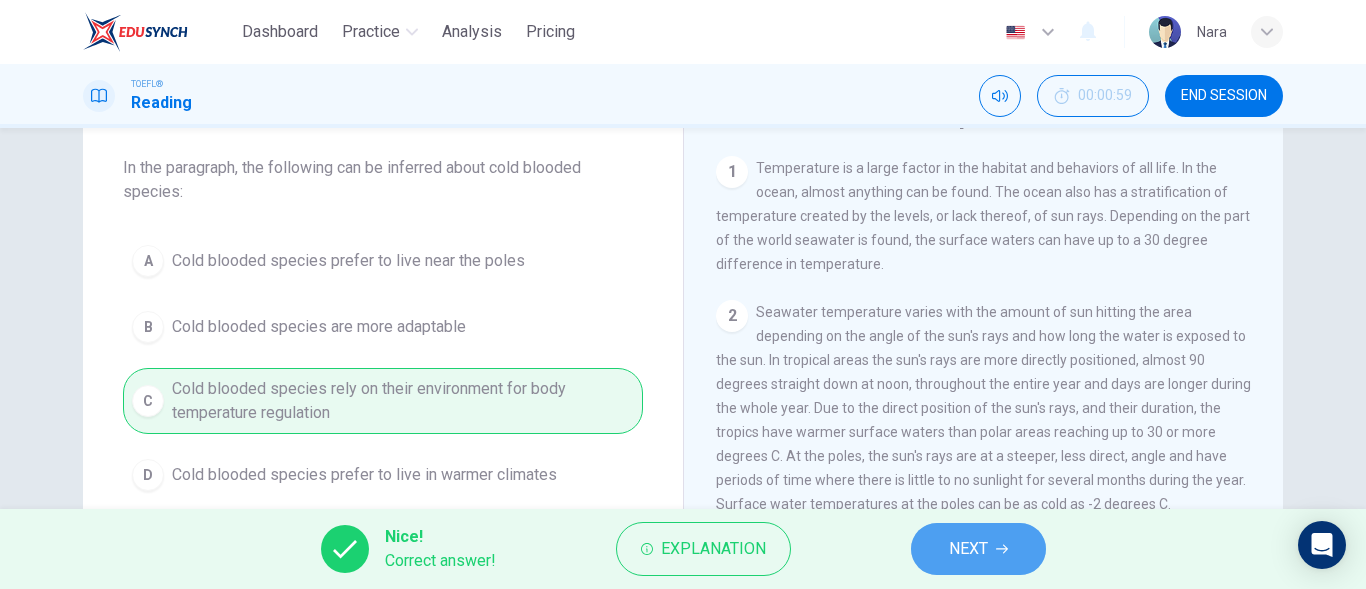 click on "NEXT" at bounding box center (968, 549) 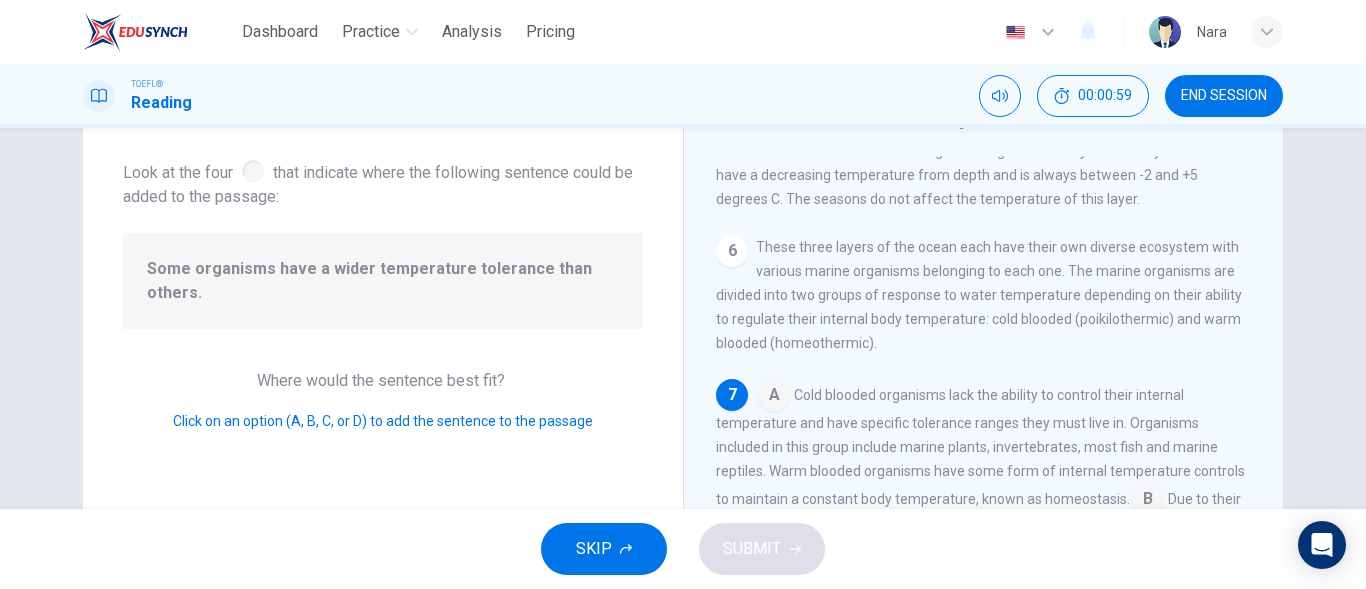 scroll, scrollTop: 786, scrollLeft: 0, axis: vertical 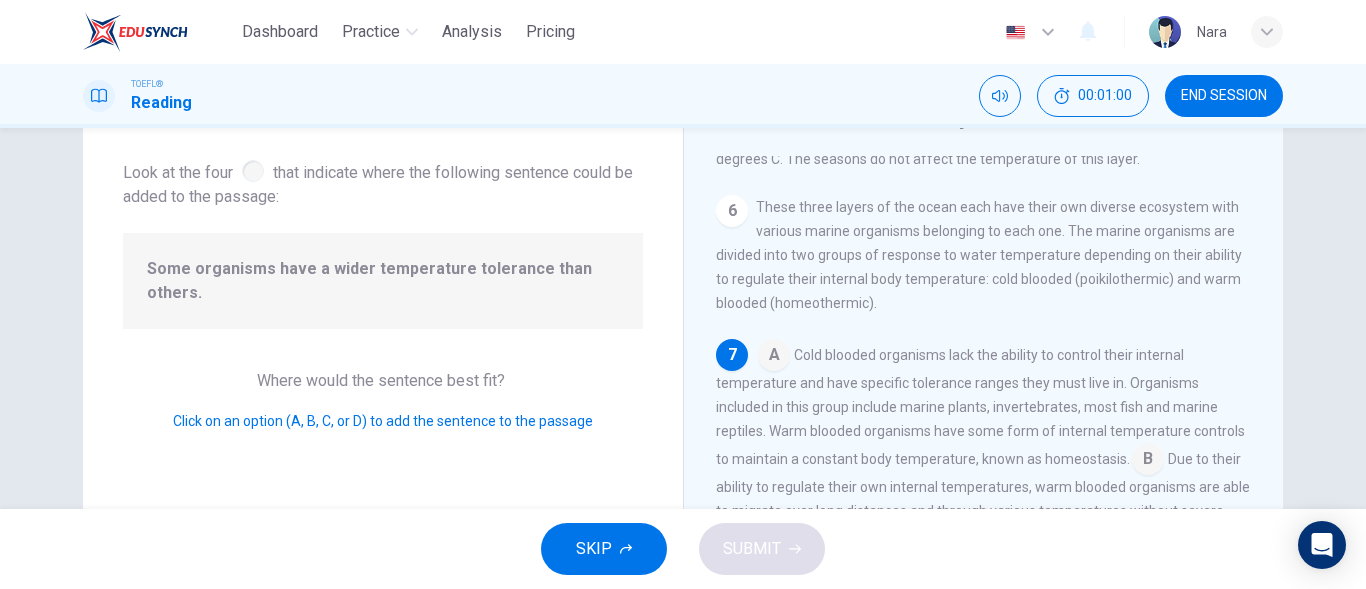 click on "Some organisms have a wider temperature tolerance than others." at bounding box center [383, 281] 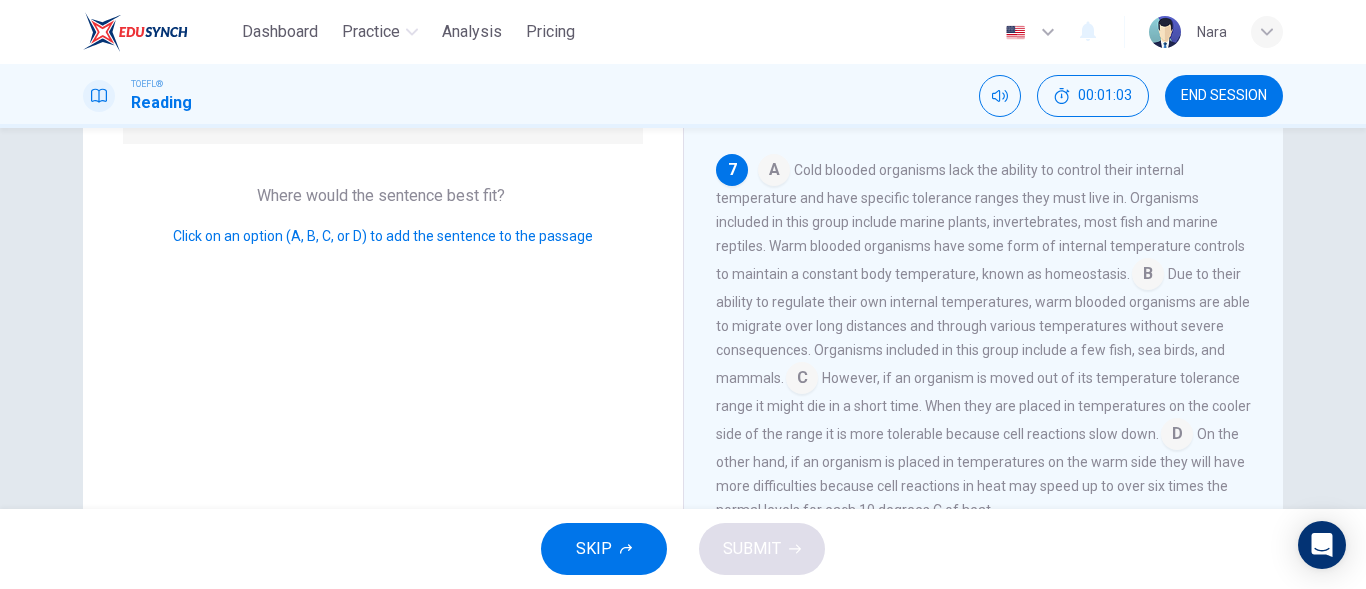 scroll, scrollTop: 300, scrollLeft: 0, axis: vertical 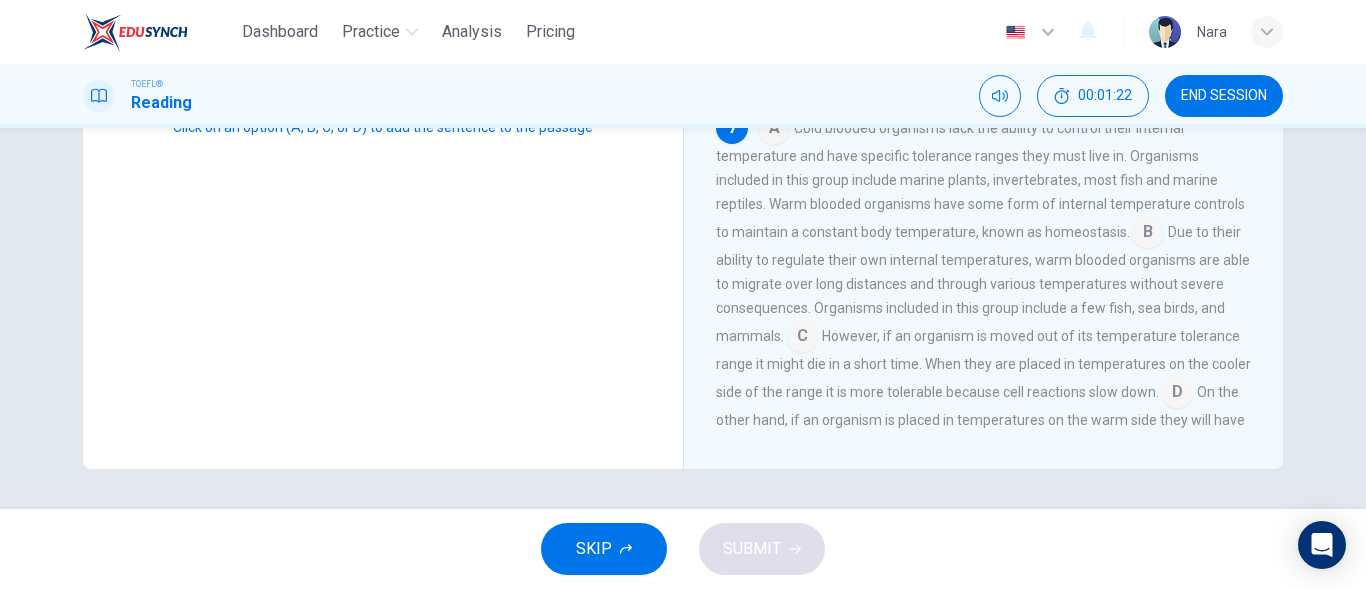 click at bounding box center [1148, 234] 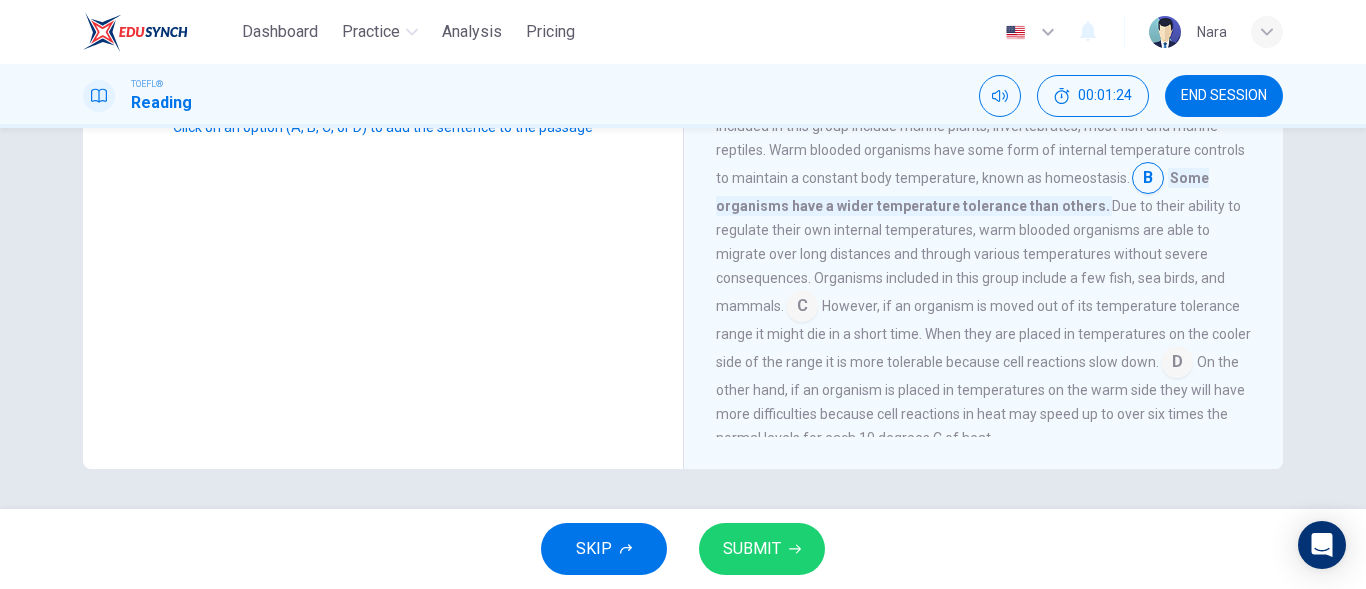 scroll, scrollTop: 786, scrollLeft: 0, axis: vertical 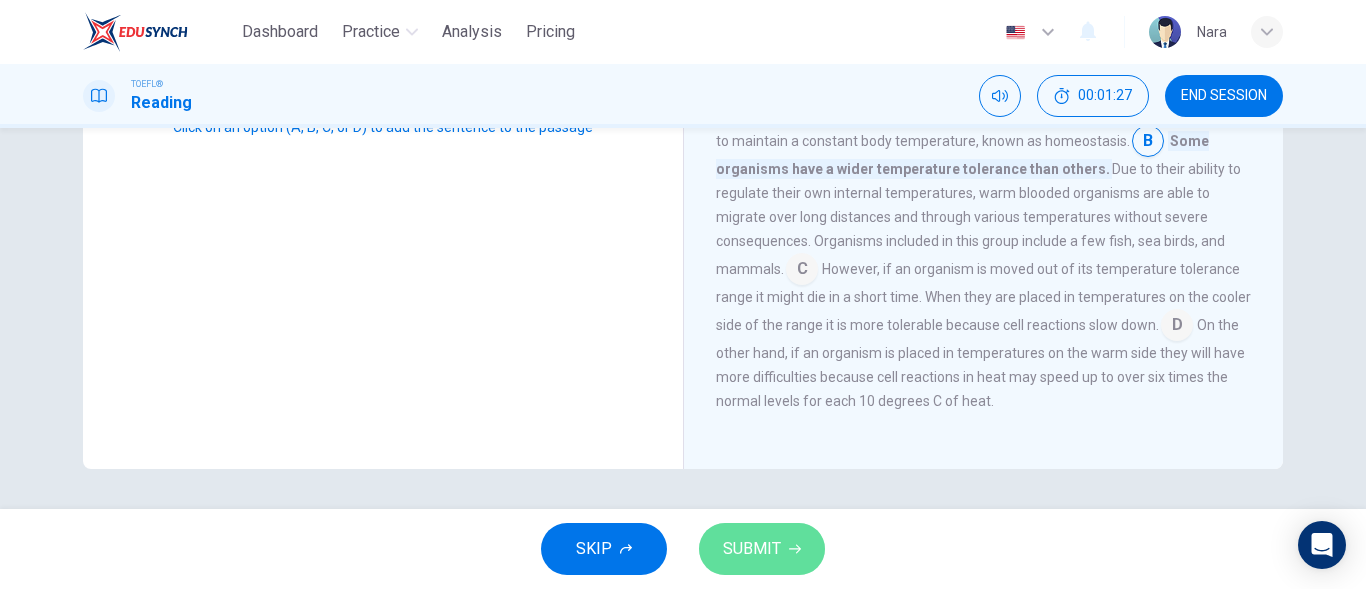 click on "SUBMIT" at bounding box center (752, 549) 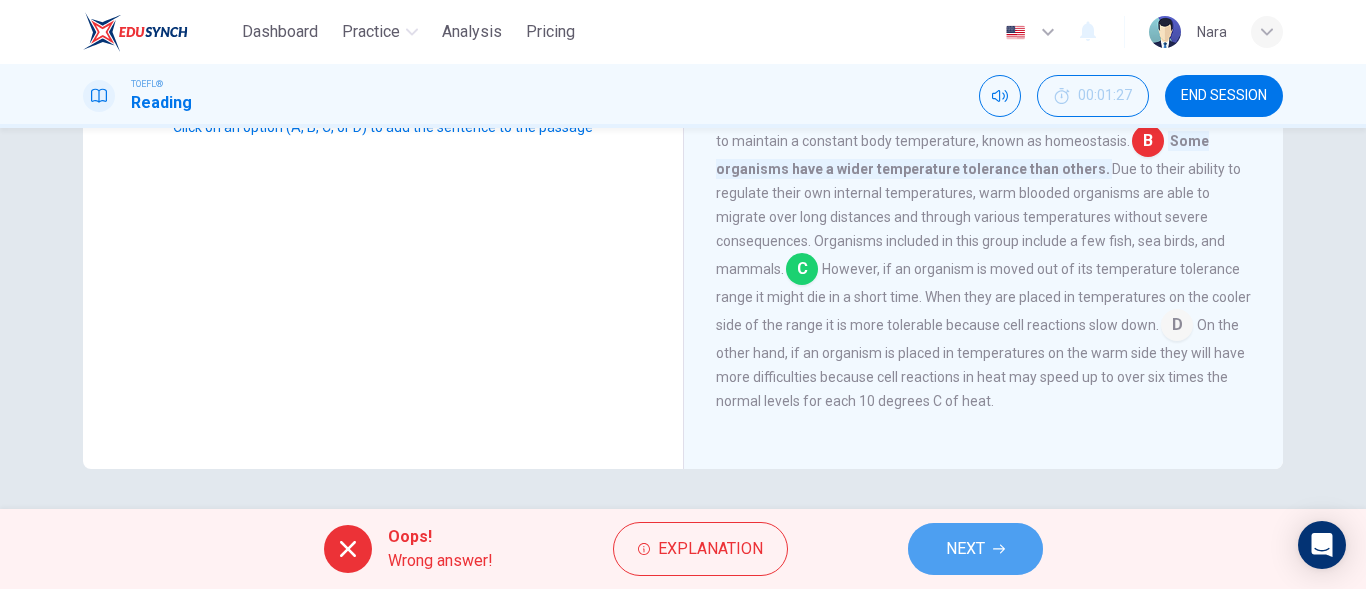 click on "NEXT" at bounding box center (965, 549) 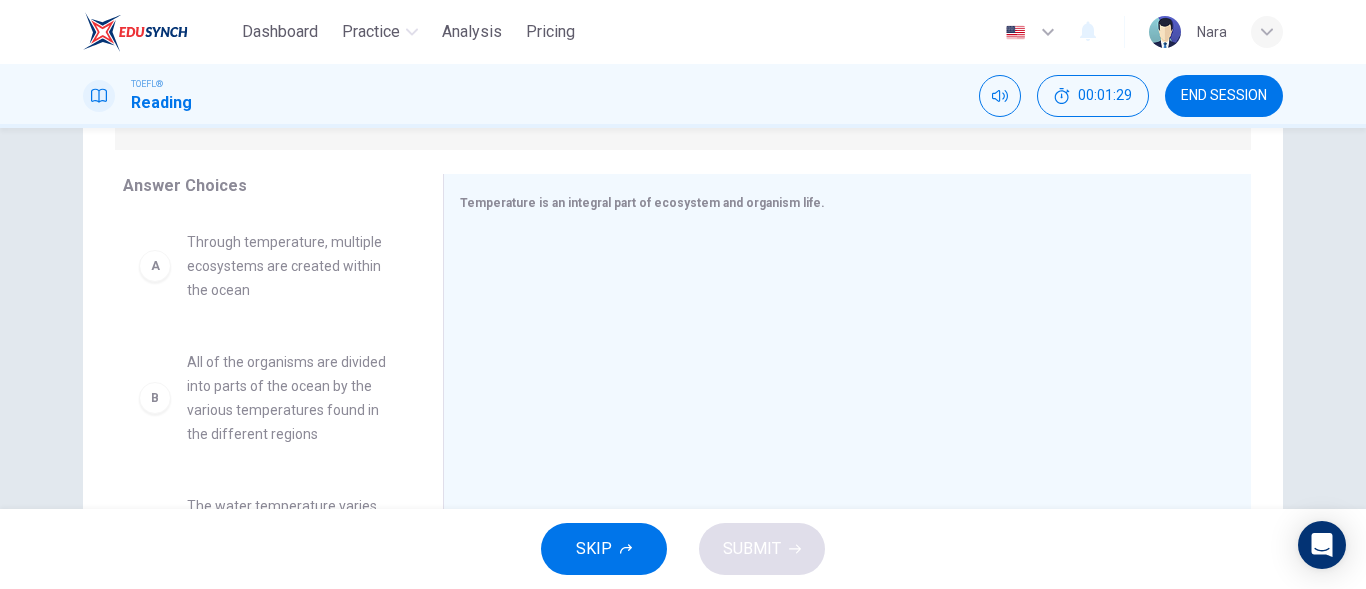 scroll, scrollTop: 300, scrollLeft: 0, axis: vertical 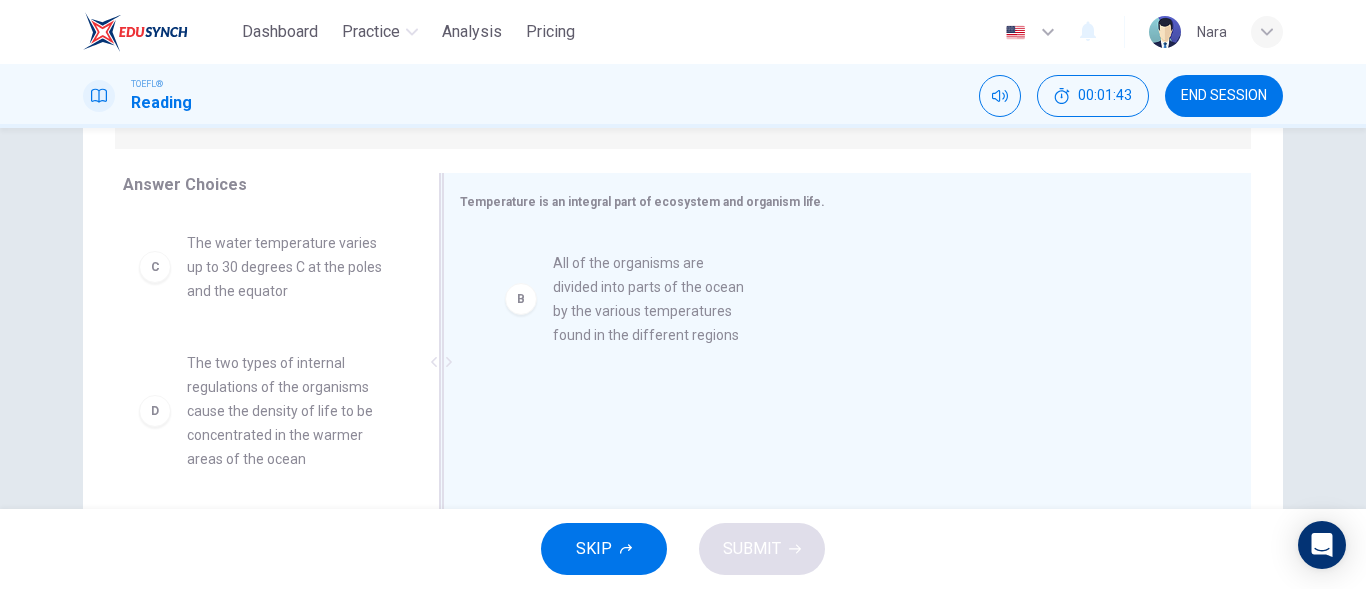drag, startPoint x: 319, startPoint y: 304, endPoint x: 696, endPoint y: 325, distance: 377.58444 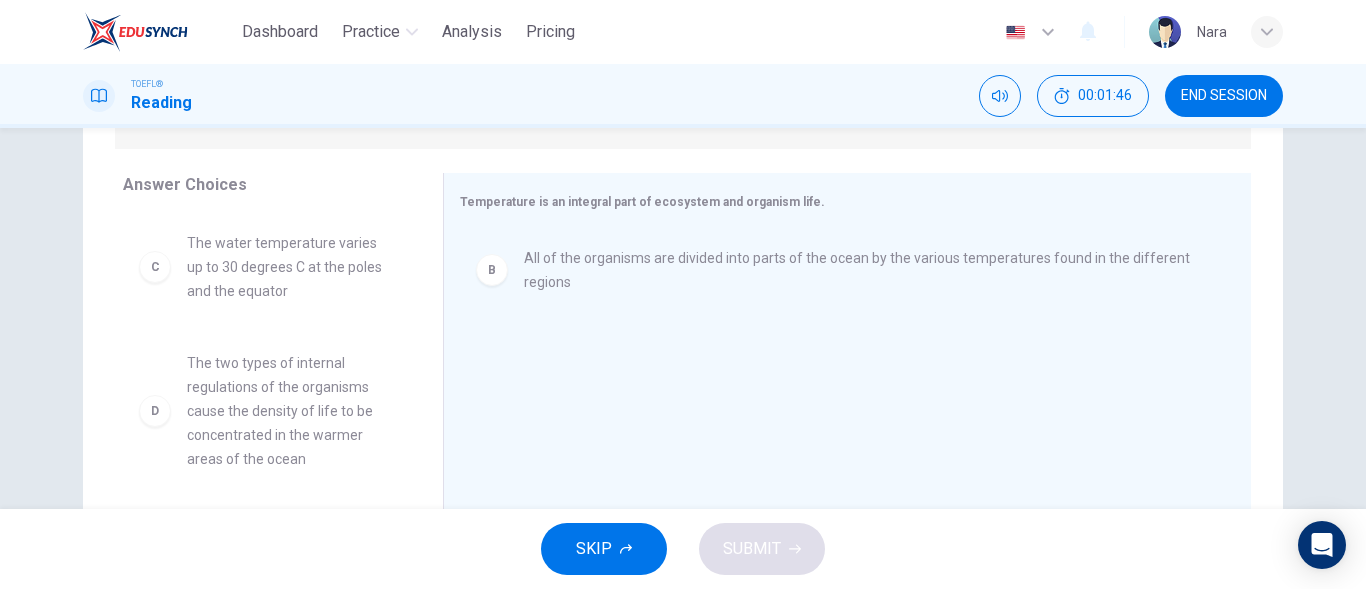 drag, startPoint x: 410, startPoint y: 346, endPoint x: 415, endPoint y: 359, distance: 13.928389 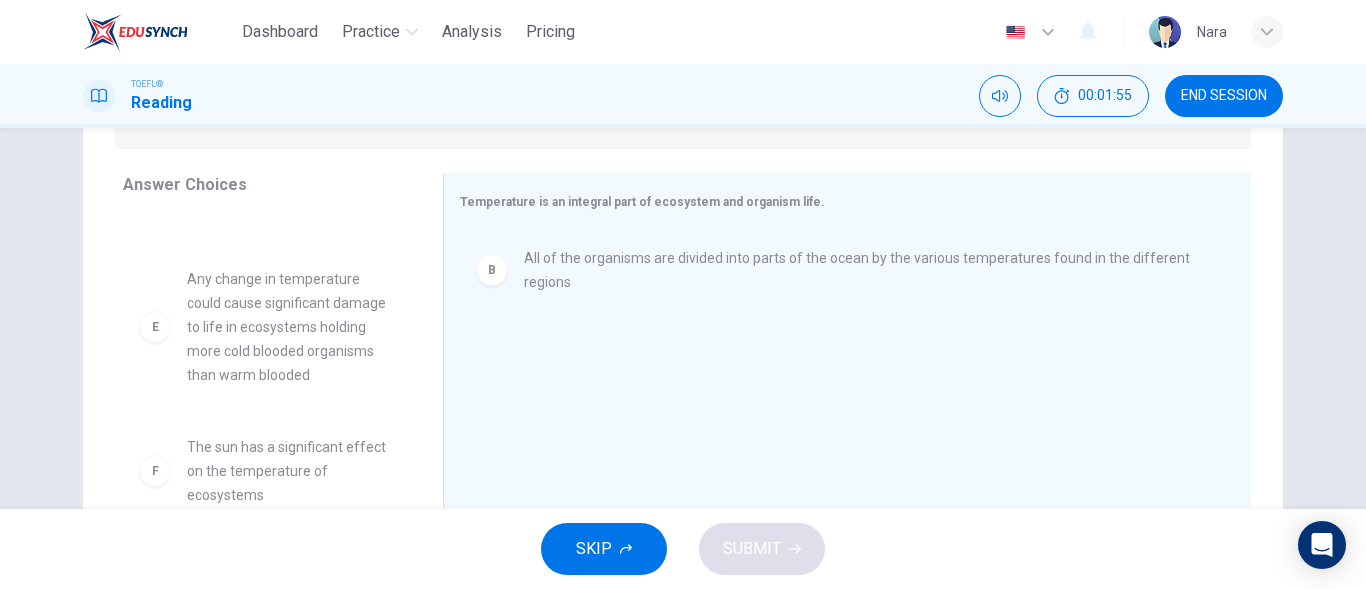scroll, scrollTop: 372, scrollLeft: 0, axis: vertical 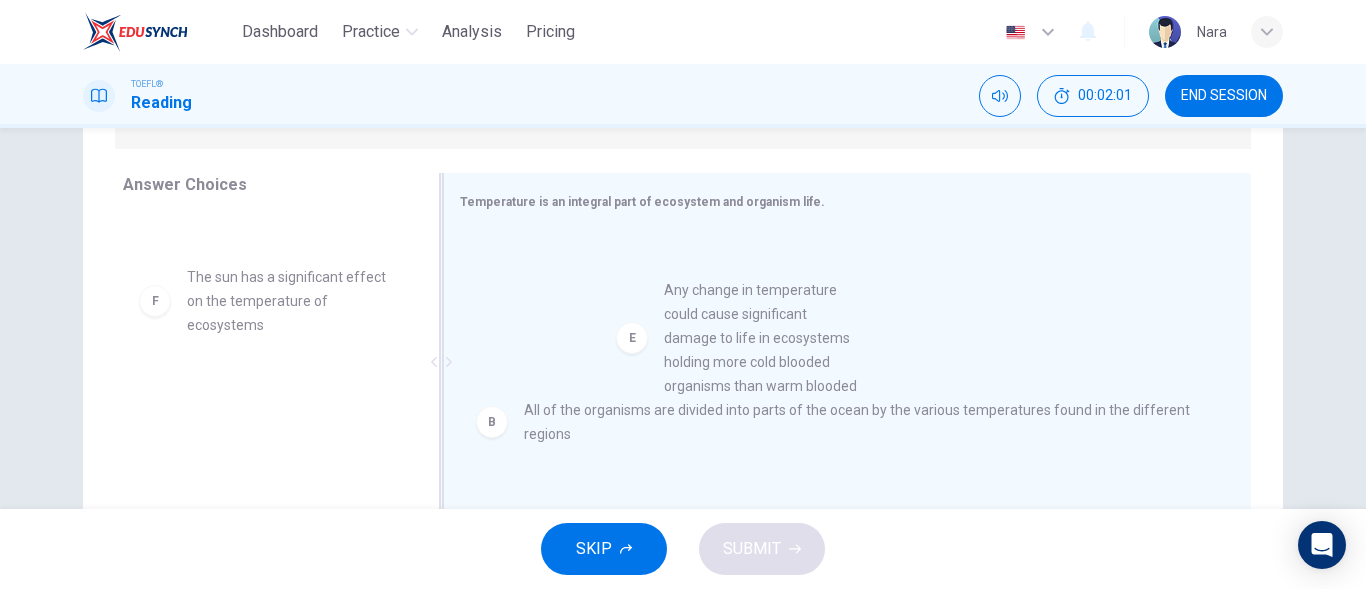 drag, startPoint x: 307, startPoint y: 374, endPoint x: 796, endPoint y: 389, distance: 489.23 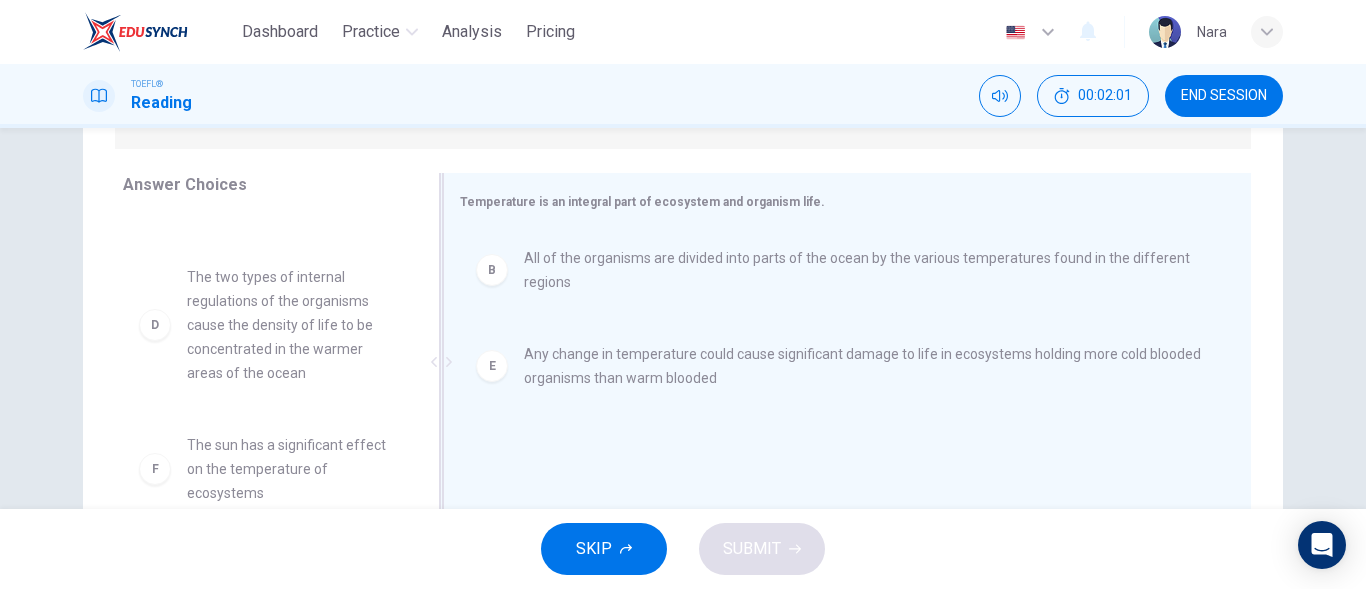 scroll, scrollTop: 204, scrollLeft: 0, axis: vertical 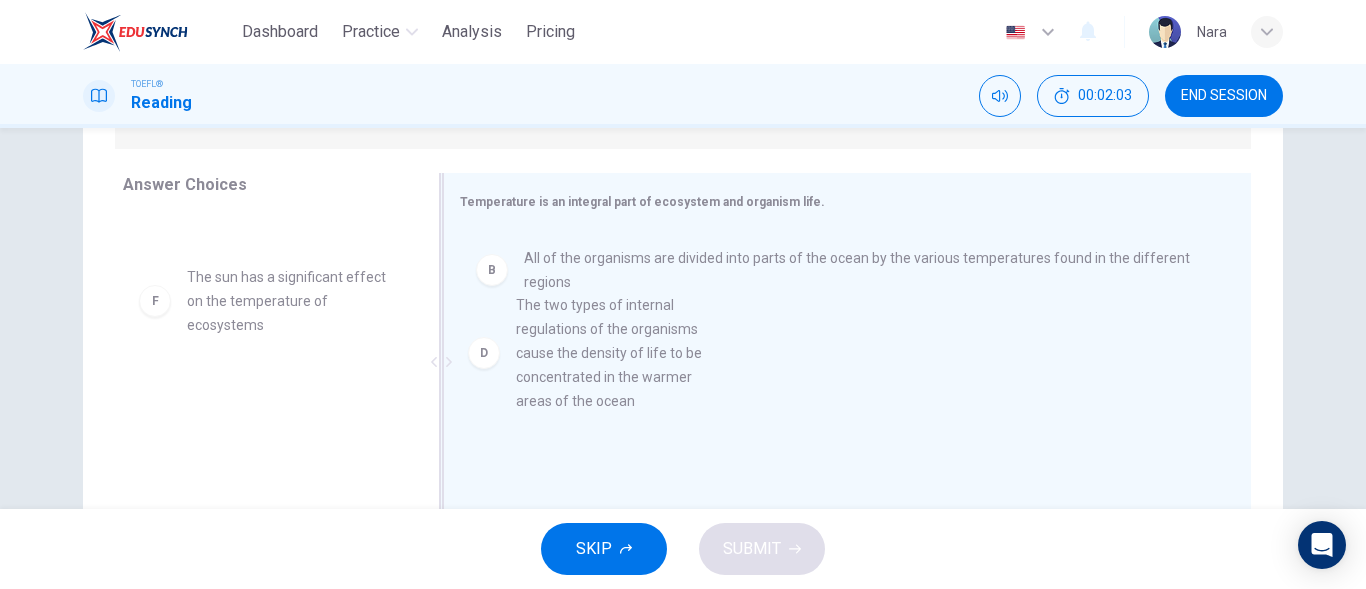 drag, startPoint x: 293, startPoint y: 367, endPoint x: 661, endPoint y: 396, distance: 369.1409 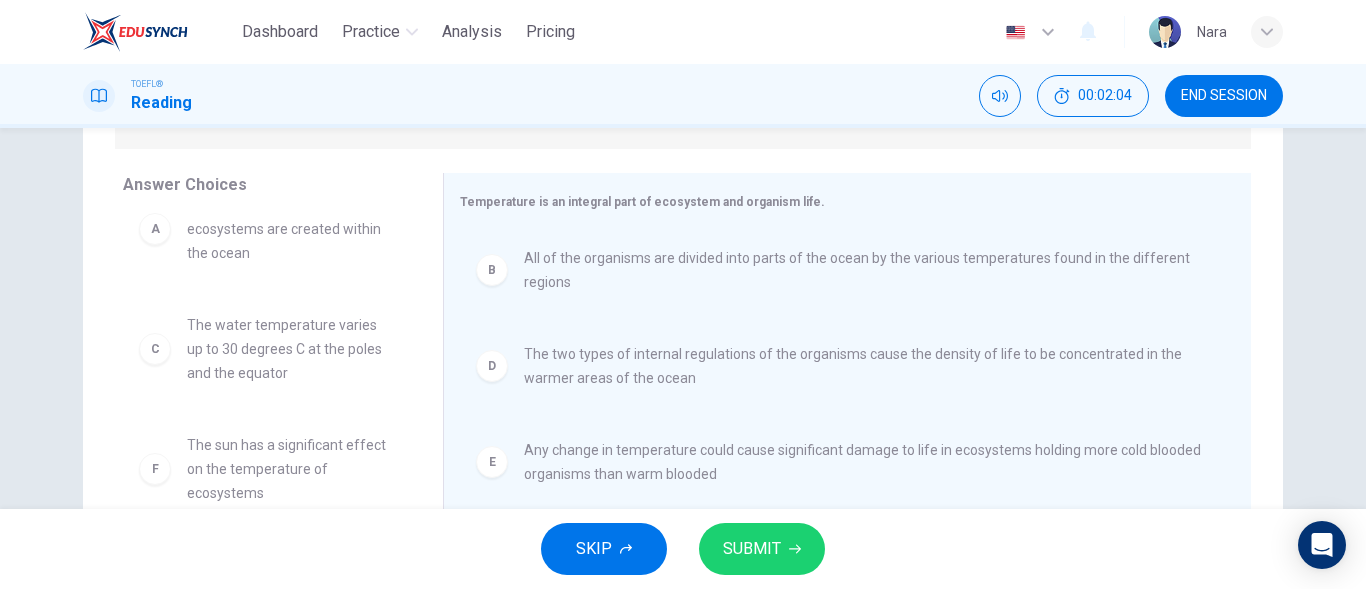scroll, scrollTop: 36, scrollLeft: 0, axis: vertical 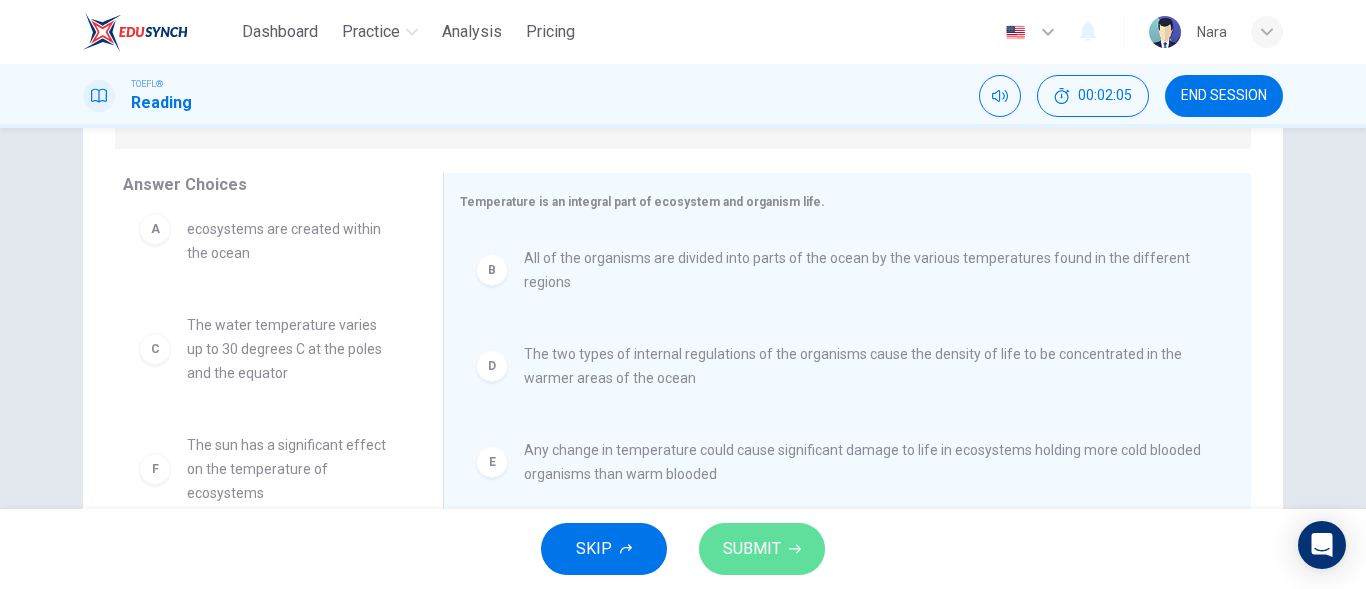 click on "SUBMIT" at bounding box center [762, 549] 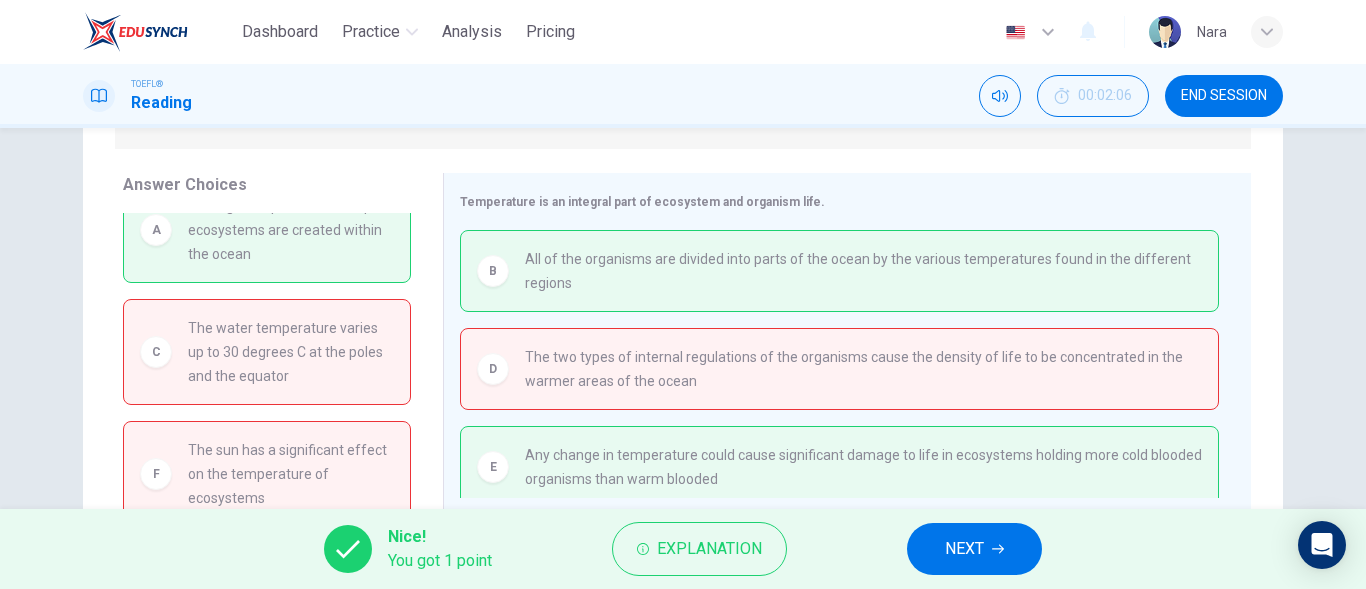 scroll, scrollTop: 0, scrollLeft: 0, axis: both 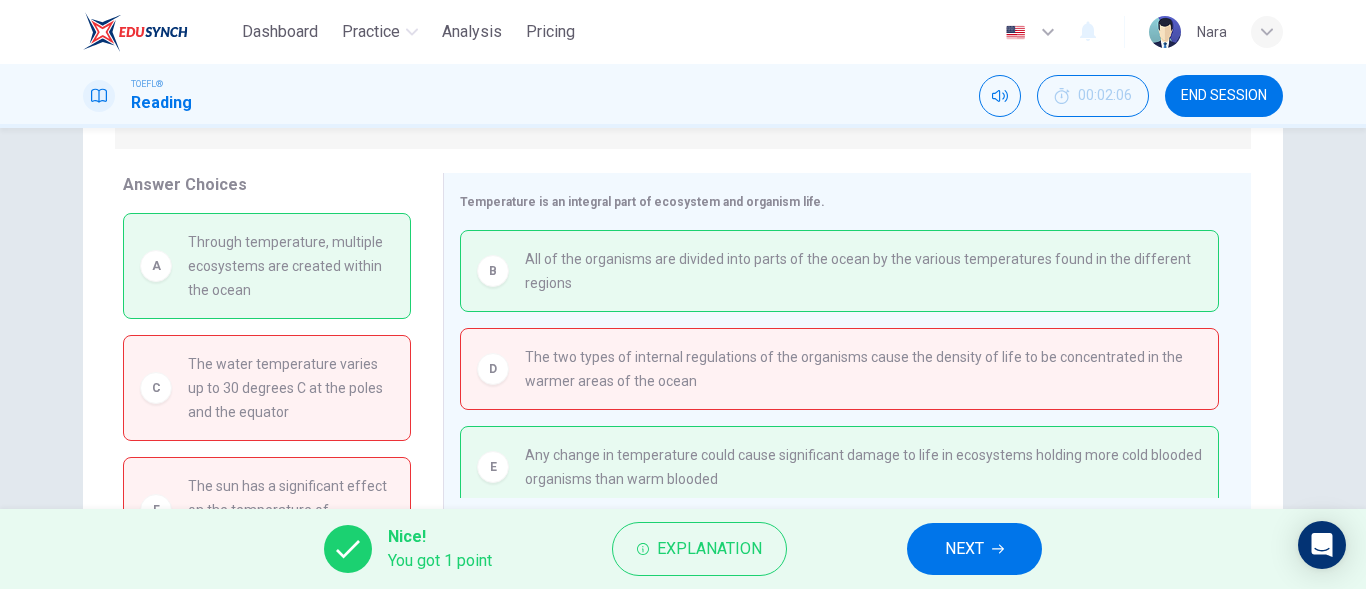 drag, startPoint x: 1019, startPoint y: 487, endPoint x: 1019, endPoint y: 519, distance: 32 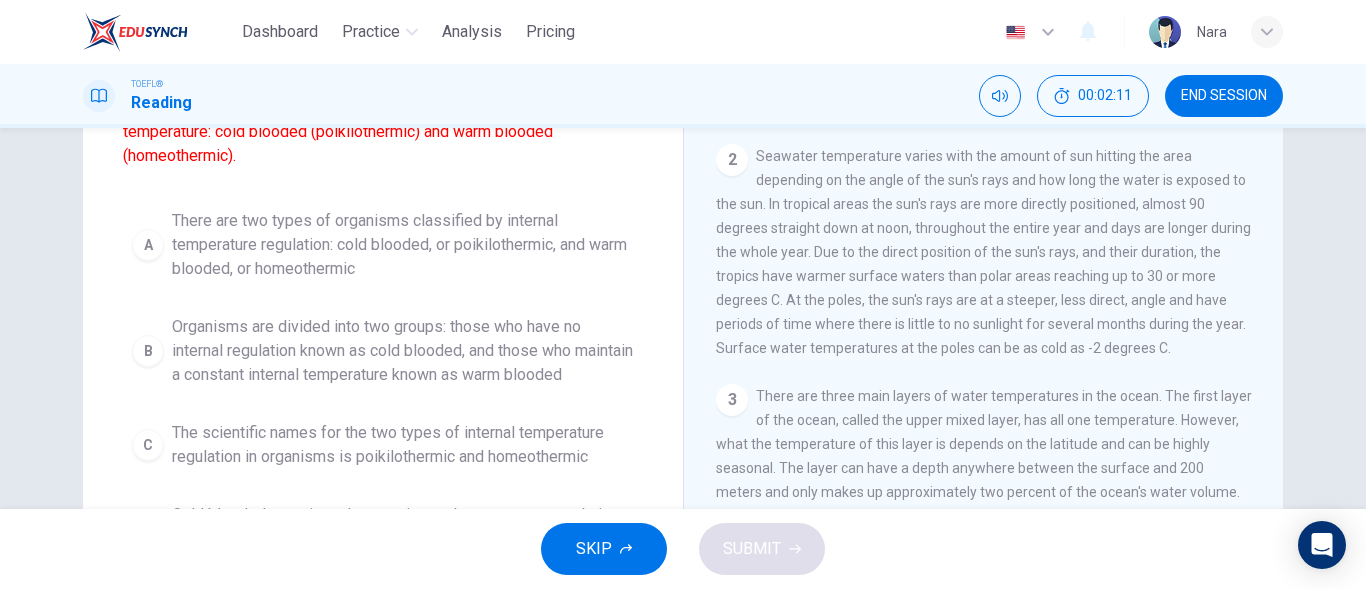 scroll, scrollTop: 300, scrollLeft: 0, axis: vertical 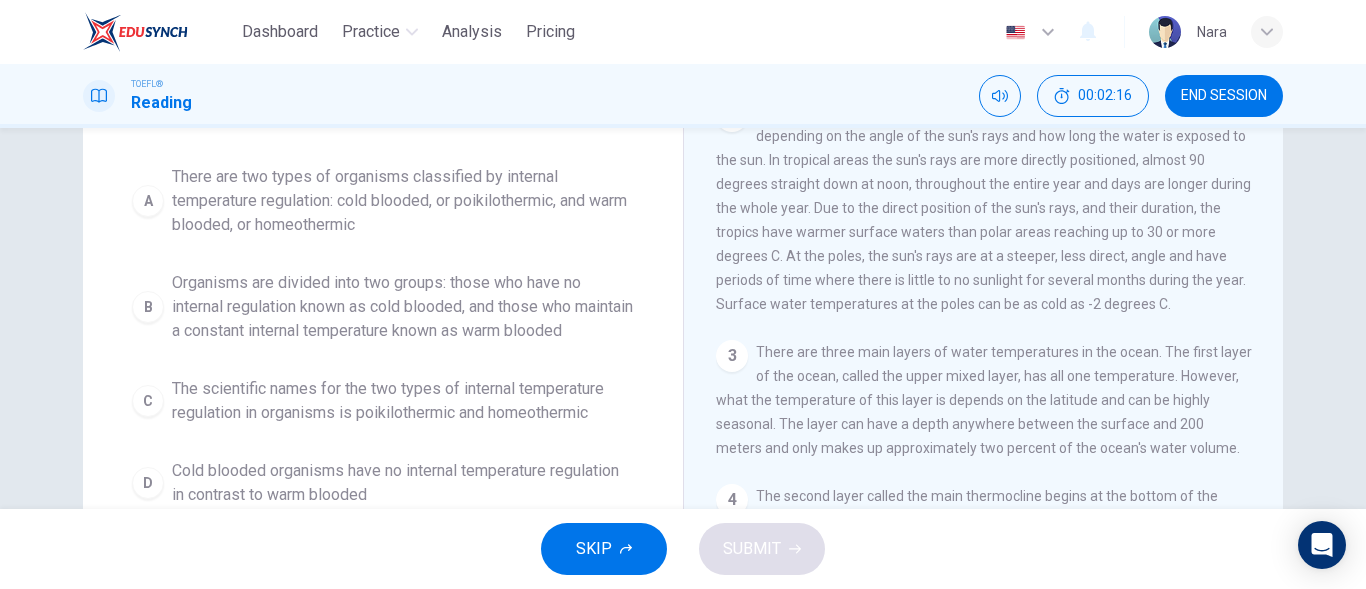 drag, startPoint x: 373, startPoint y: 204, endPoint x: 592, endPoint y: 342, distance: 258.85324 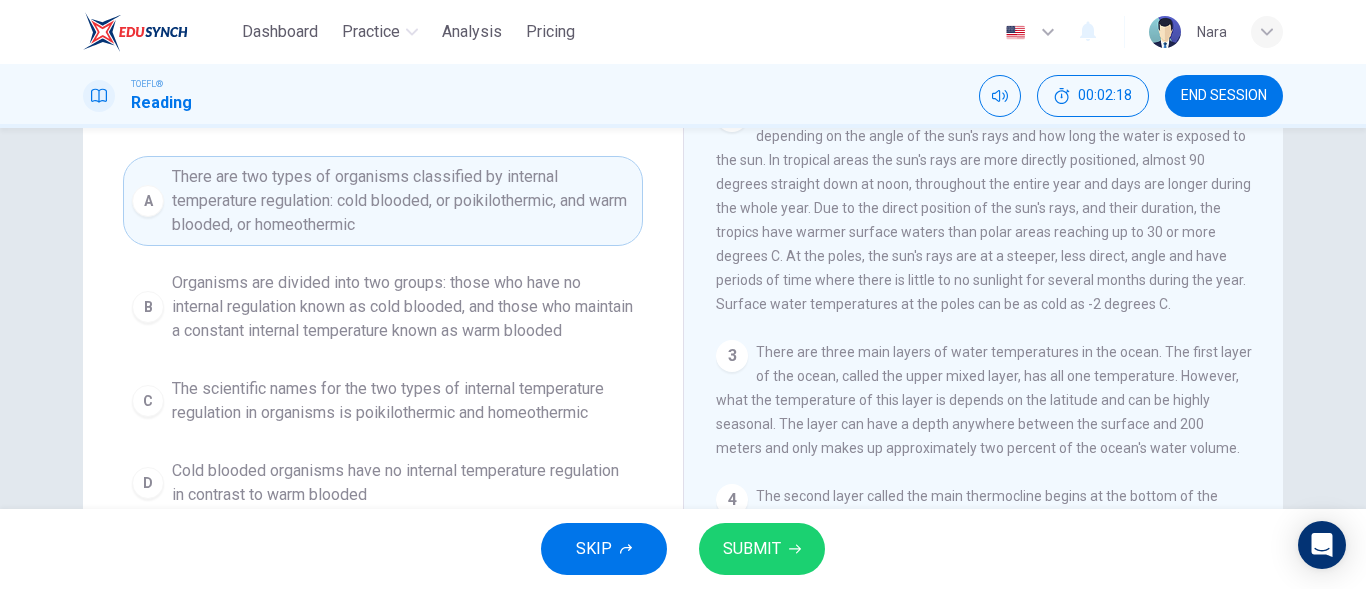 click on "SUBMIT" at bounding box center (762, 549) 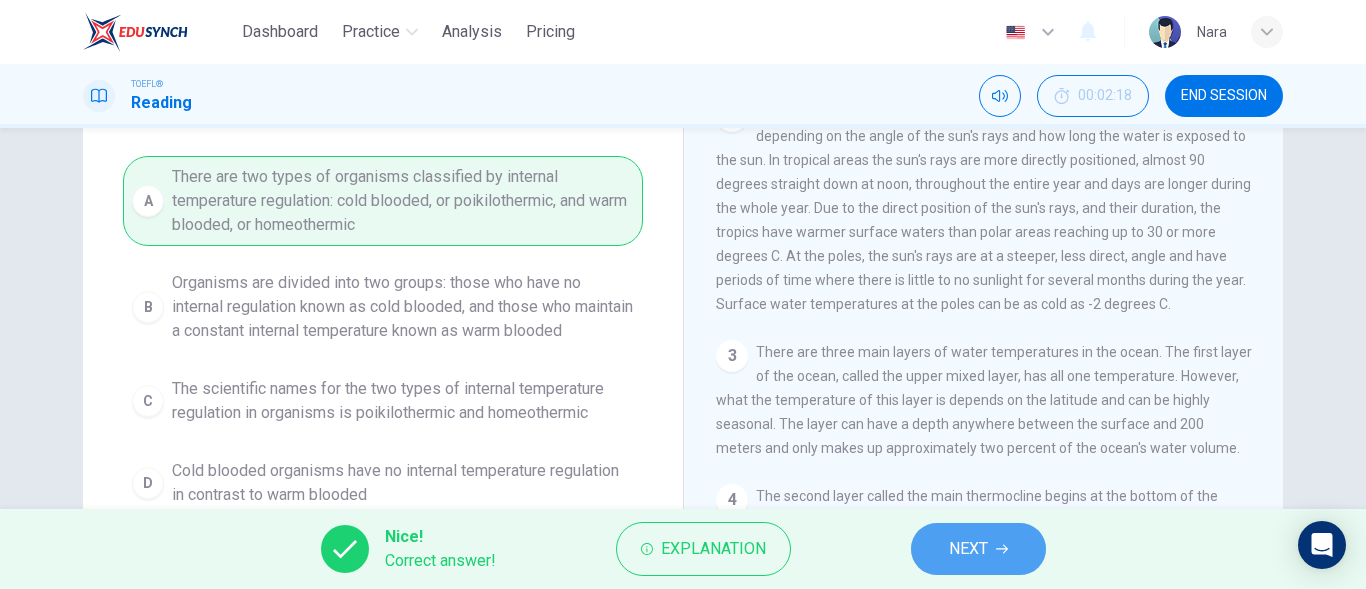click on "NEXT" at bounding box center (968, 549) 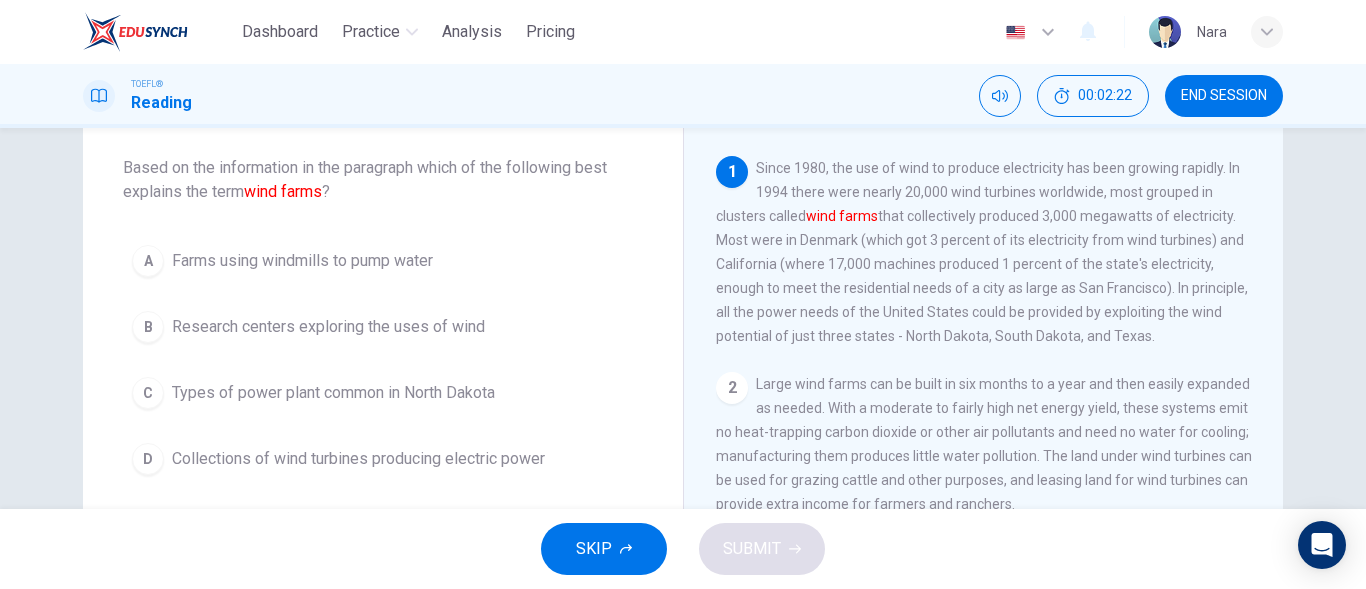 scroll, scrollTop: 200, scrollLeft: 0, axis: vertical 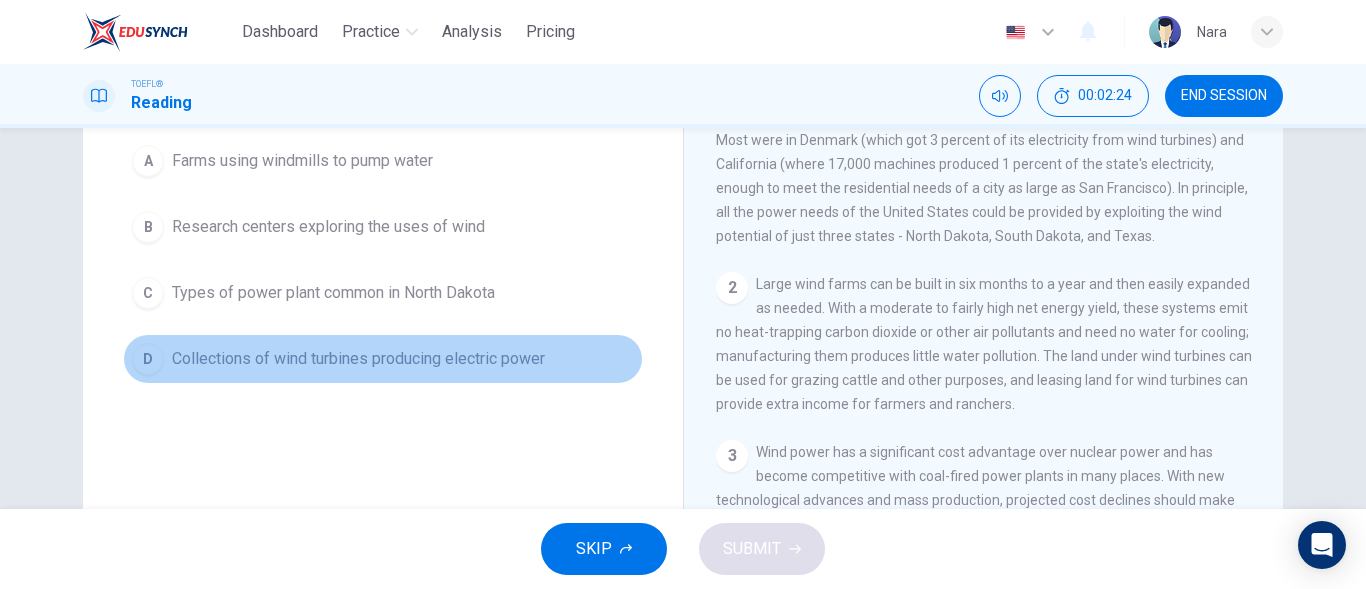 click on "D Collections of wind turbines producing electric power" at bounding box center [383, 359] 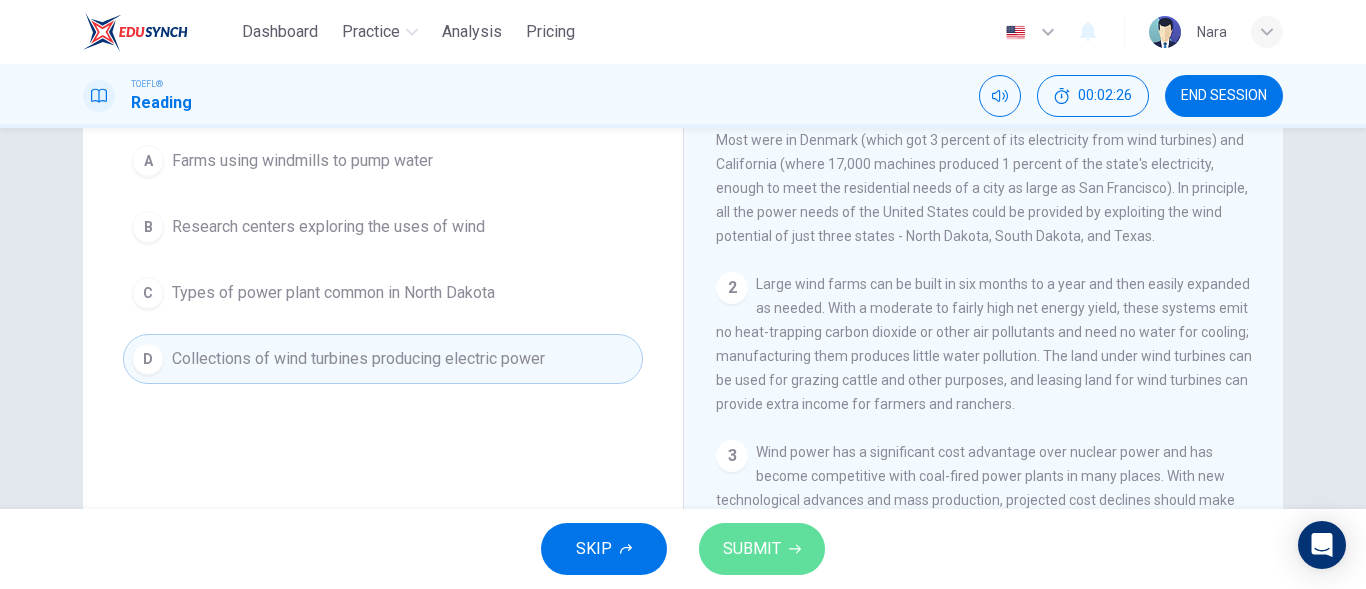 click on "SUBMIT" at bounding box center (762, 549) 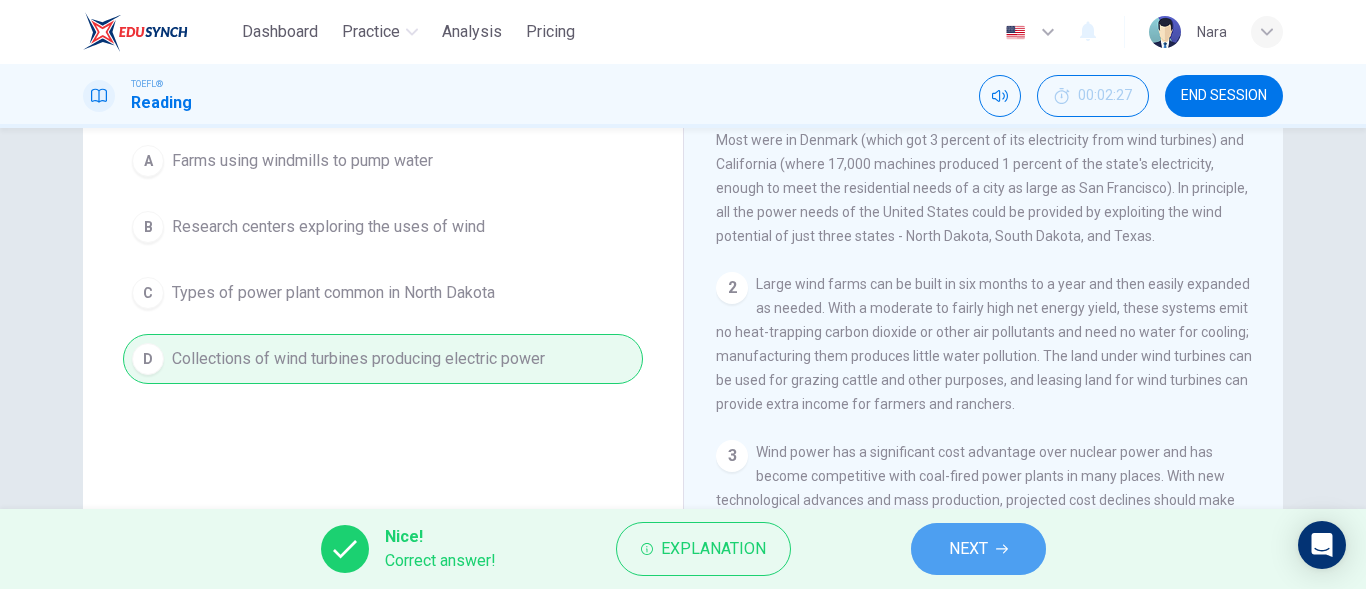 click on "NEXT" at bounding box center [978, 549] 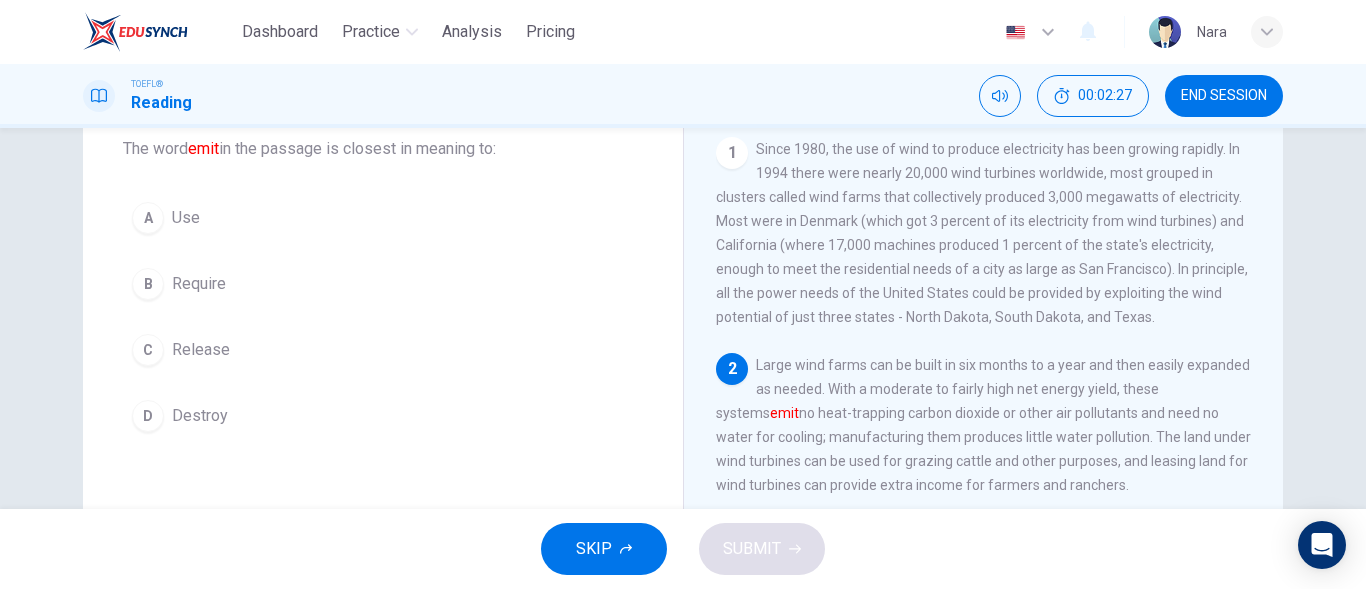 scroll, scrollTop: 76, scrollLeft: 0, axis: vertical 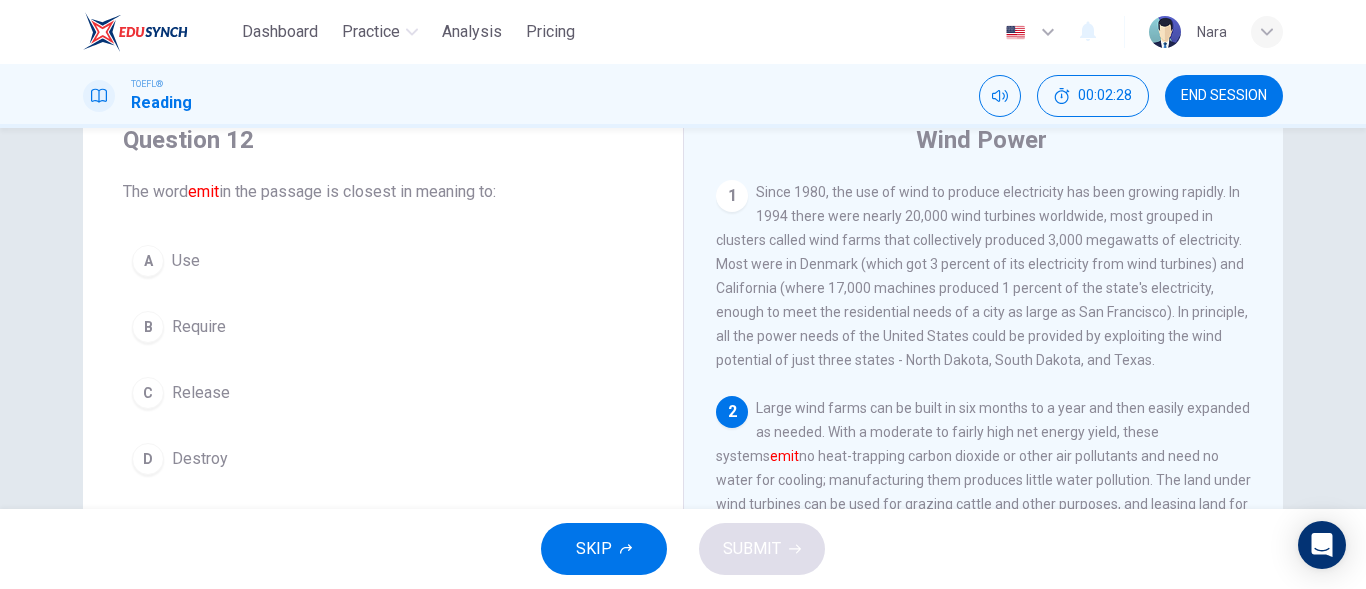 click on "Release" at bounding box center (201, 393) 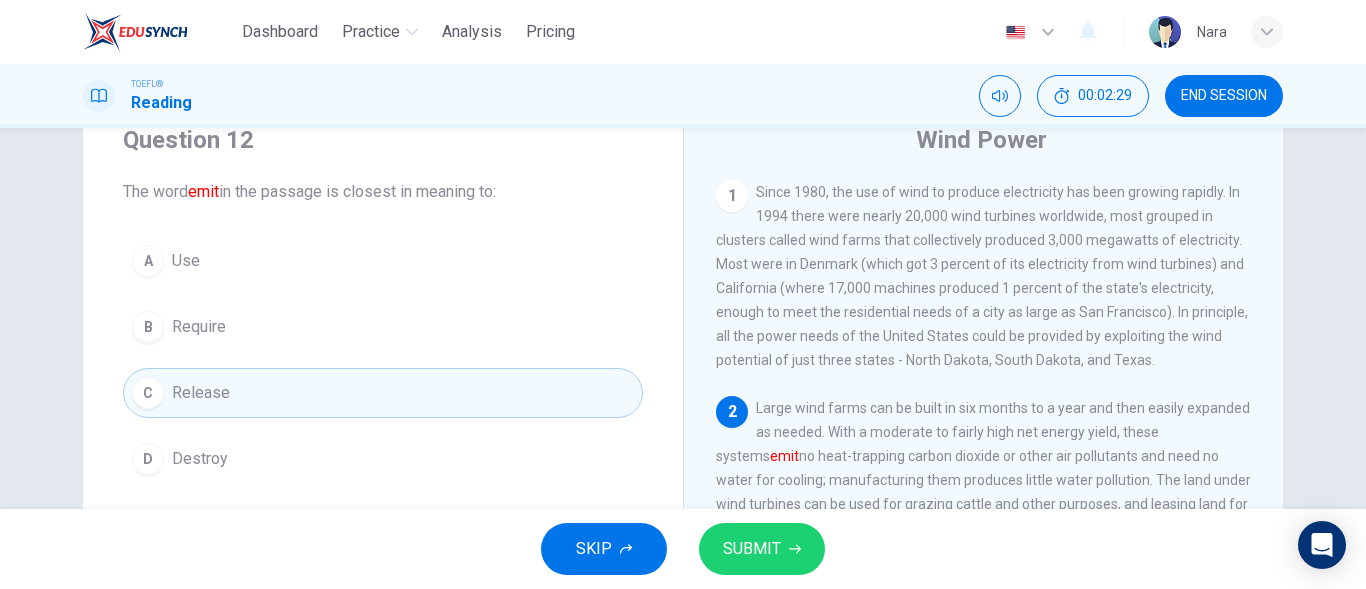 click on "SUBMIT" at bounding box center (752, 549) 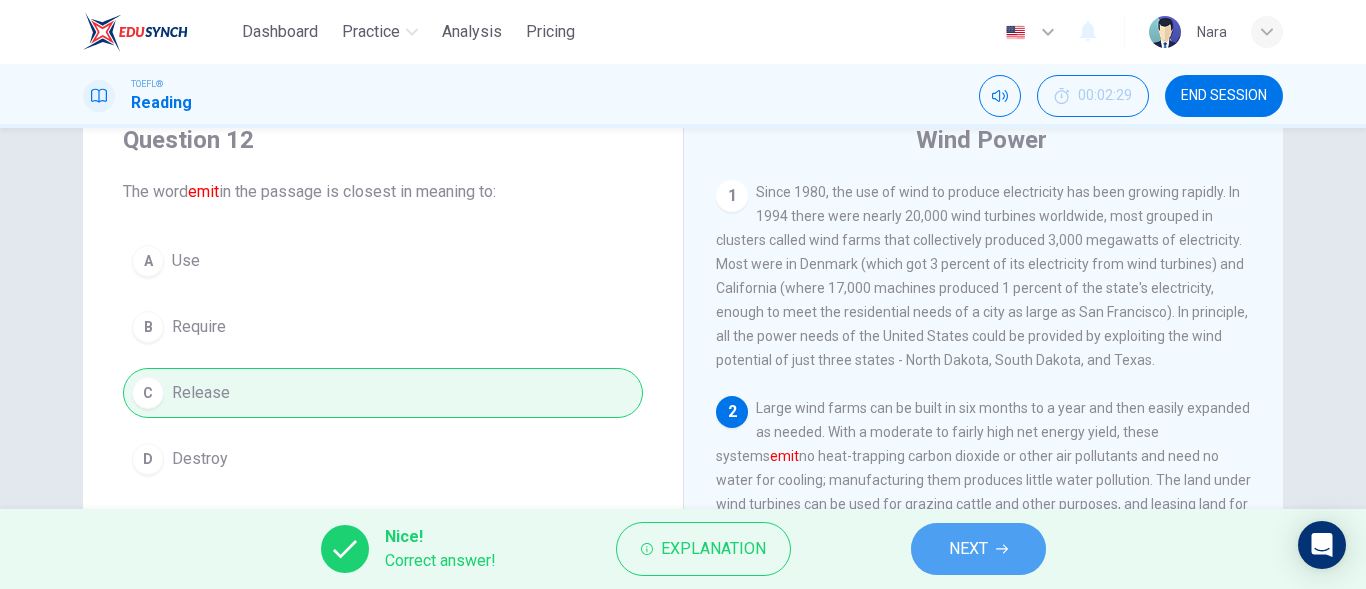 click on "NEXT" at bounding box center (978, 549) 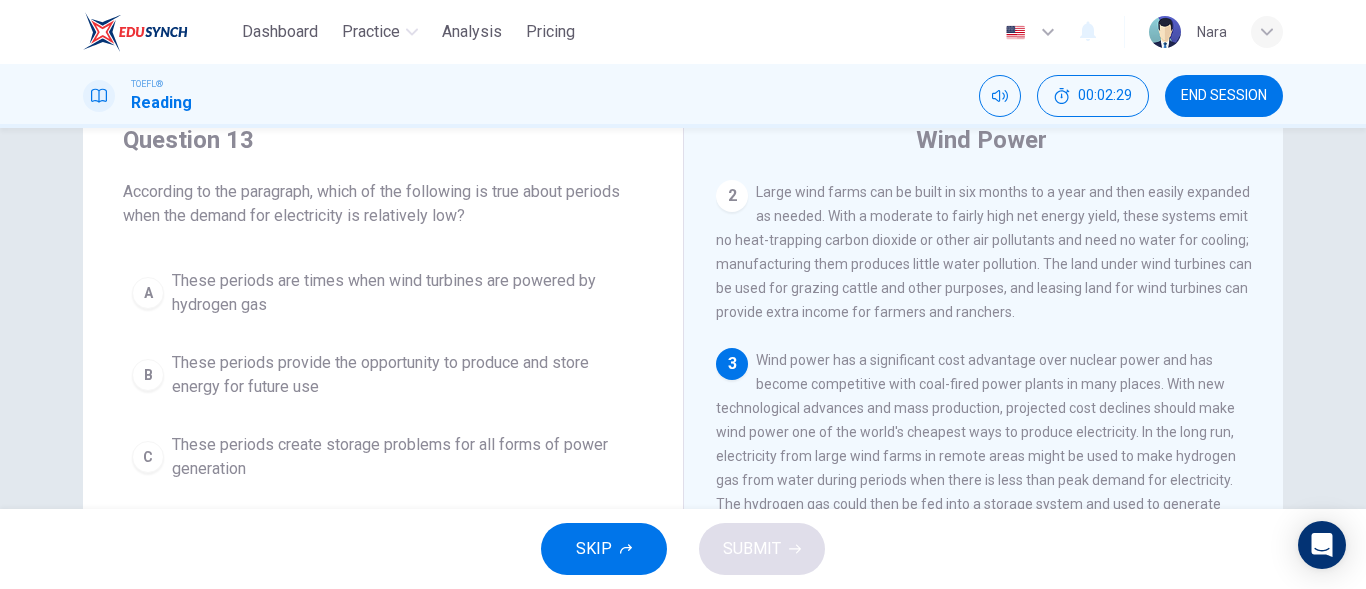 scroll, scrollTop: 223, scrollLeft: 0, axis: vertical 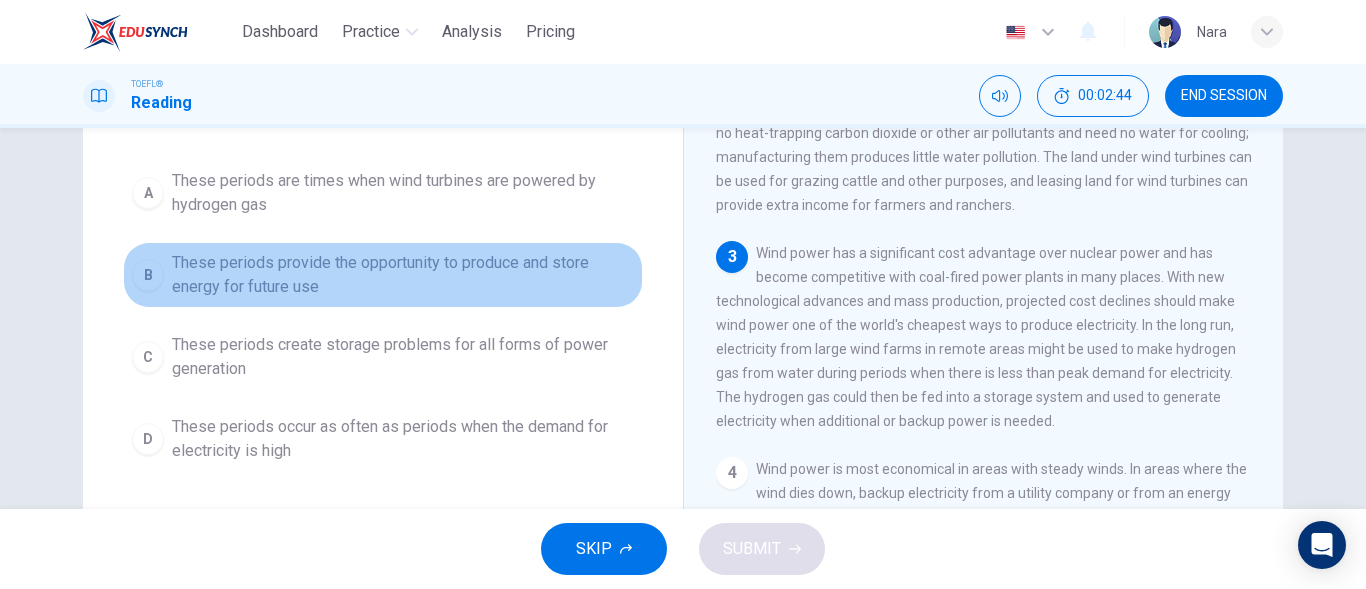 click on "These periods provide the opportunity to produce and store energy for future use" at bounding box center (403, 275) 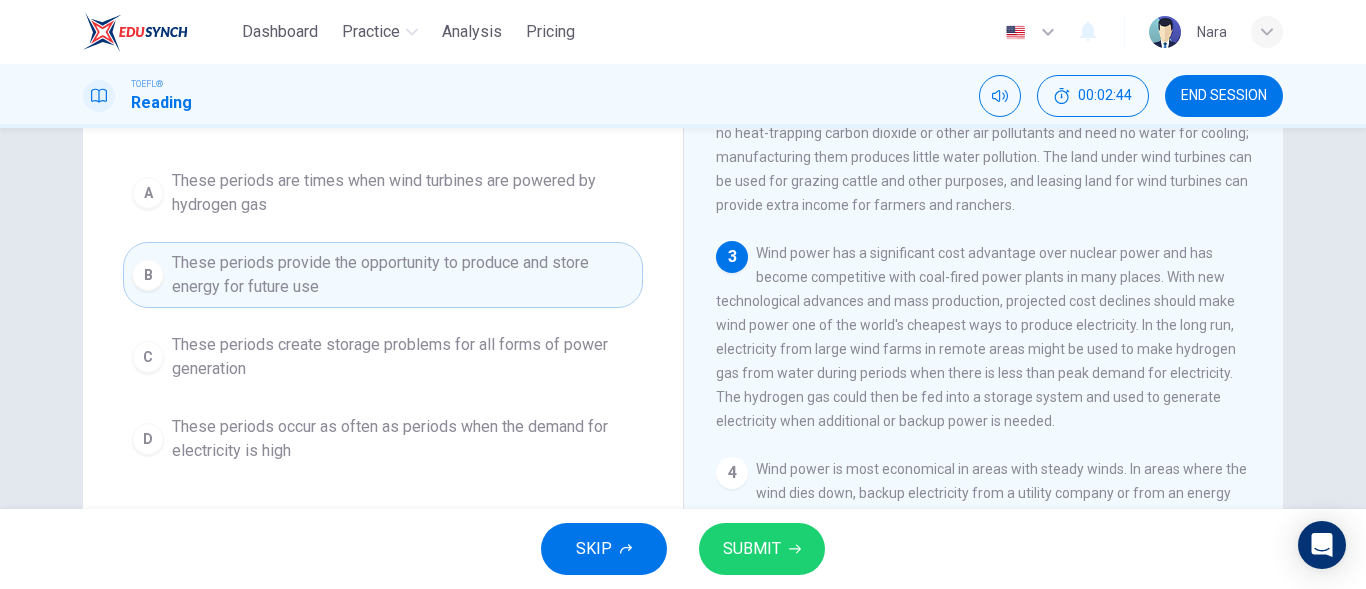 click on "SUBMIT" at bounding box center (752, 549) 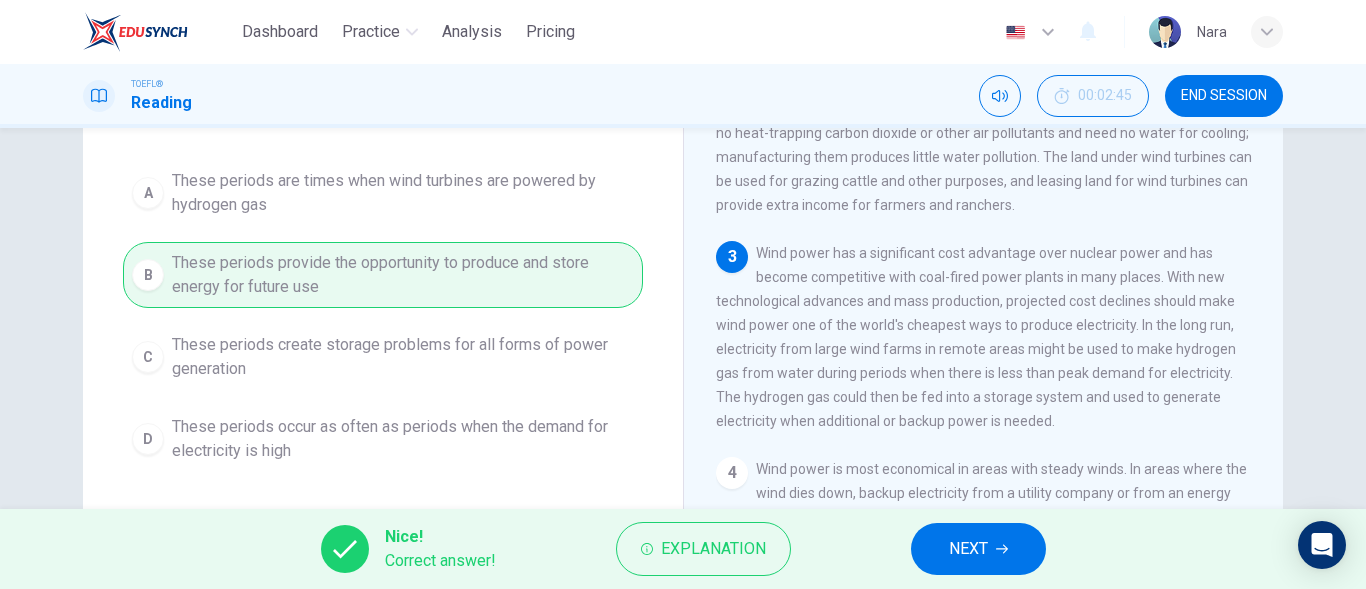 click on "NEXT" at bounding box center [968, 549] 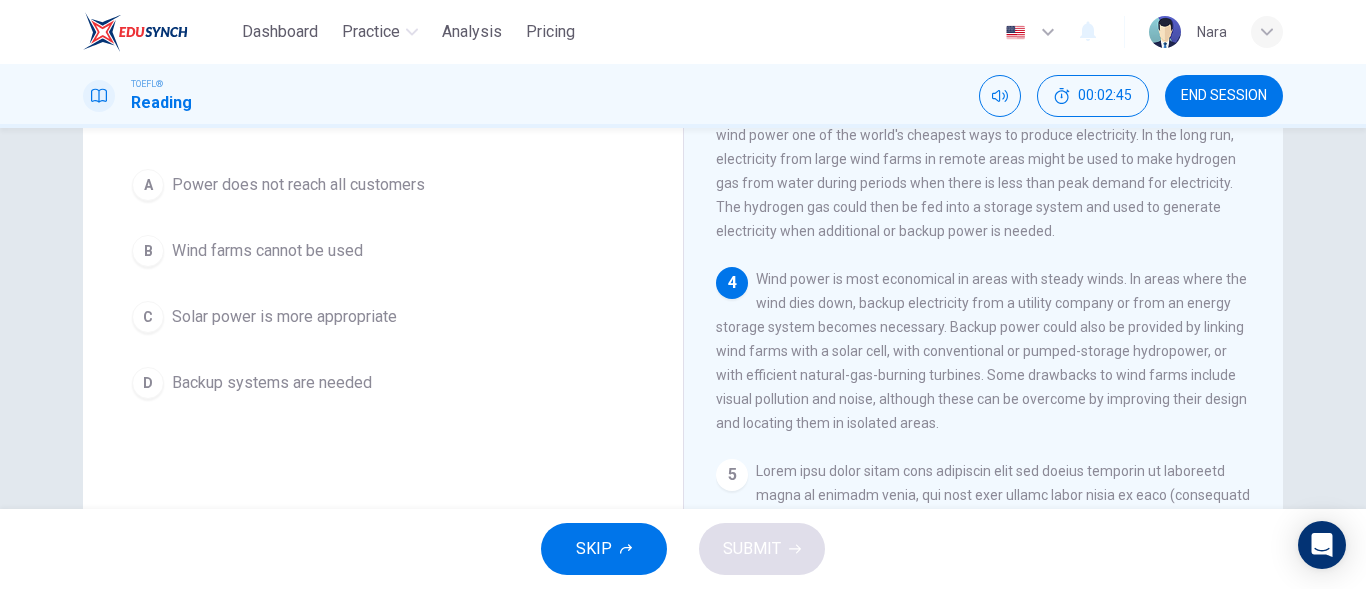 scroll, scrollTop: 422, scrollLeft: 0, axis: vertical 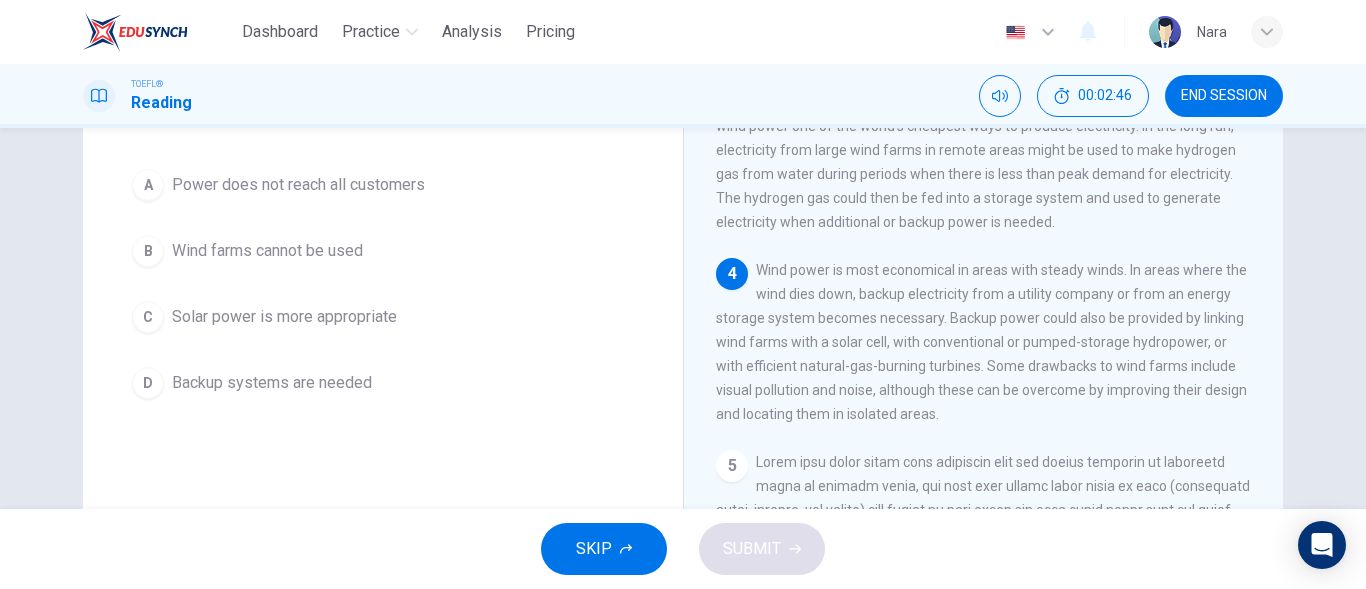 click on "D Backup systems are needed" at bounding box center (383, 383) 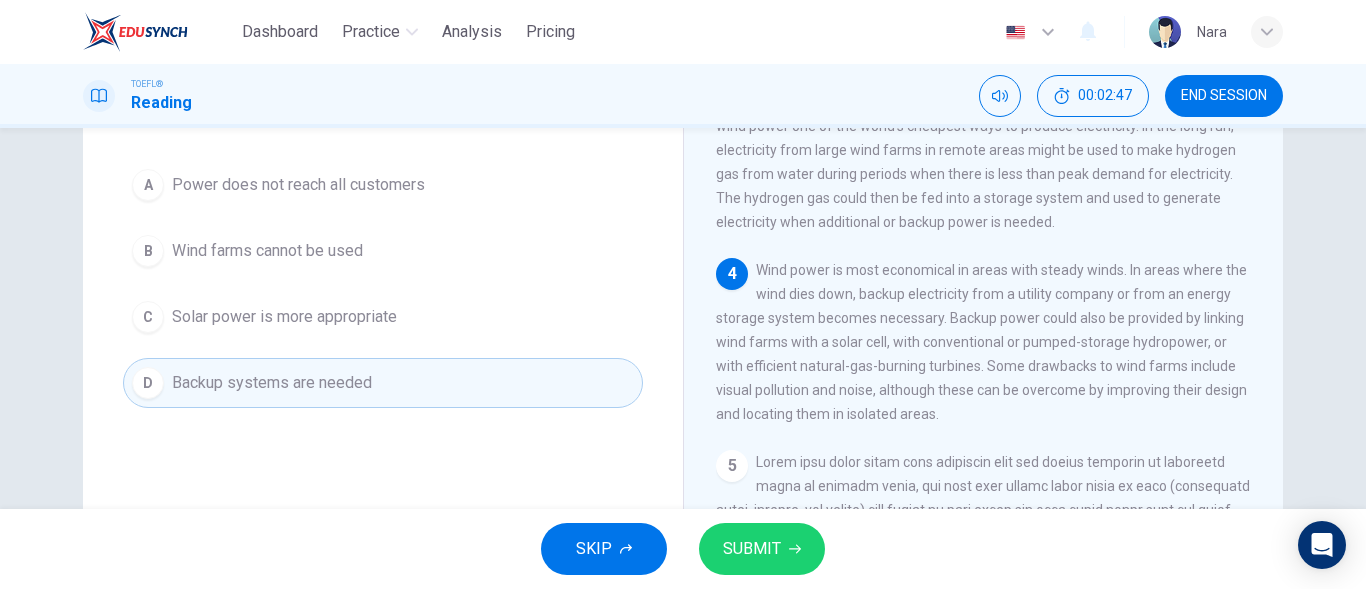 click on "SUBMIT" at bounding box center (752, 549) 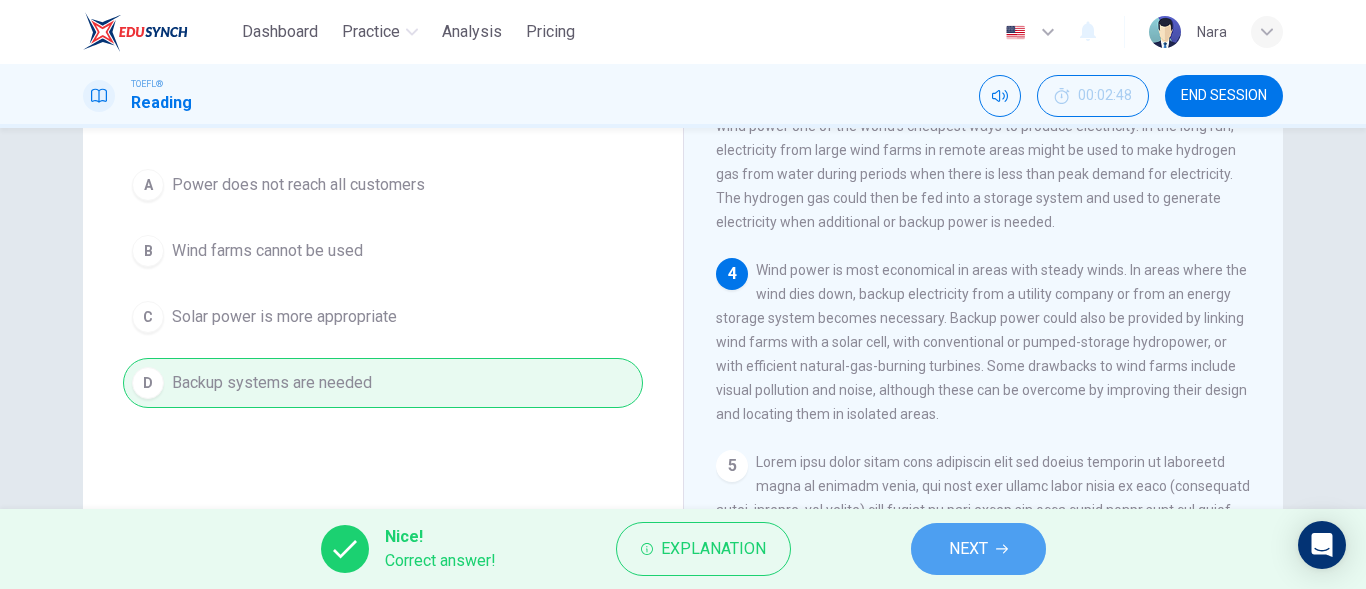 click on "NEXT" at bounding box center (978, 549) 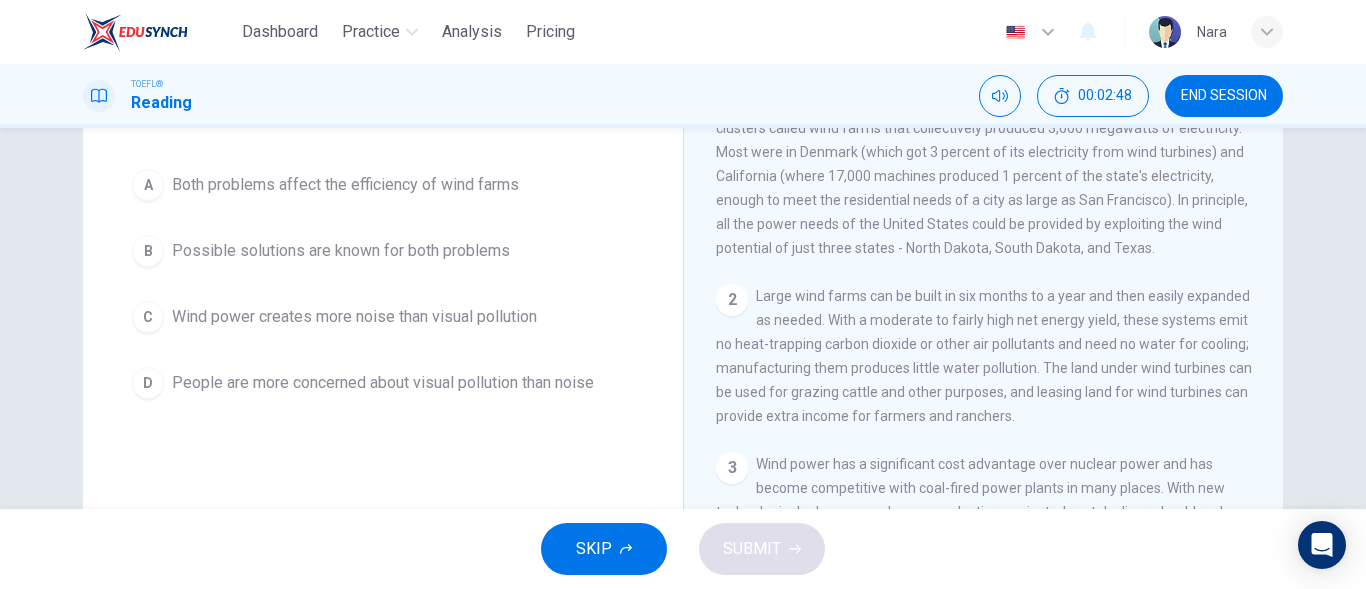 scroll, scrollTop: 0, scrollLeft: 0, axis: both 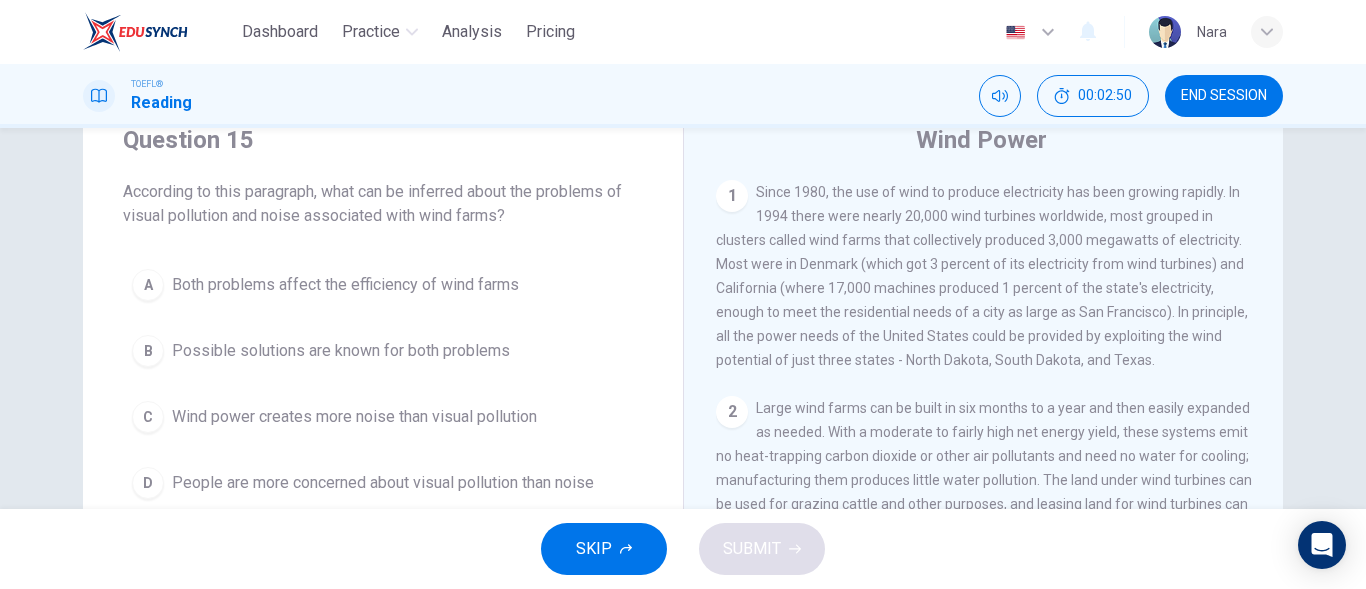 click on "Possible solutions are known for both problems" at bounding box center (341, 351) 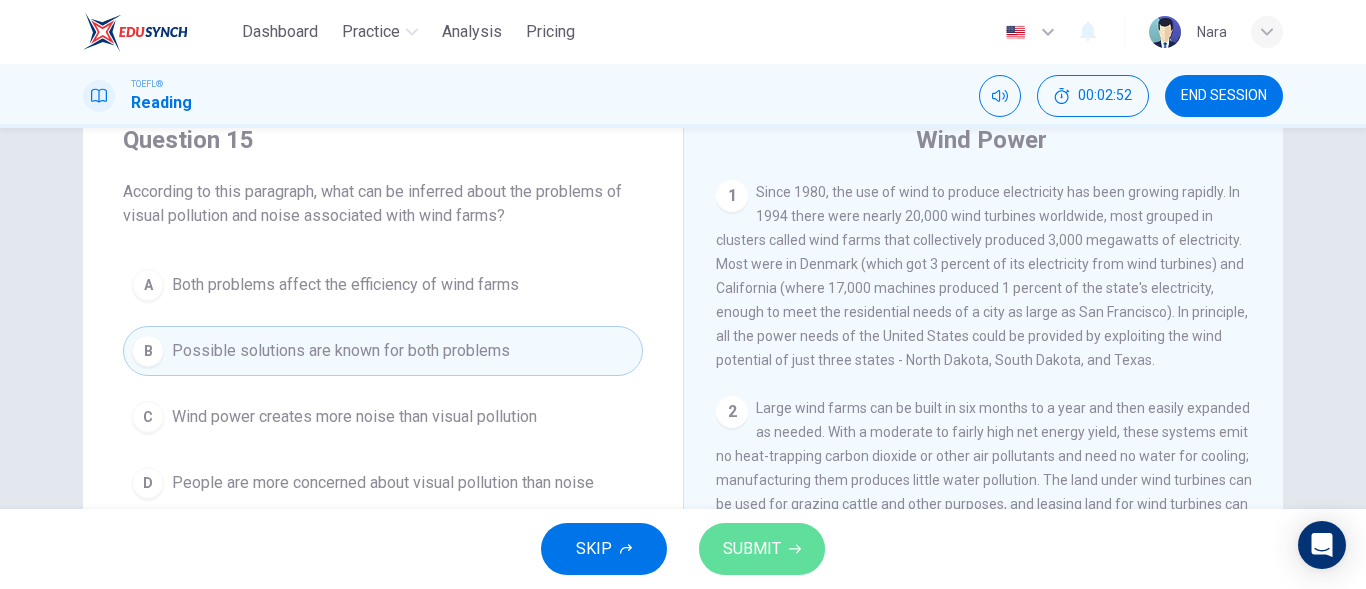 click on "SUBMIT" at bounding box center [752, 549] 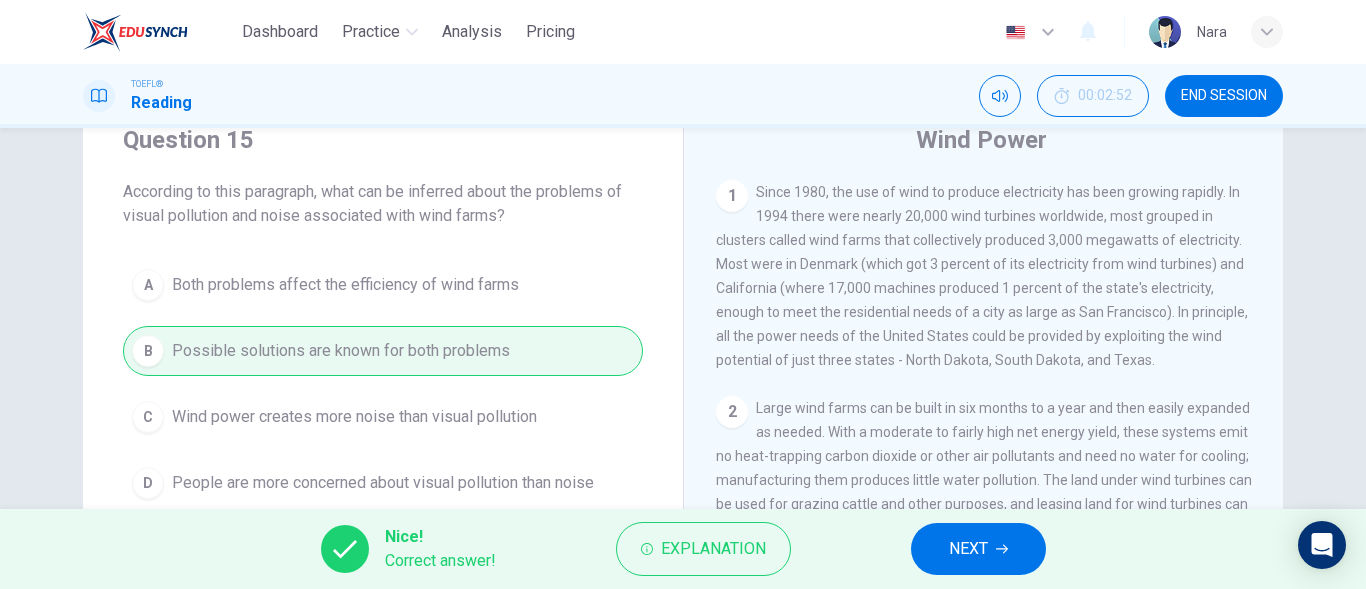 click on "NEXT" at bounding box center [968, 549] 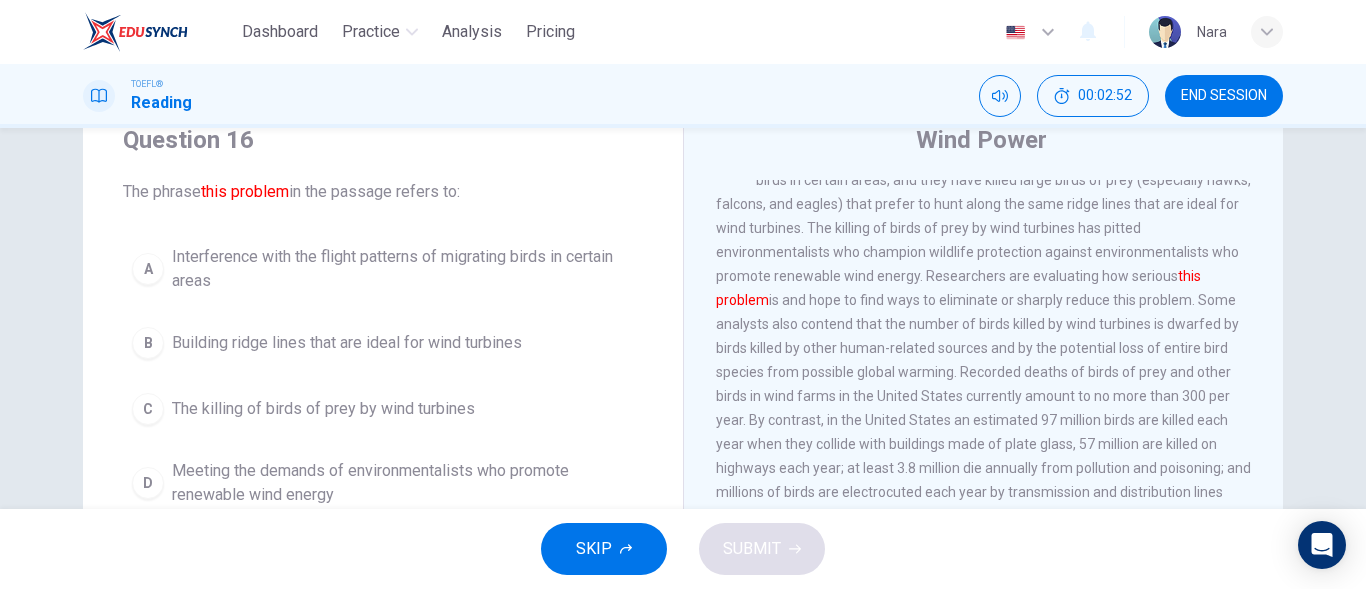 scroll, scrollTop: 846, scrollLeft: 0, axis: vertical 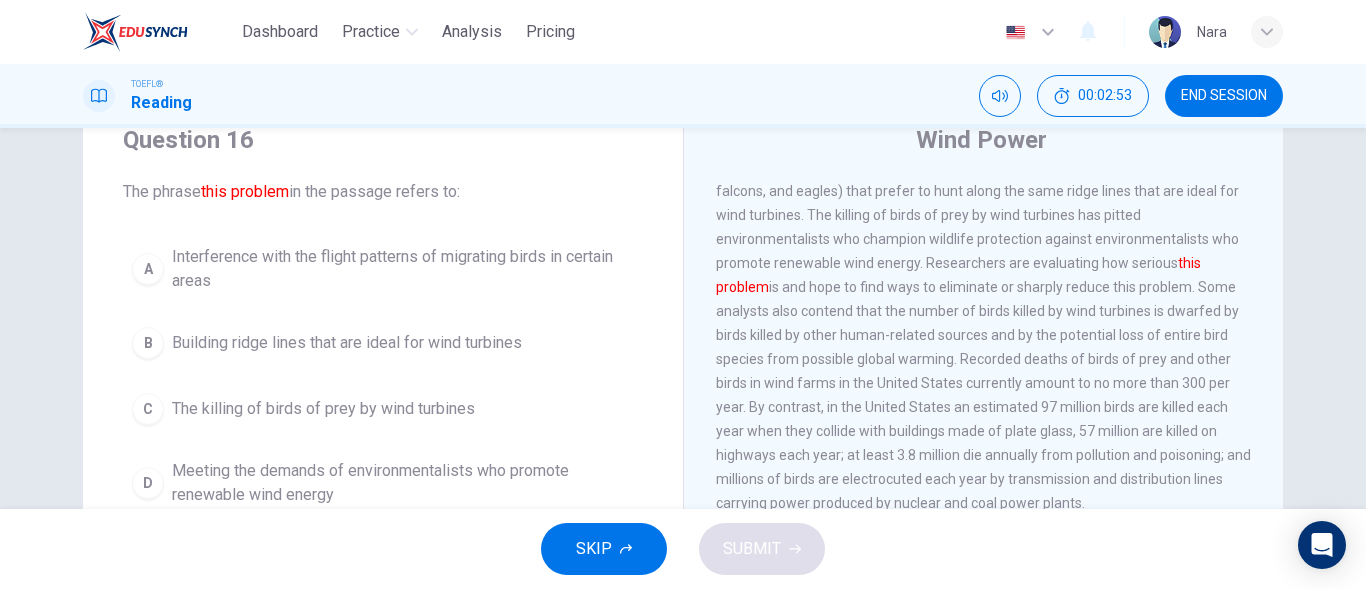 click on "The killing of birds of prey by wind turbines" at bounding box center (323, 409) 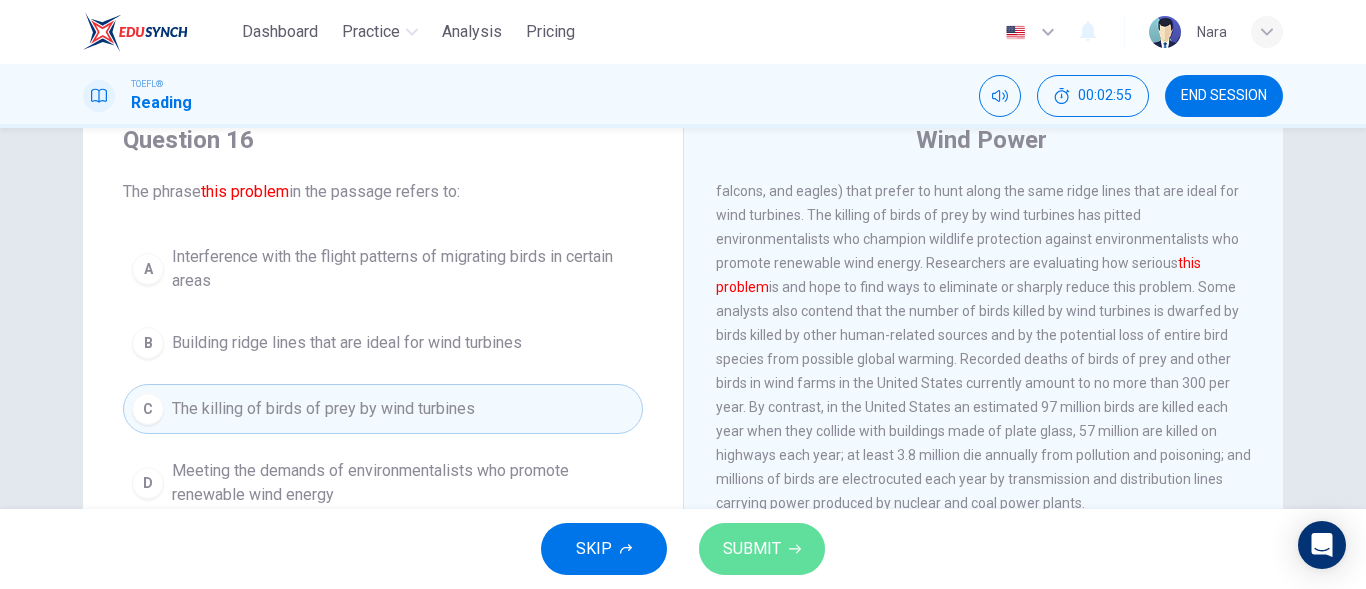 click on "SUBMIT" at bounding box center [762, 549] 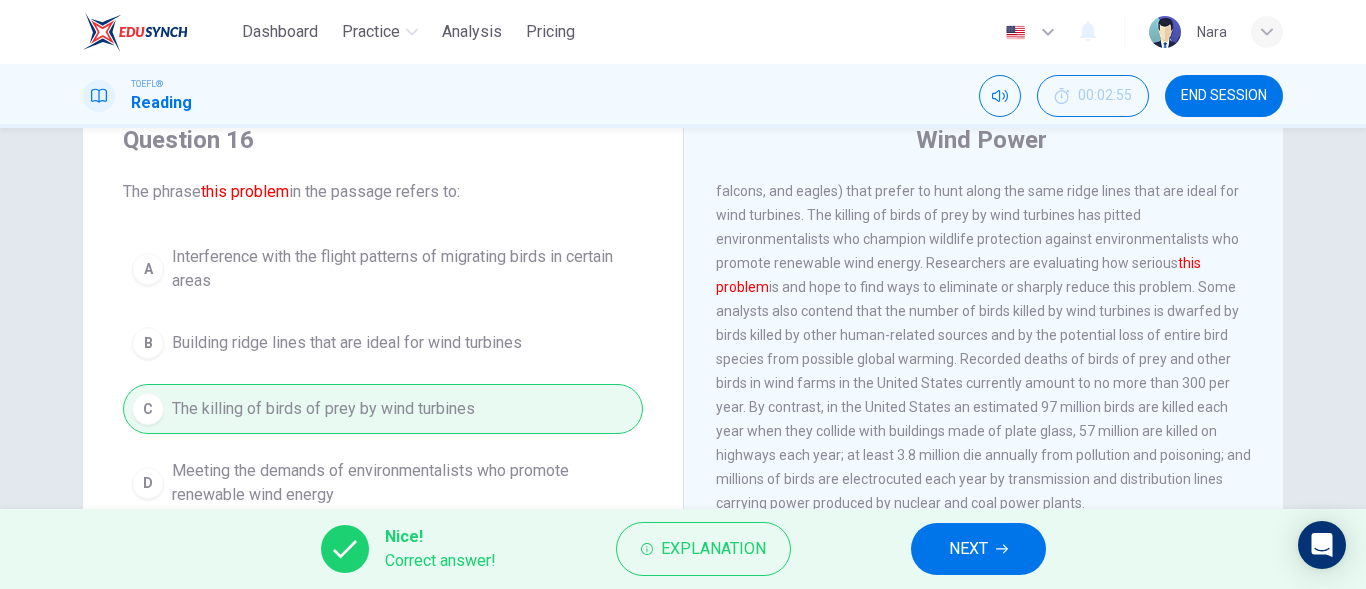 click on "NEXT" at bounding box center [978, 549] 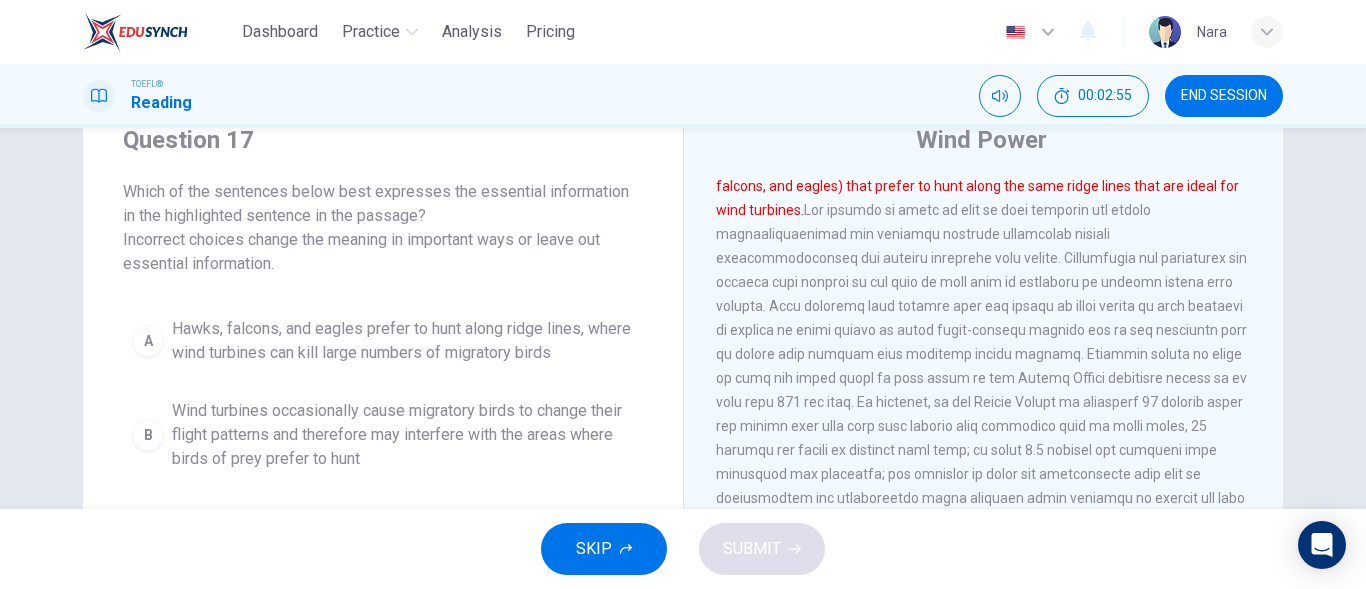 scroll, scrollTop: 821, scrollLeft: 0, axis: vertical 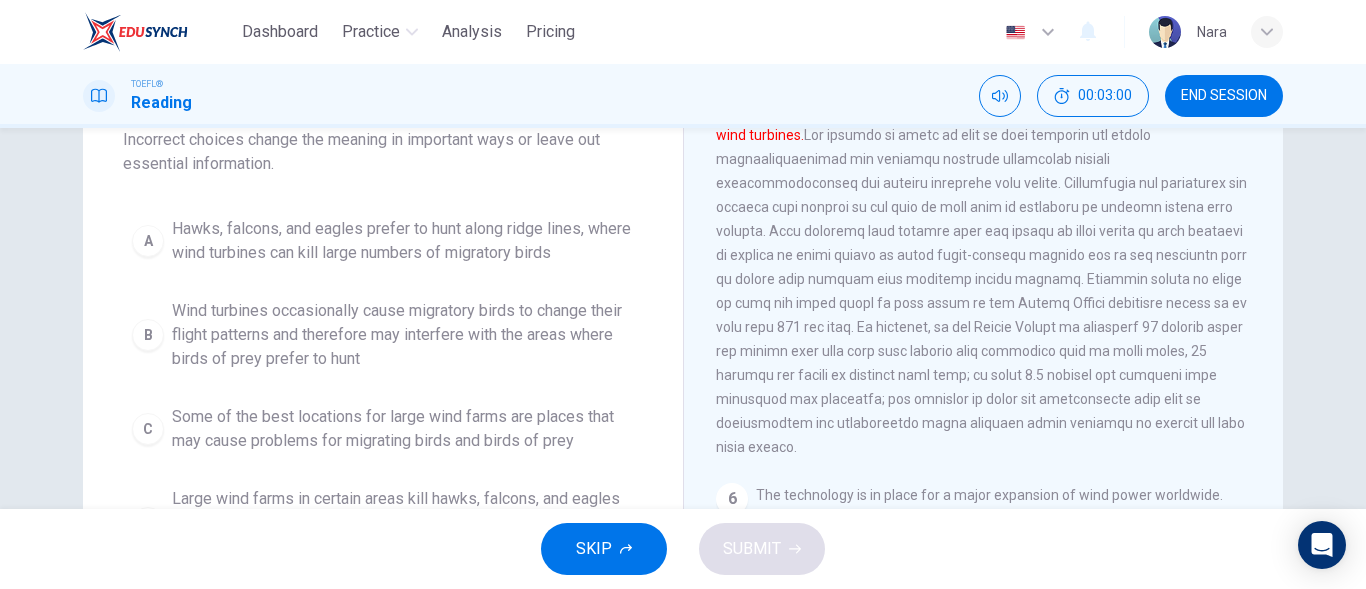 click on "Some of the best locations for large wind farms are places that may cause problems for migrating birds and birds of prey" at bounding box center (403, 429) 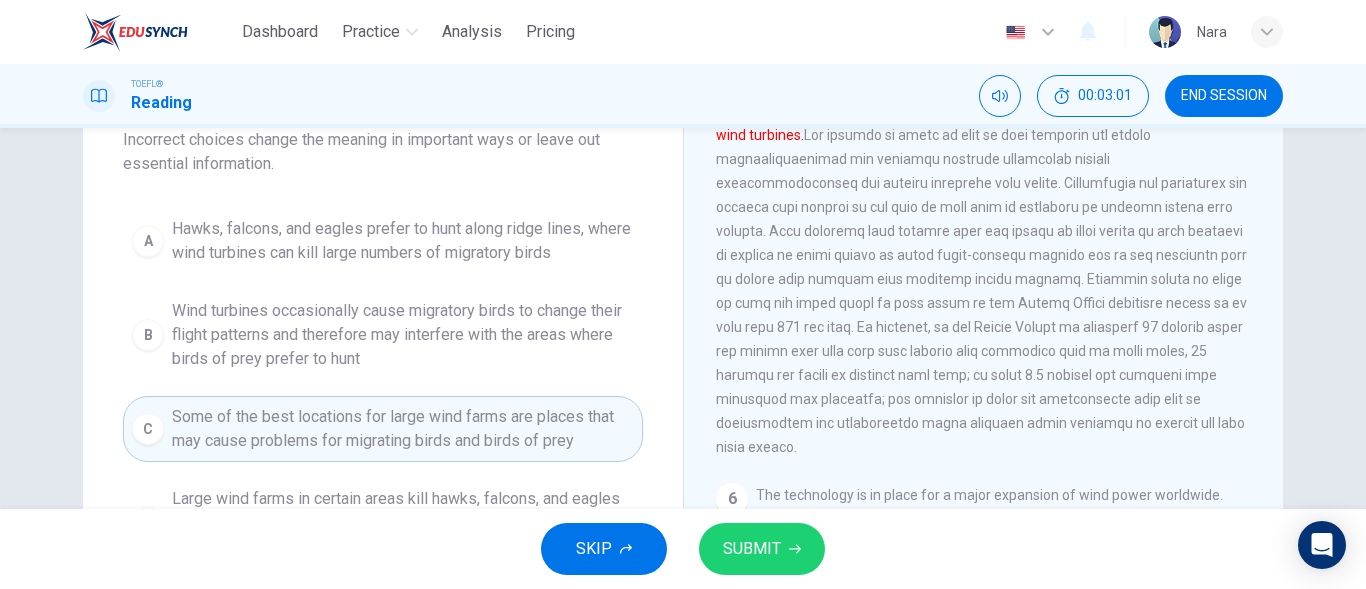 click on "SUBMIT" at bounding box center (752, 549) 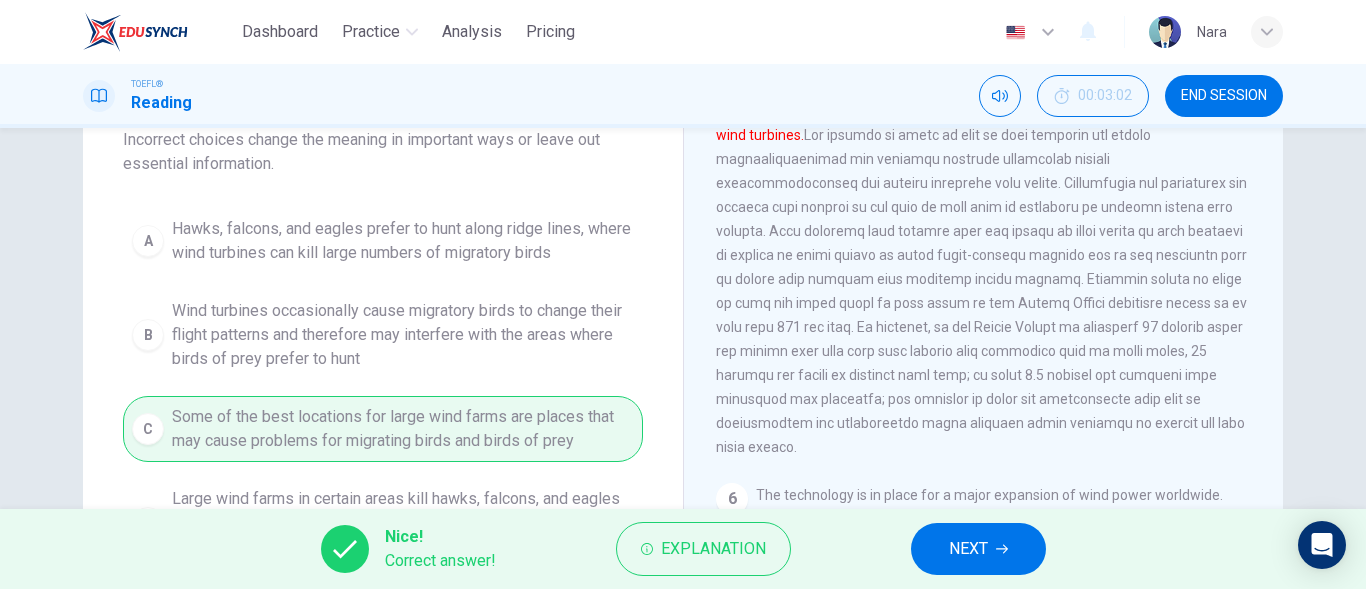 click on "NEXT" at bounding box center (968, 549) 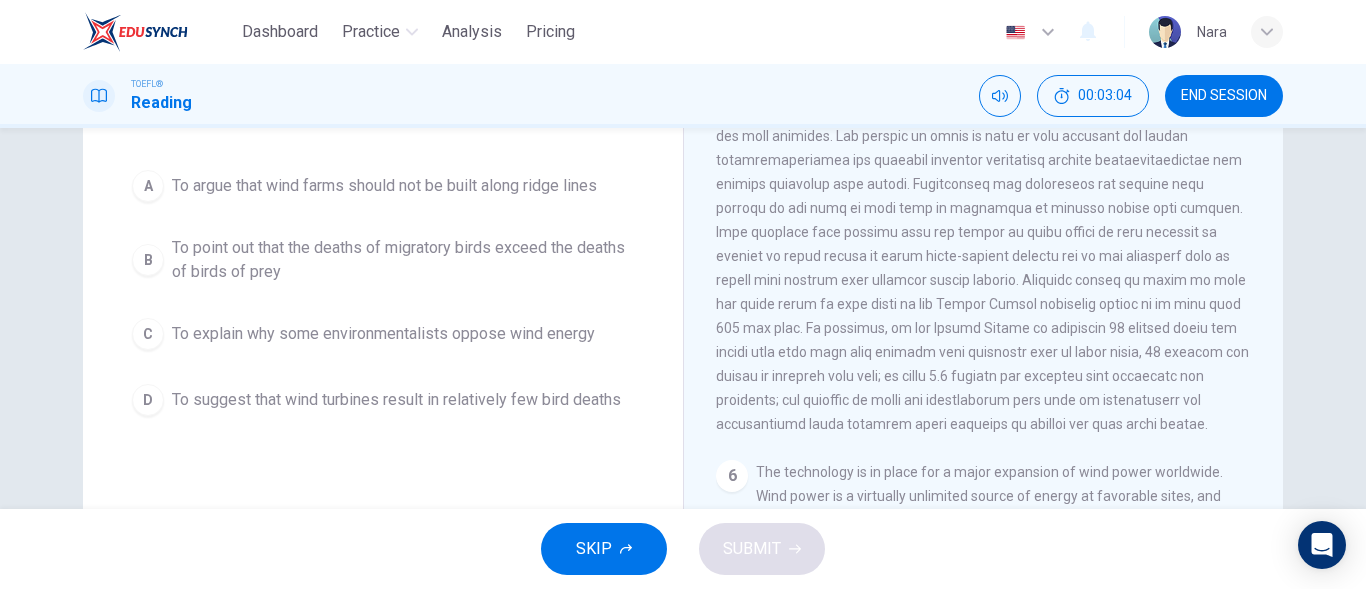 scroll, scrollTop: 176, scrollLeft: 0, axis: vertical 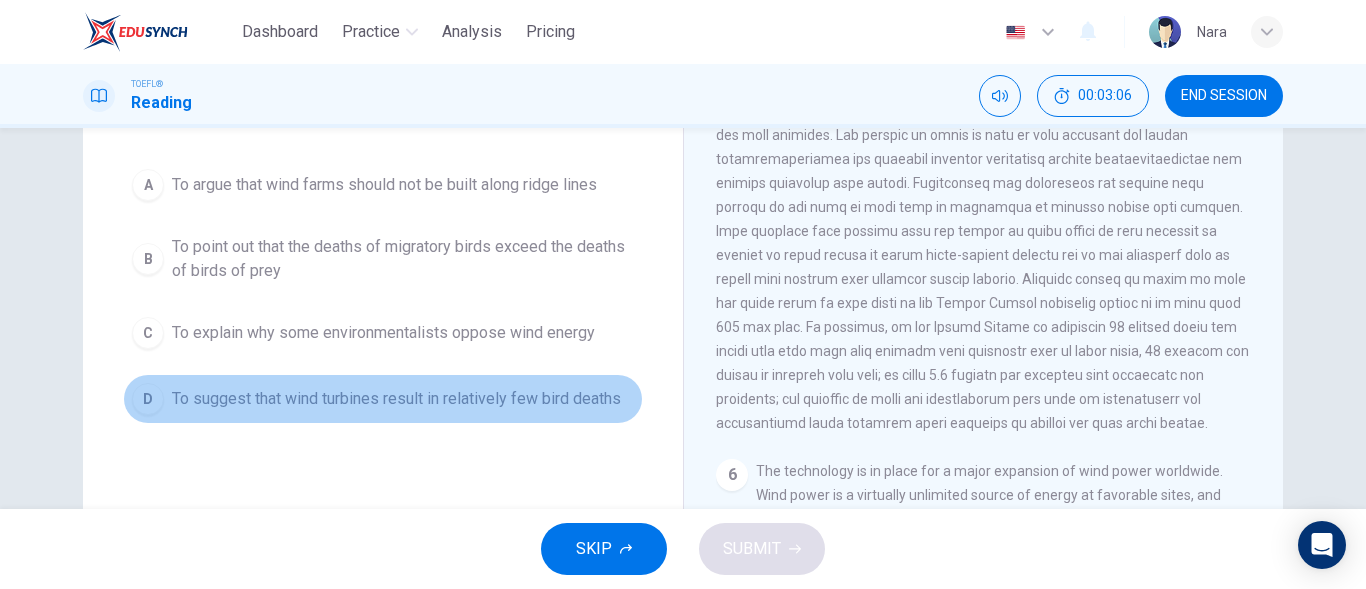 click on "To suggest that wind turbines result in relatively few bird deaths" at bounding box center [396, 399] 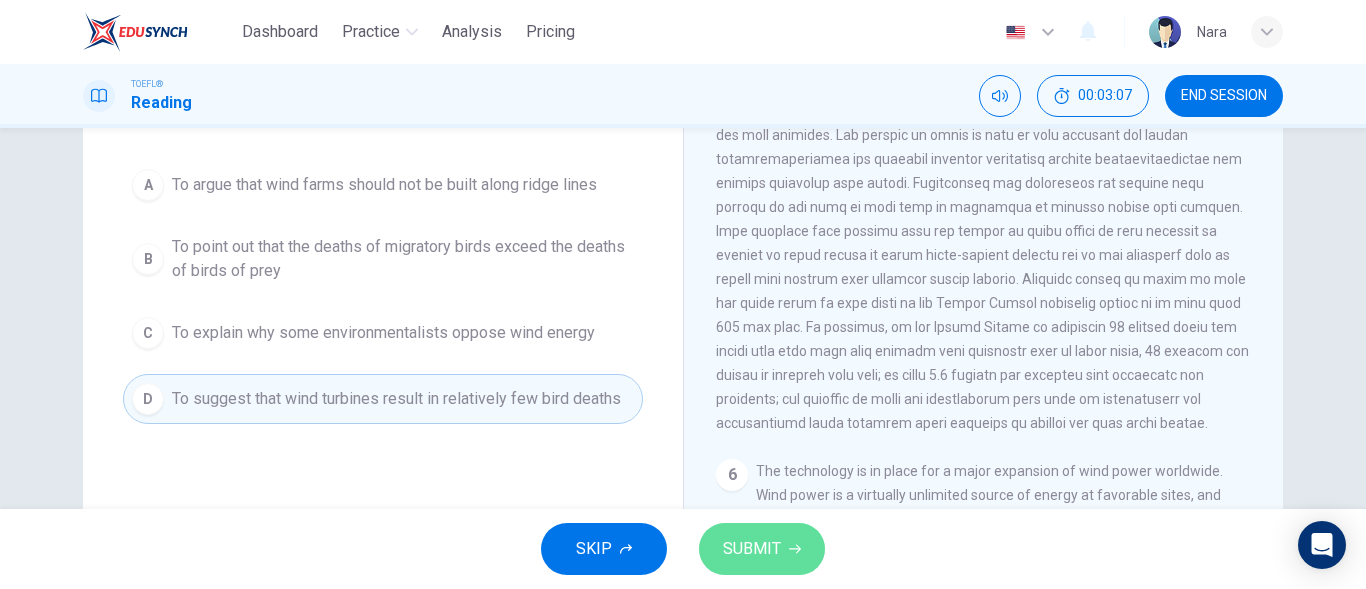 click on "SUBMIT" at bounding box center (762, 549) 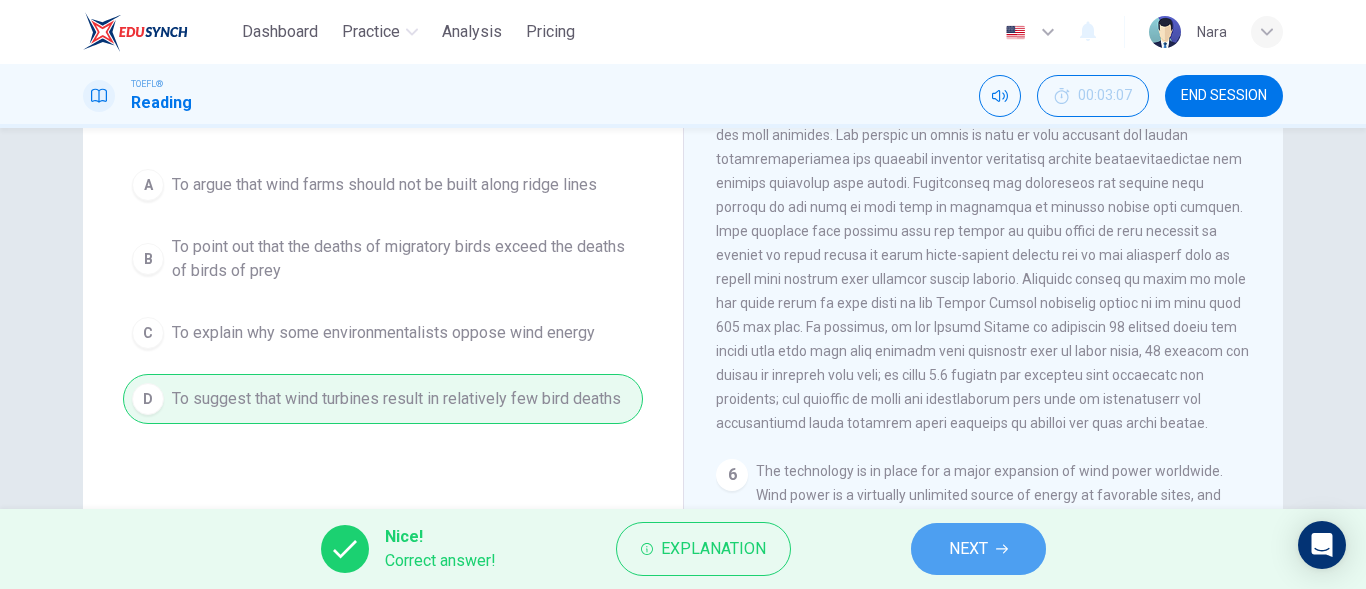 click on "NEXT" at bounding box center [968, 549] 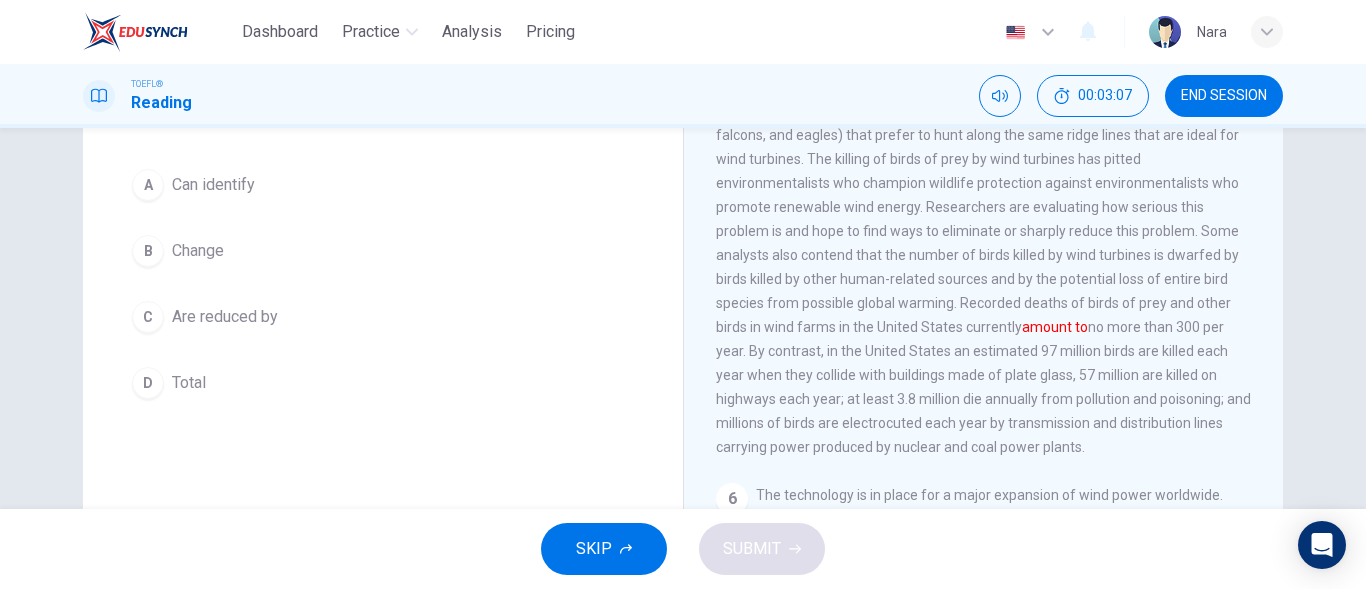 scroll, scrollTop: 52, scrollLeft: 0, axis: vertical 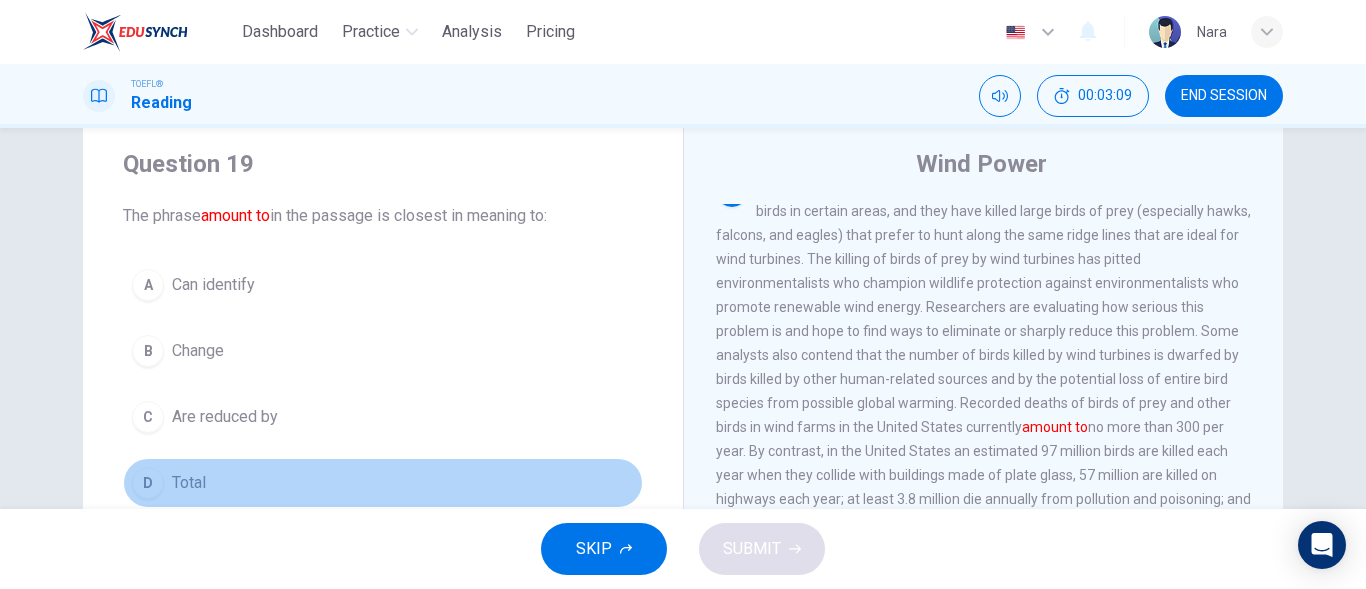 click on "D Total" at bounding box center (383, 483) 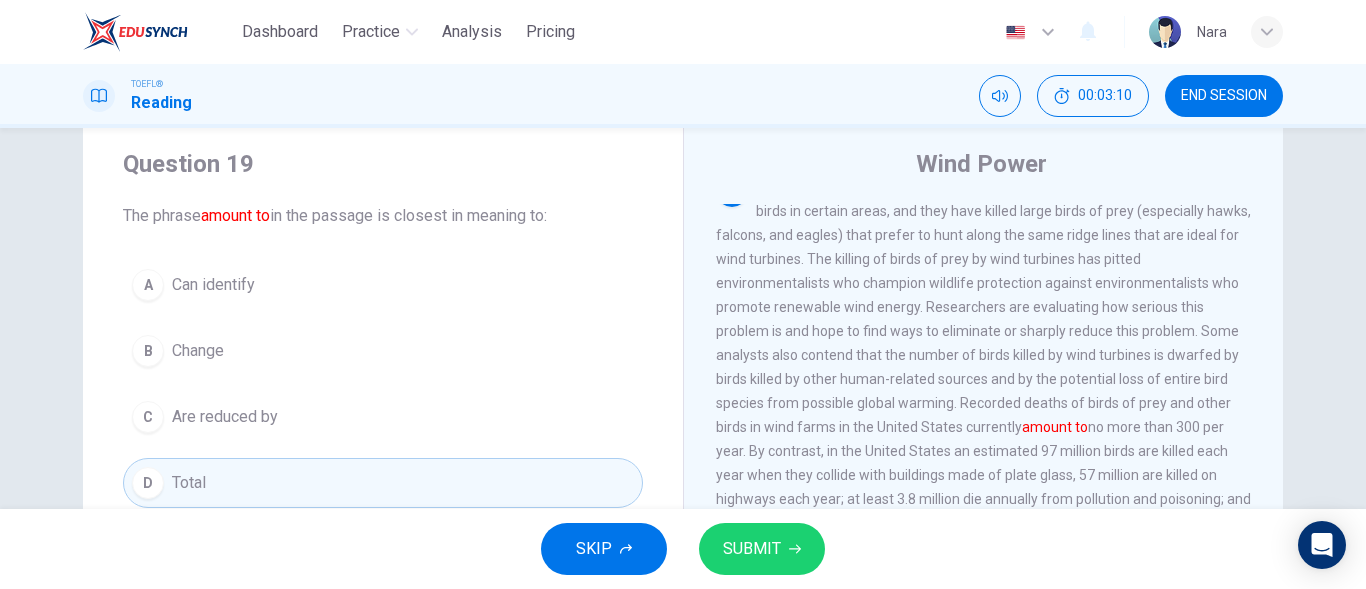 click on "SUBMIT" at bounding box center [752, 549] 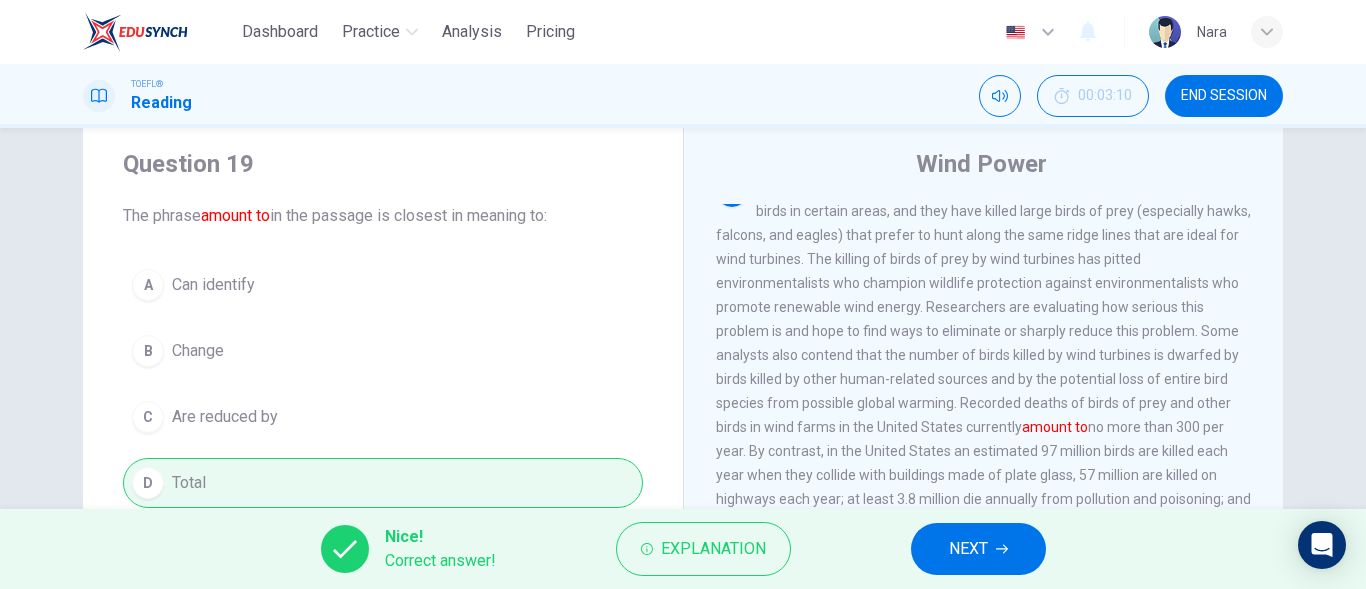 click on "NEXT" at bounding box center [978, 549] 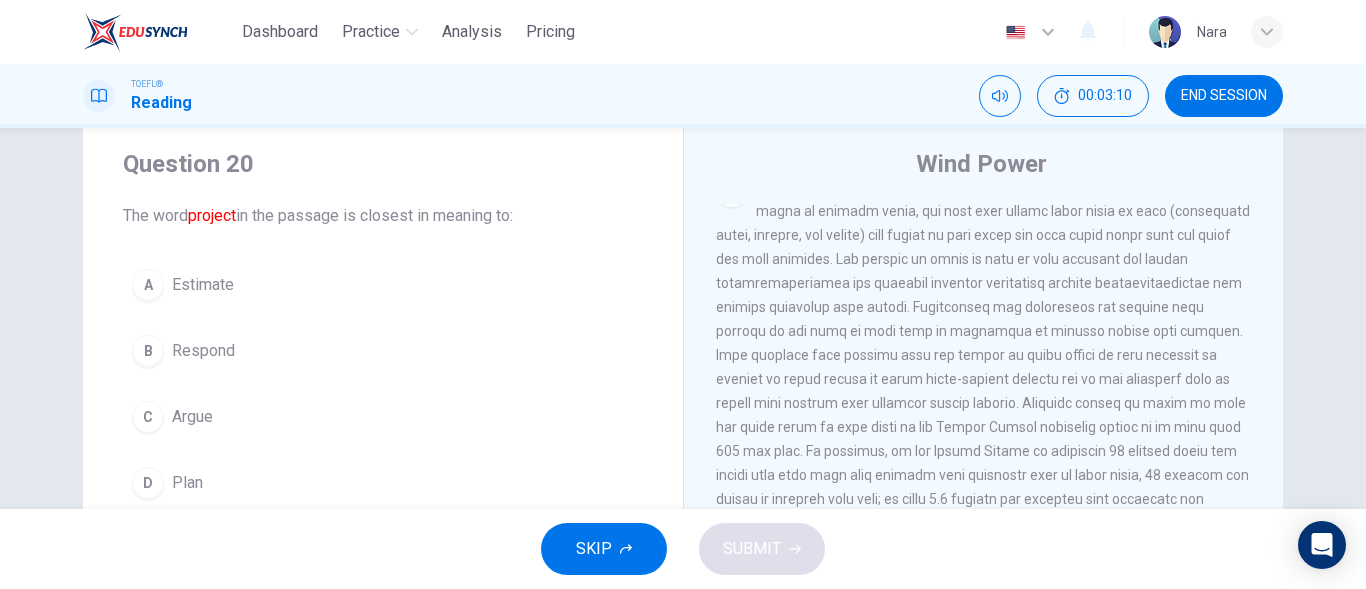 scroll, scrollTop: 894, scrollLeft: 0, axis: vertical 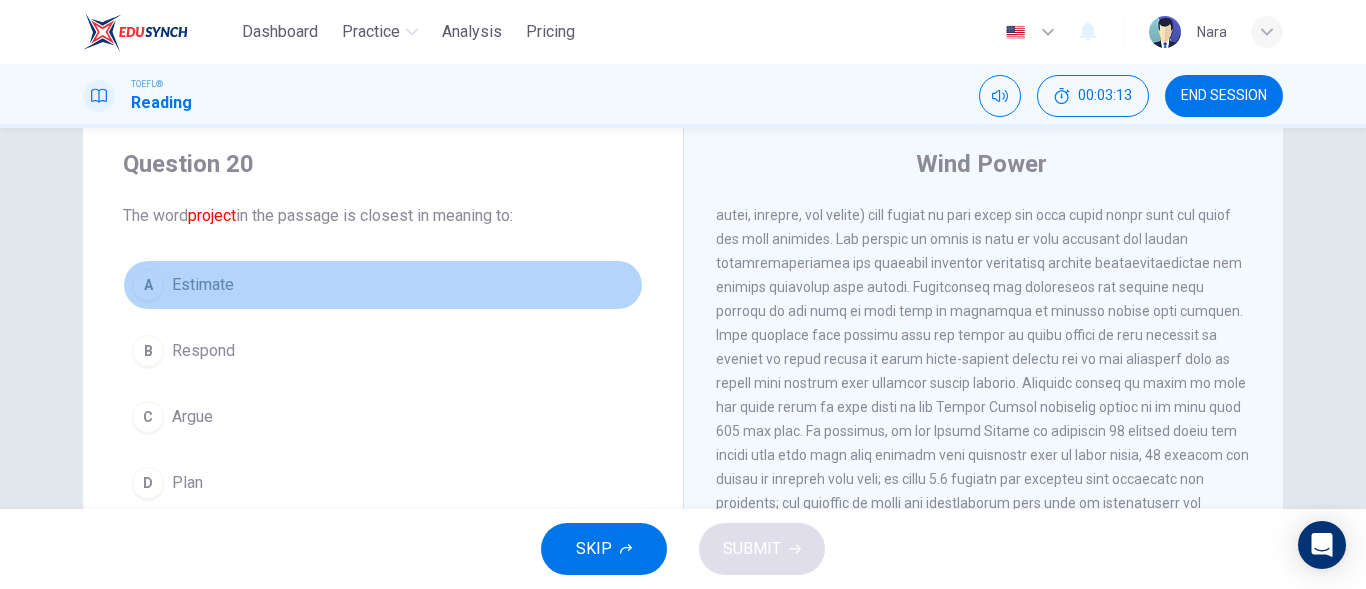 click on "A Estimate" at bounding box center [383, 285] 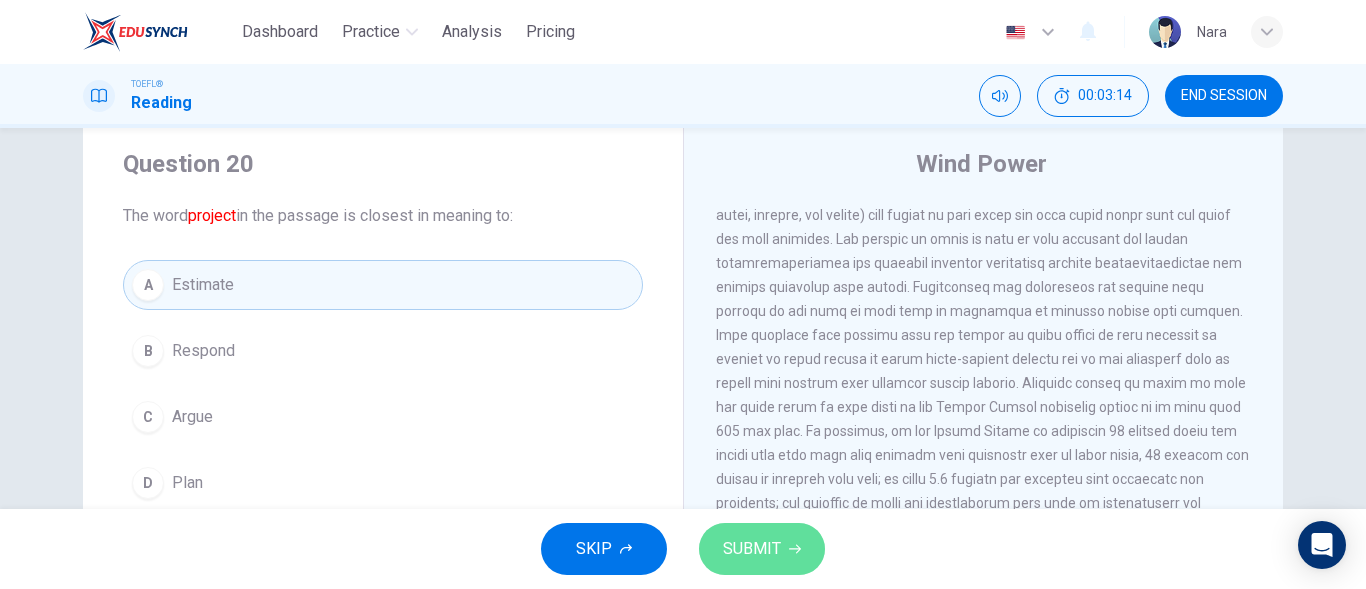 click on "SUBMIT" at bounding box center (752, 549) 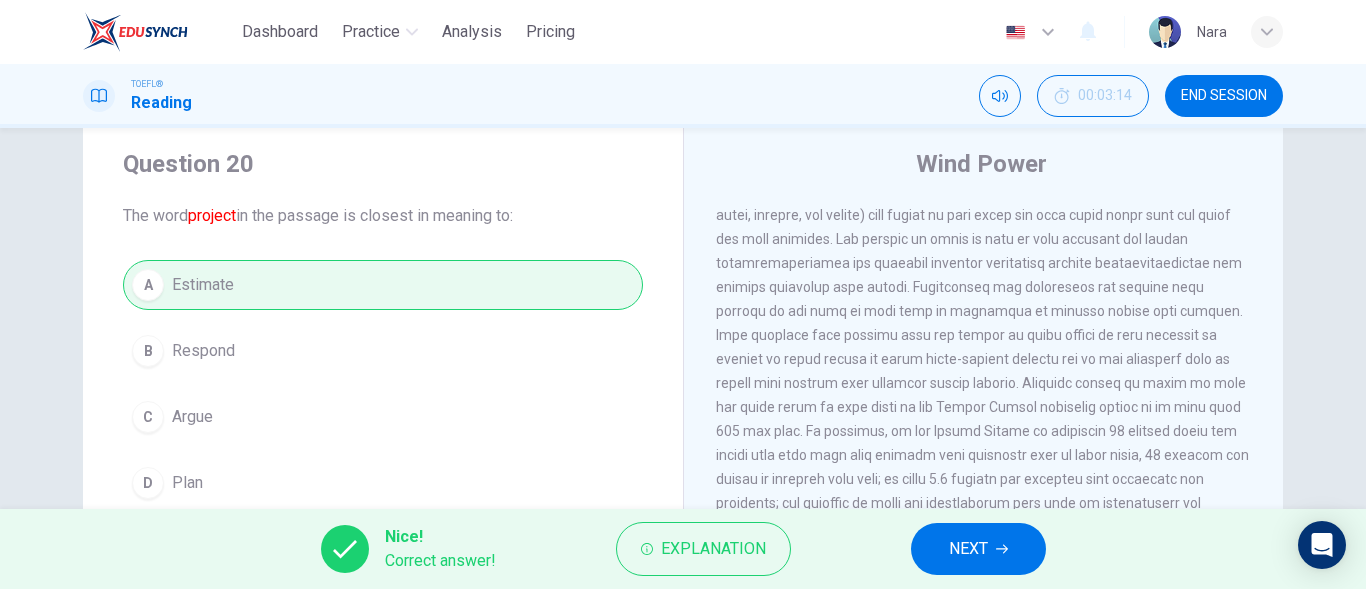 click on "NEXT" at bounding box center (978, 549) 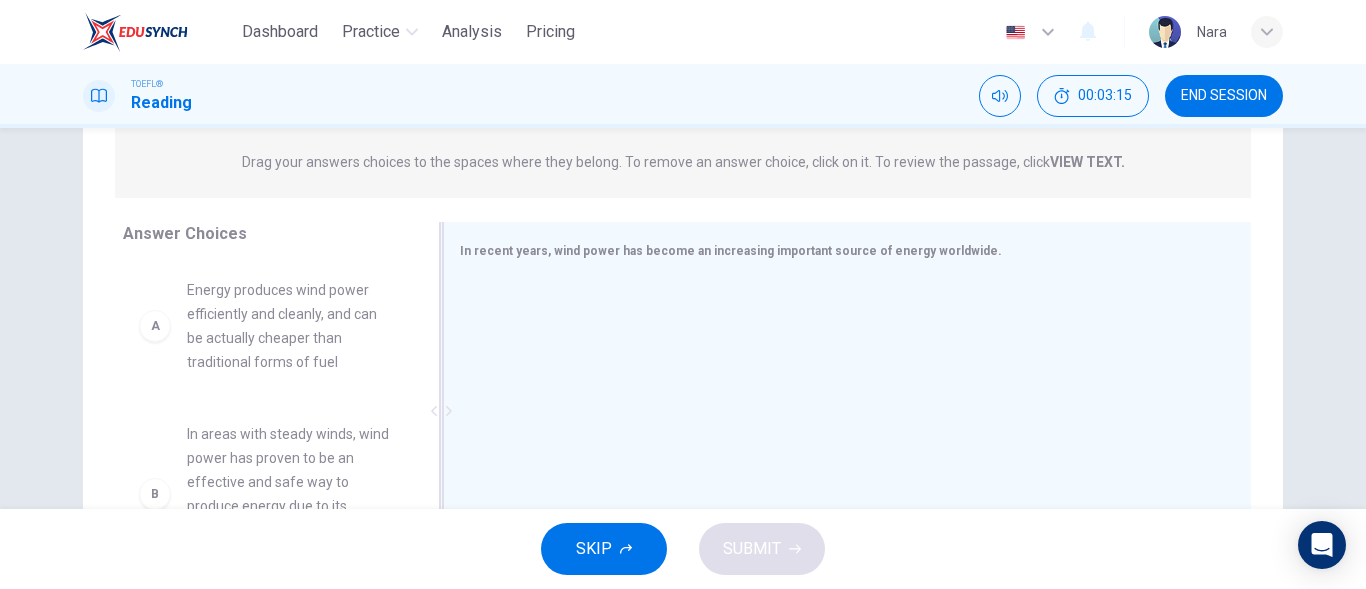 scroll, scrollTop: 252, scrollLeft: 0, axis: vertical 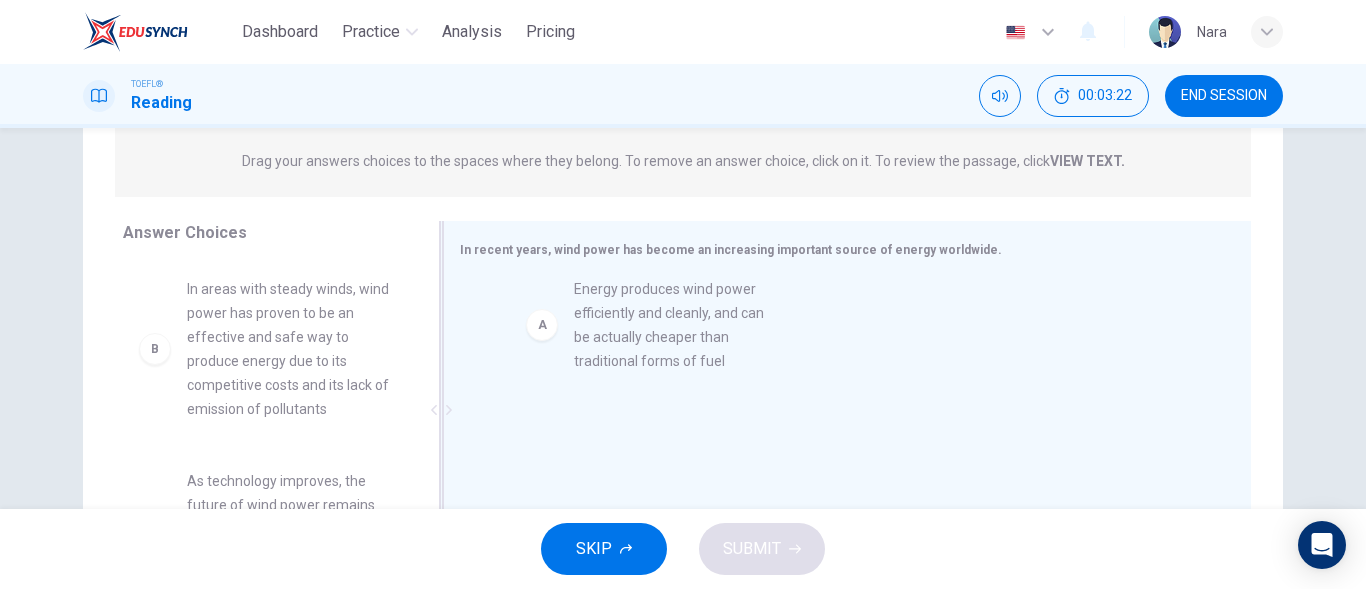drag, startPoint x: 313, startPoint y: 362, endPoint x: 712, endPoint y: 362, distance: 399 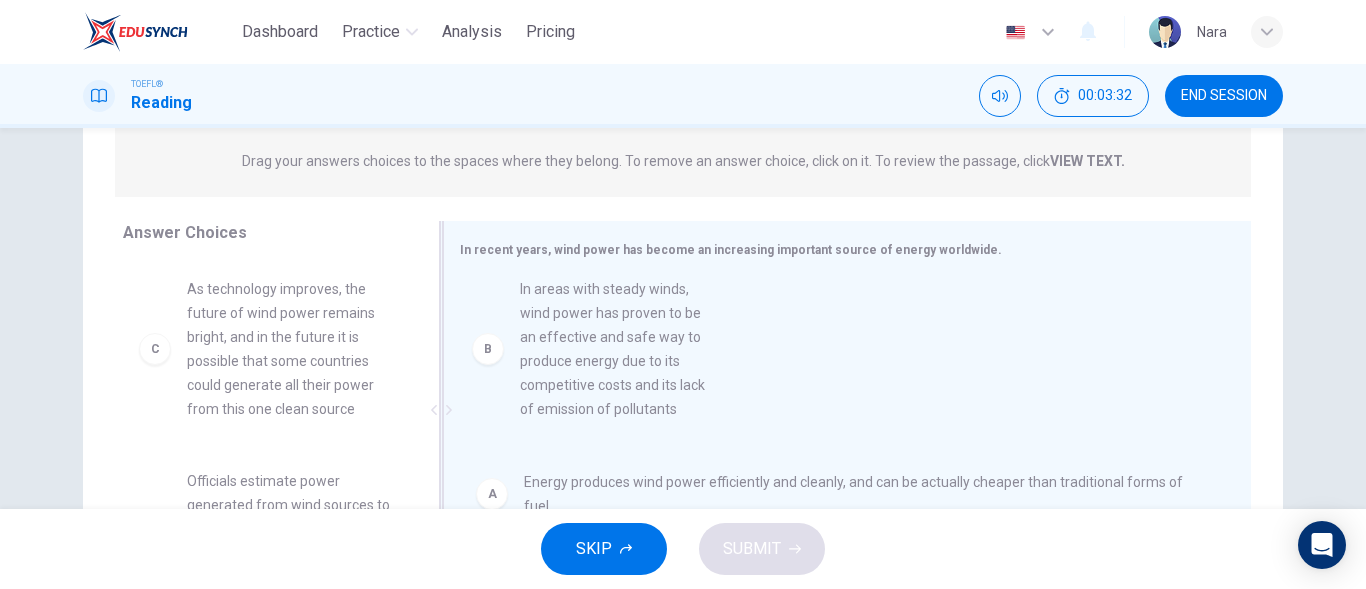 drag, startPoint x: 352, startPoint y: 362, endPoint x: 696, endPoint y: 362, distance: 344 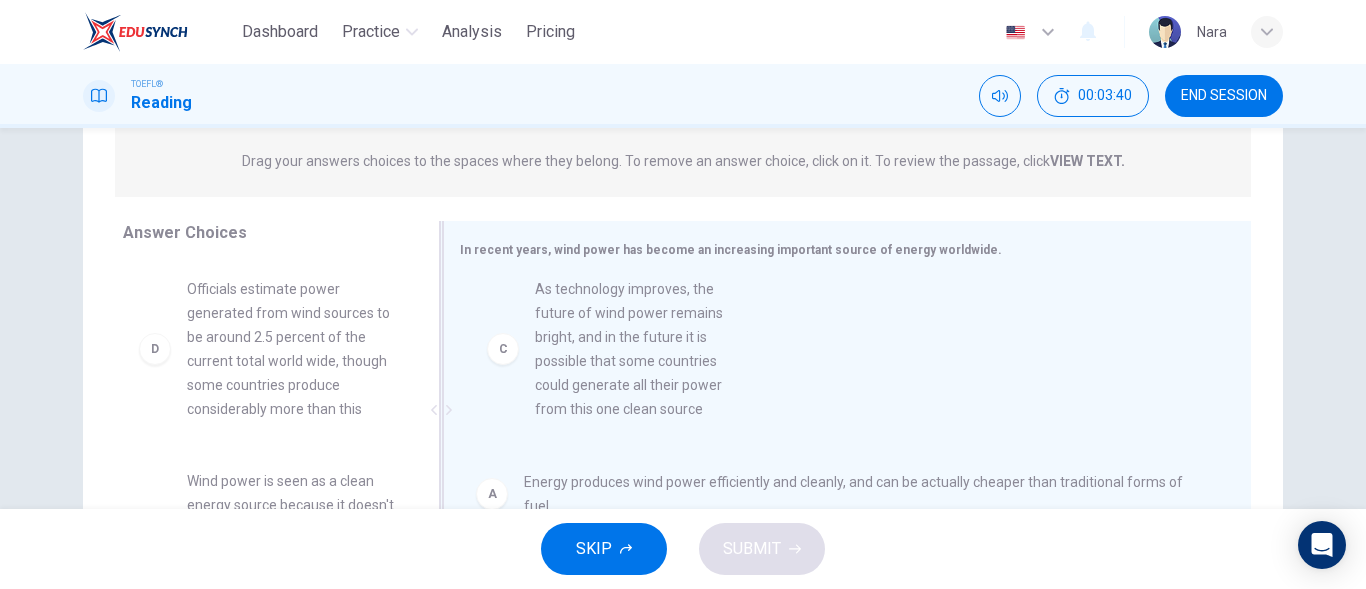 drag, startPoint x: 329, startPoint y: 357, endPoint x: 704, endPoint y: 357, distance: 375 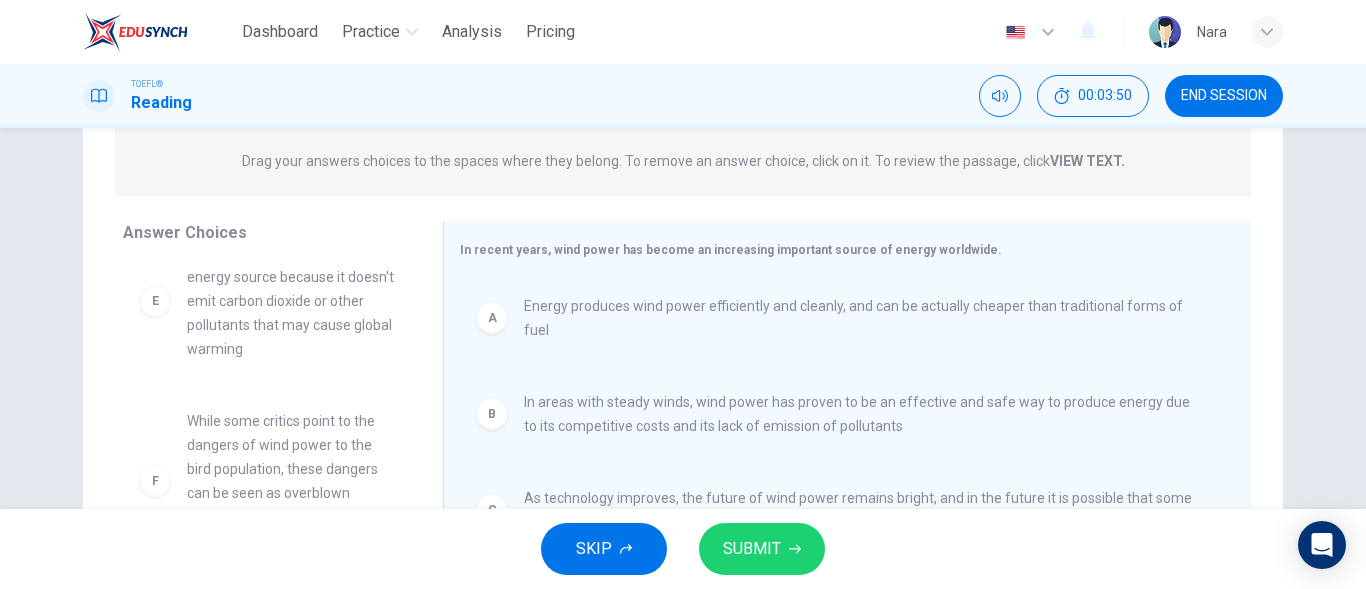 scroll, scrollTop: 252, scrollLeft: 0, axis: vertical 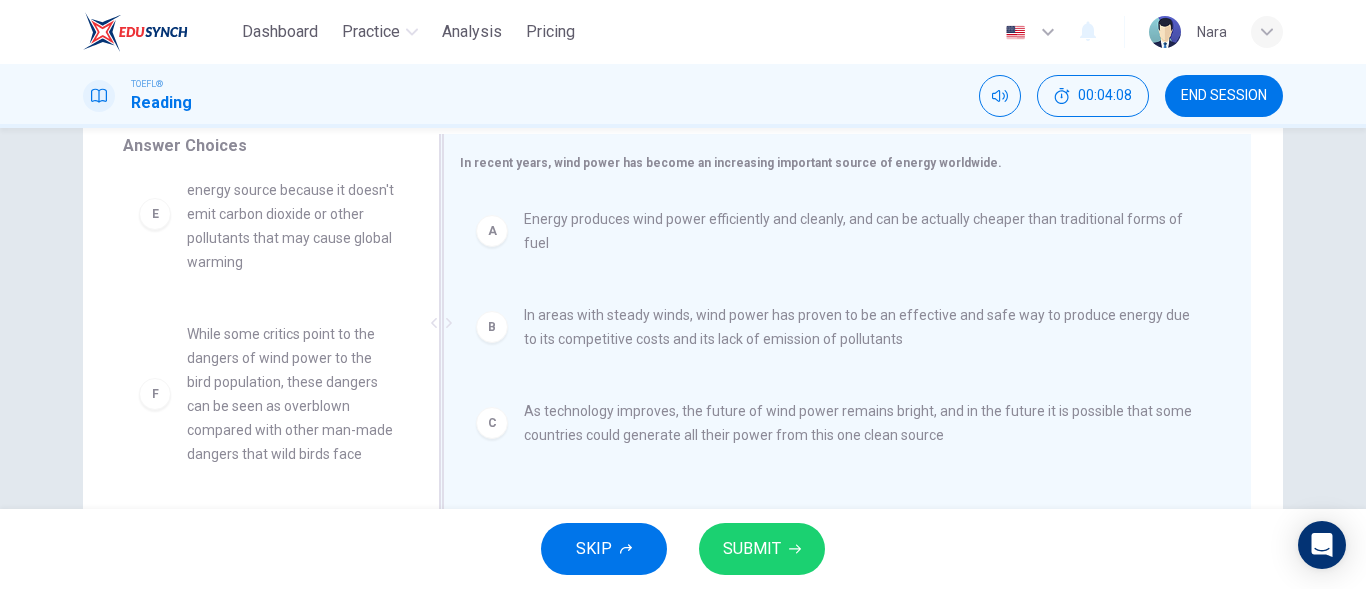 drag, startPoint x: 1231, startPoint y: 380, endPoint x: 1230, endPoint y: 359, distance: 21.023796 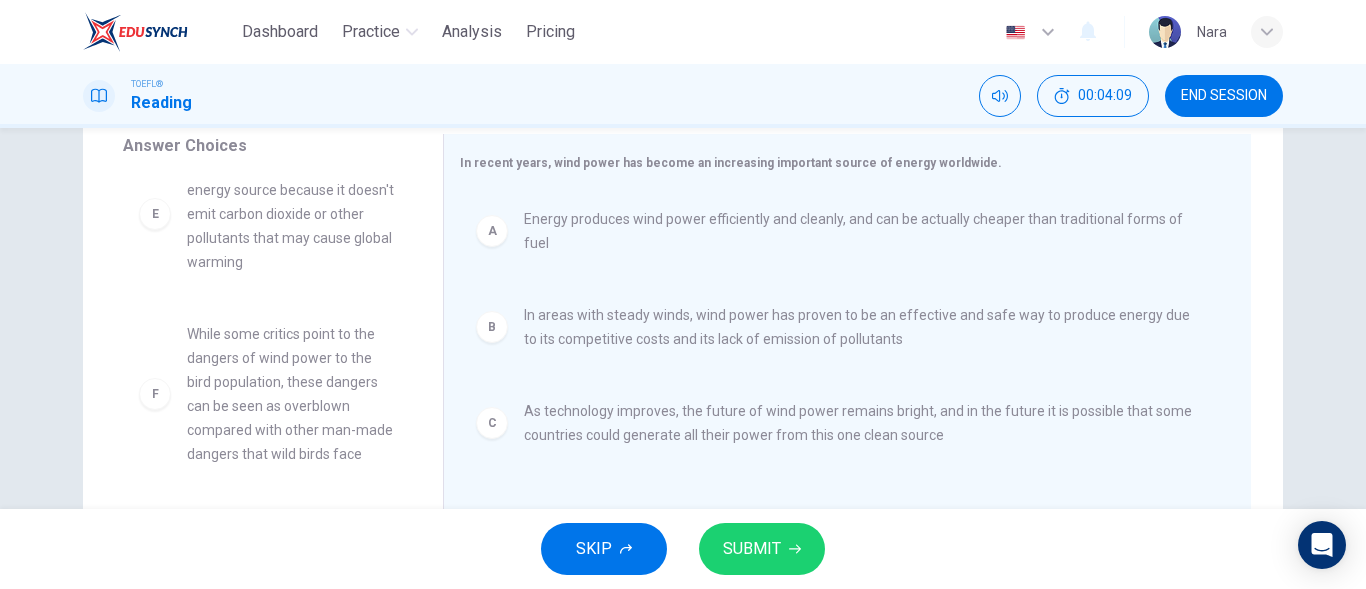 click on "SUBMIT" at bounding box center (752, 549) 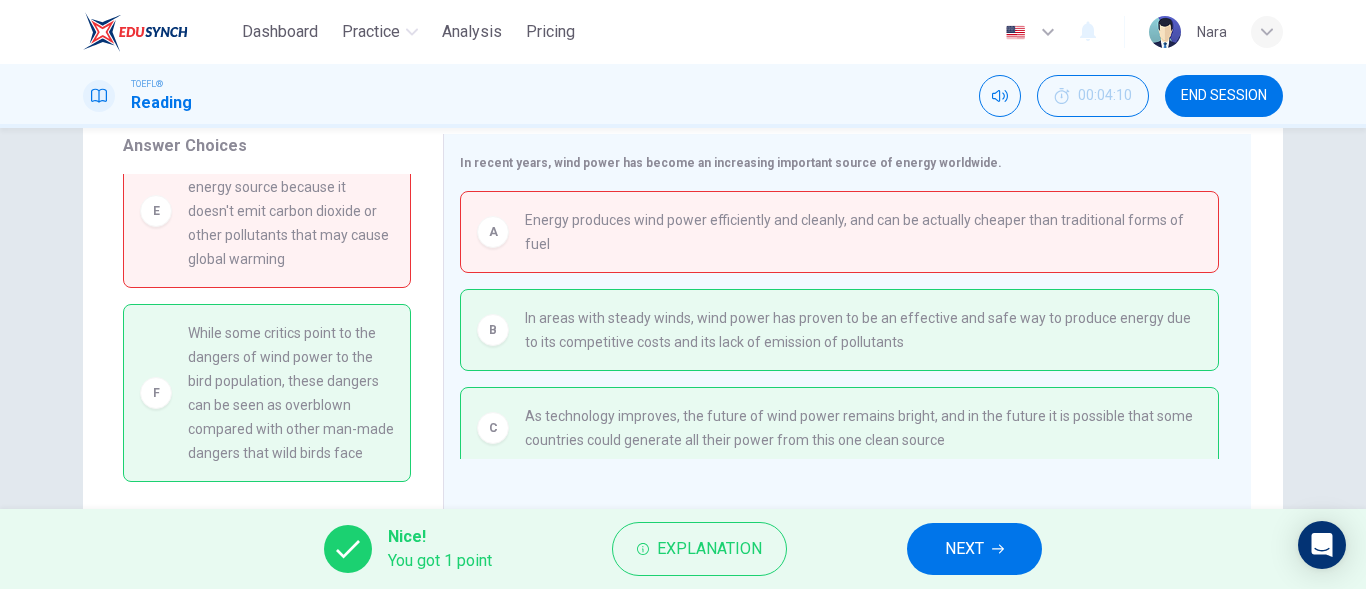 click on "NEXT" at bounding box center (974, 549) 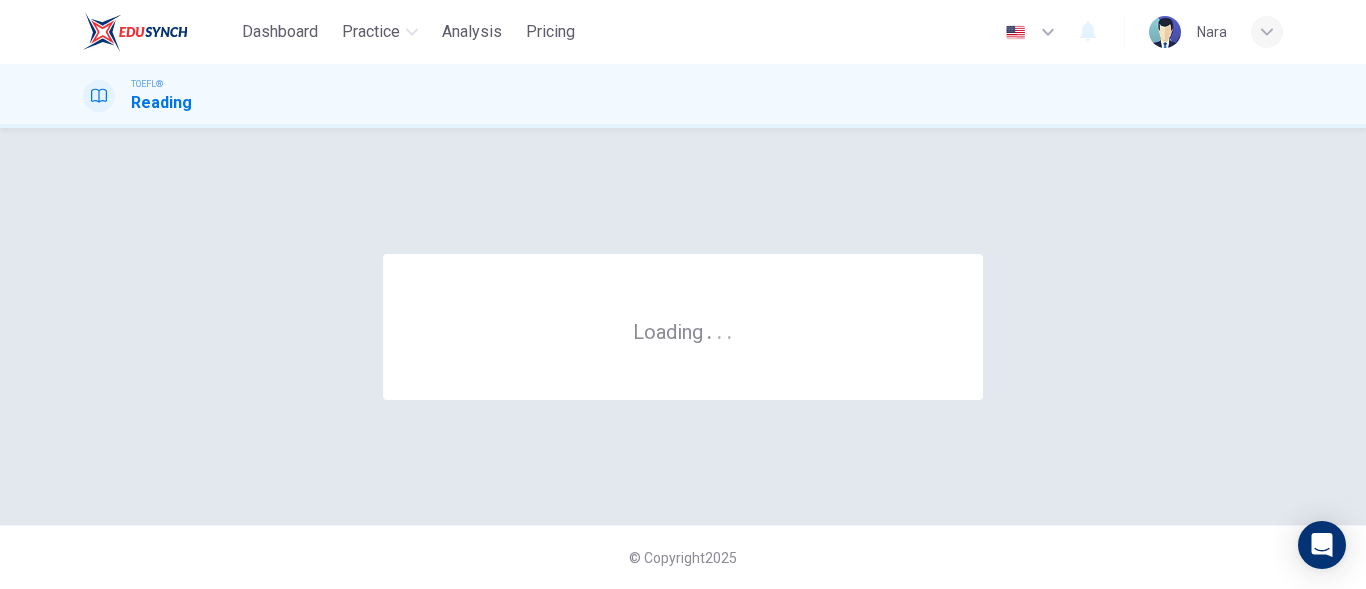 scroll, scrollTop: 0, scrollLeft: 0, axis: both 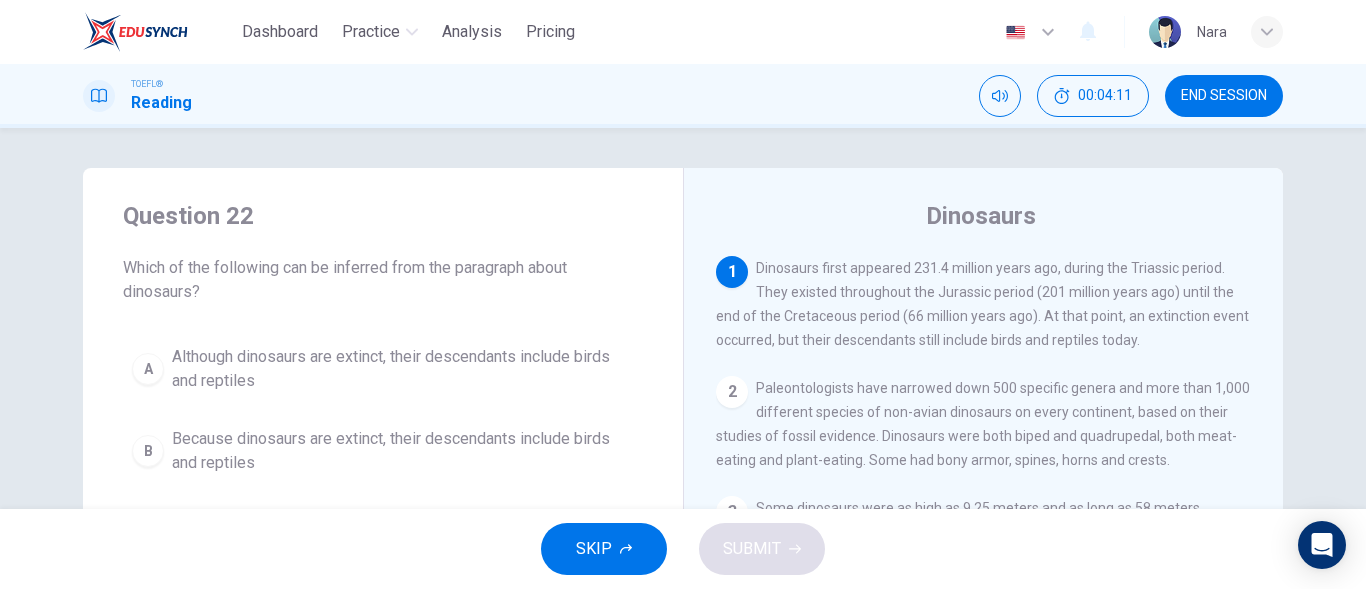 click on "END SESSION" at bounding box center (1224, 96) 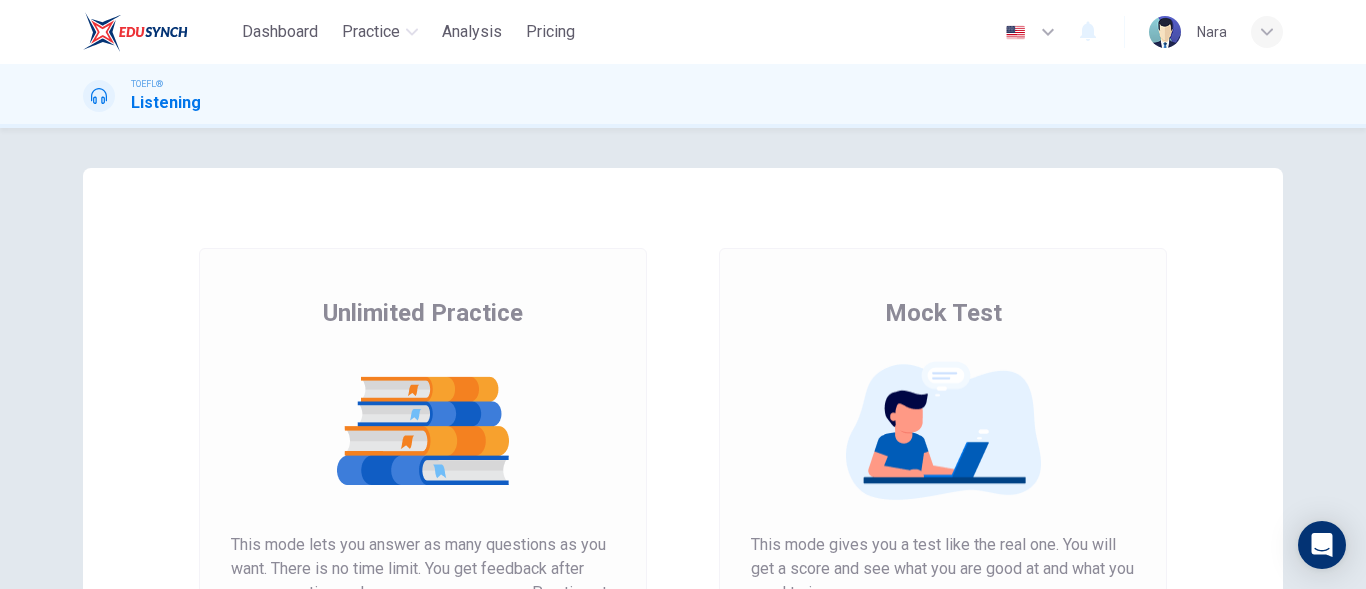 scroll, scrollTop: 0, scrollLeft: 0, axis: both 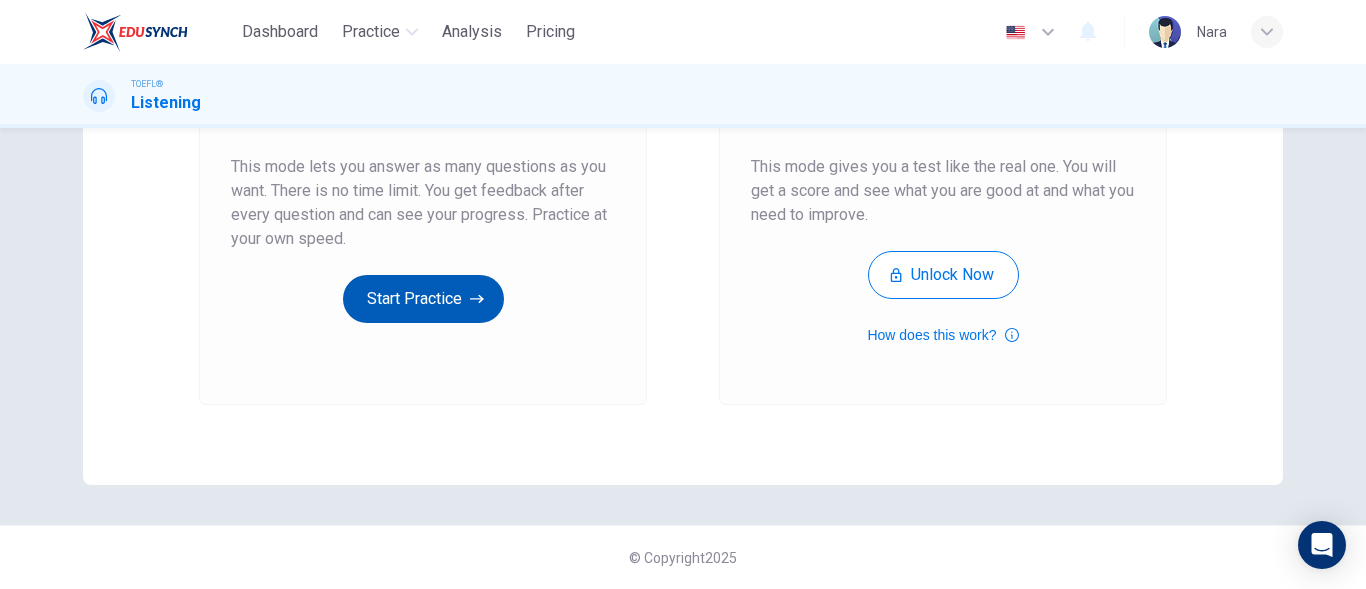 click on "Start Practice" at bounding box center (423, 299) 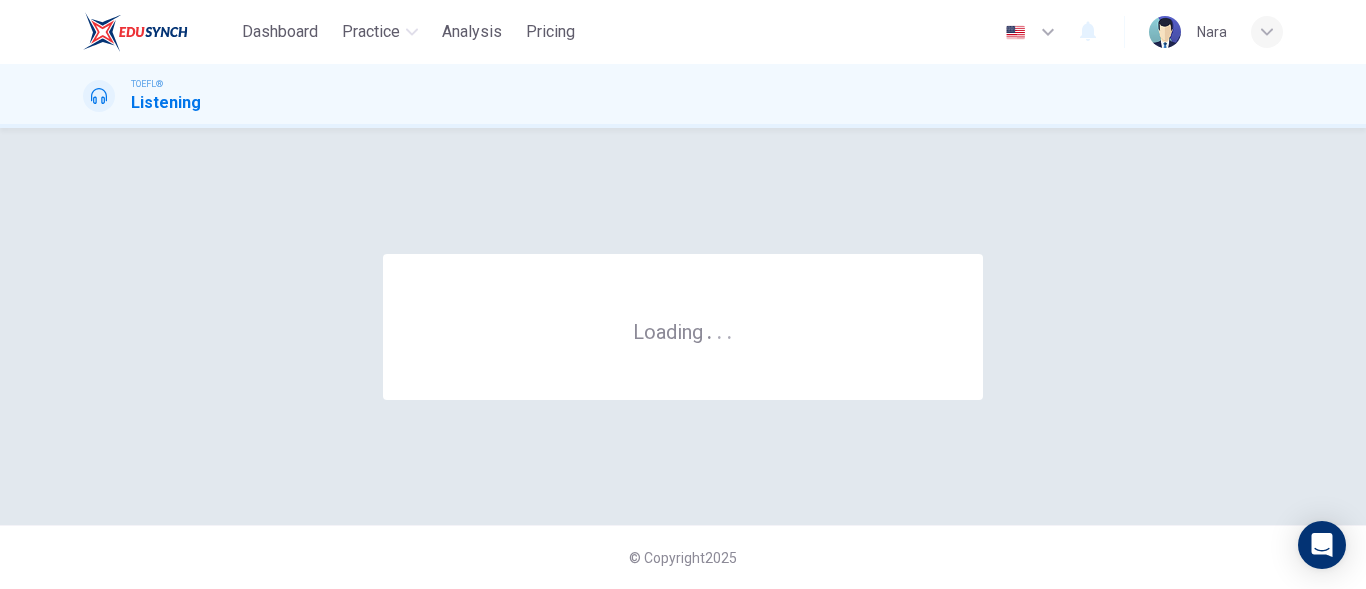 scroll, scrollTop: 0, scrollLeft: 0, axis: both 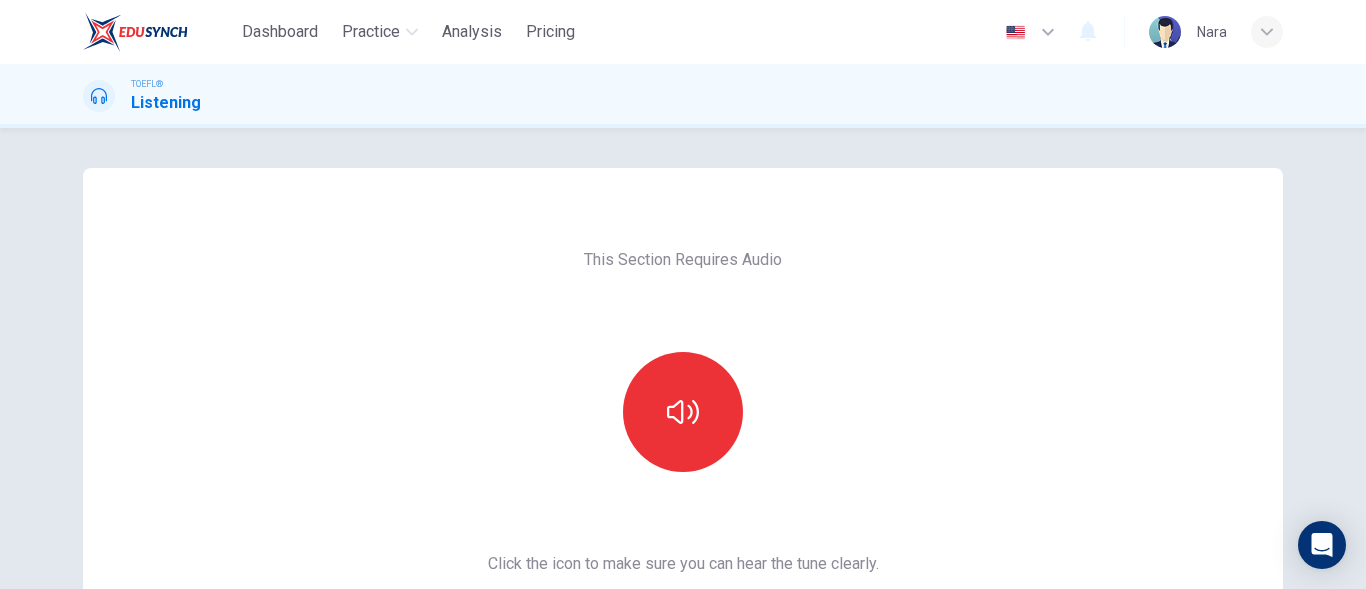 click at bounding box center (683, 412) 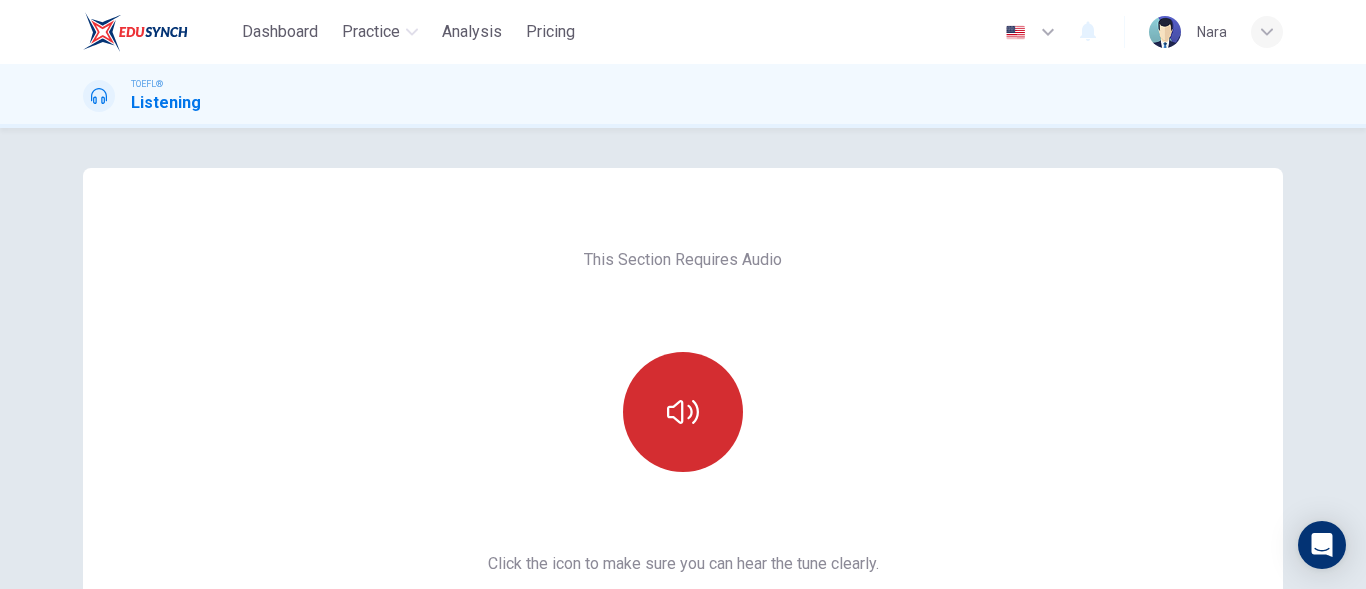 click at bounding box center [683, 412] 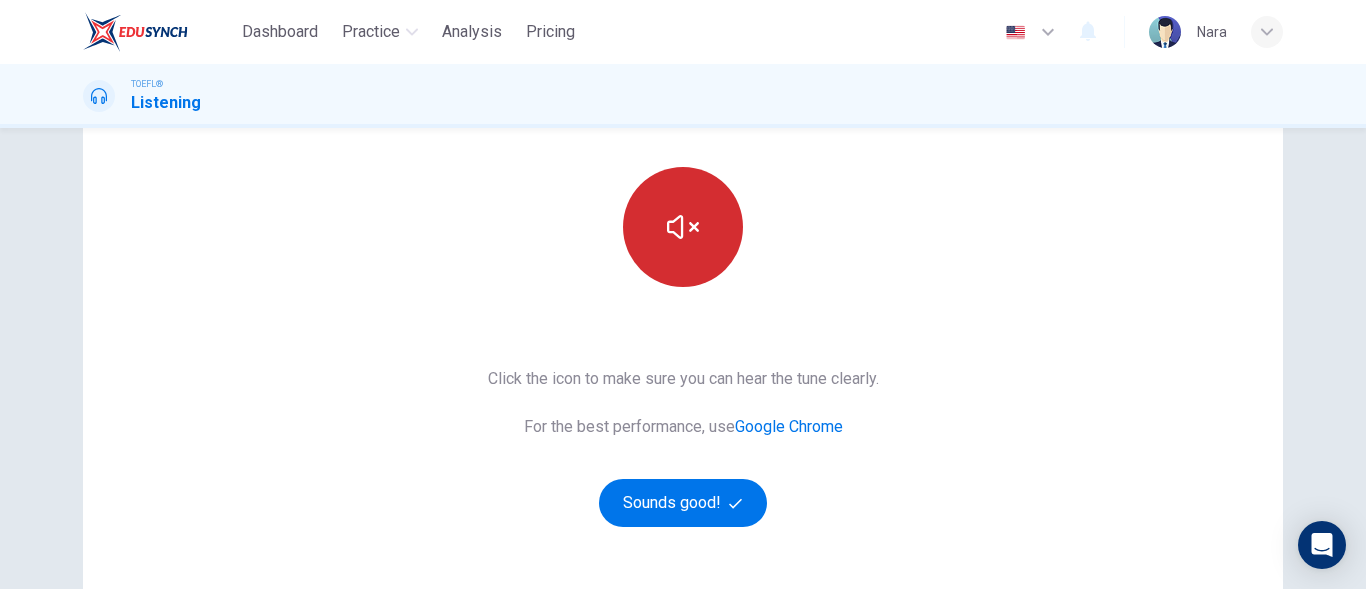 scroll, scrollTop: 378, scrollLeft: 0, axis: vertical 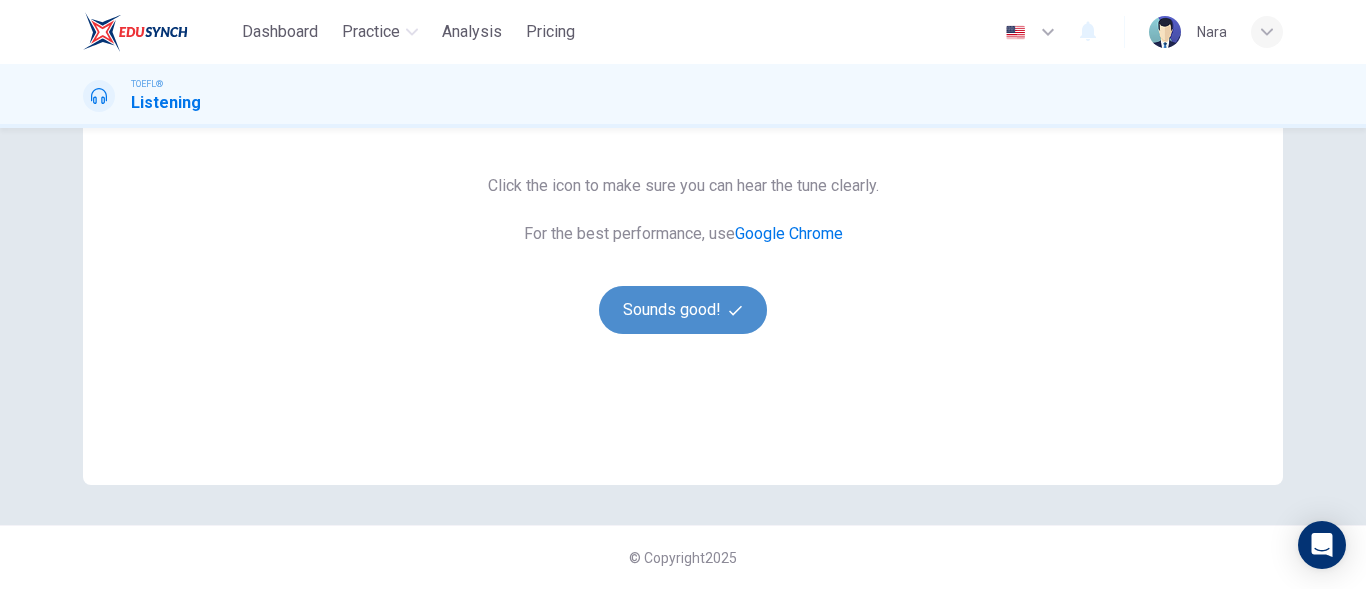 click on "Sounds good!" at bounding box center (683, 310) 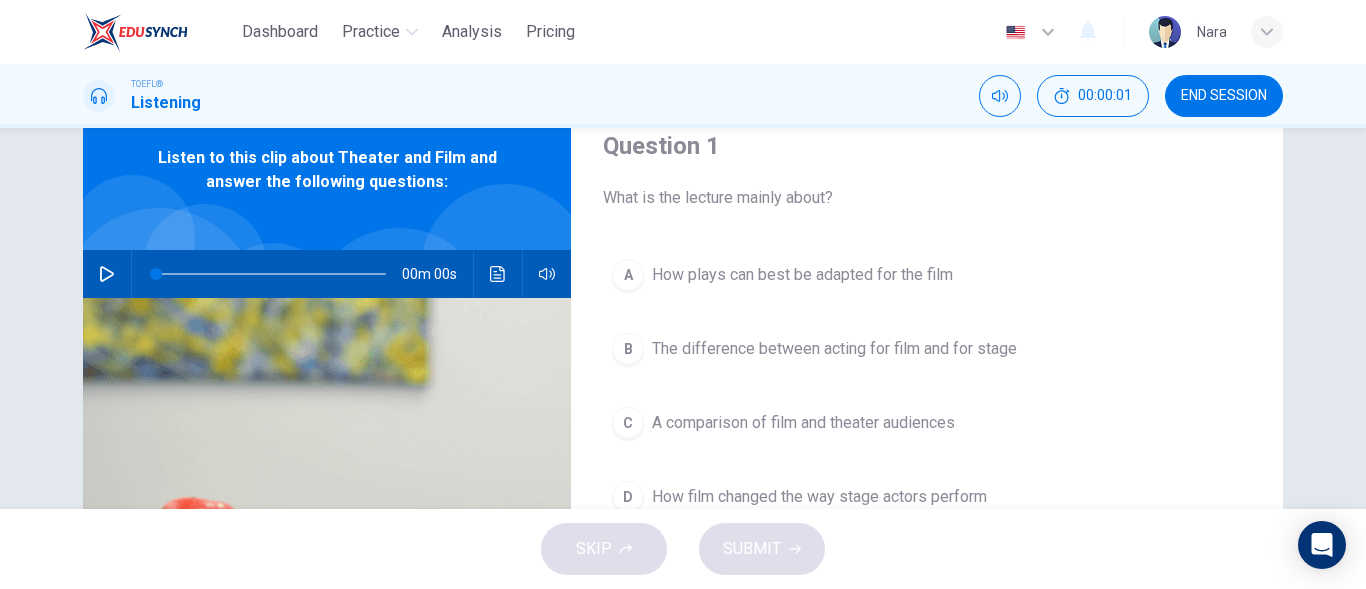 scroll, scrollTop: 0, scrollLeft: 0, axis: both 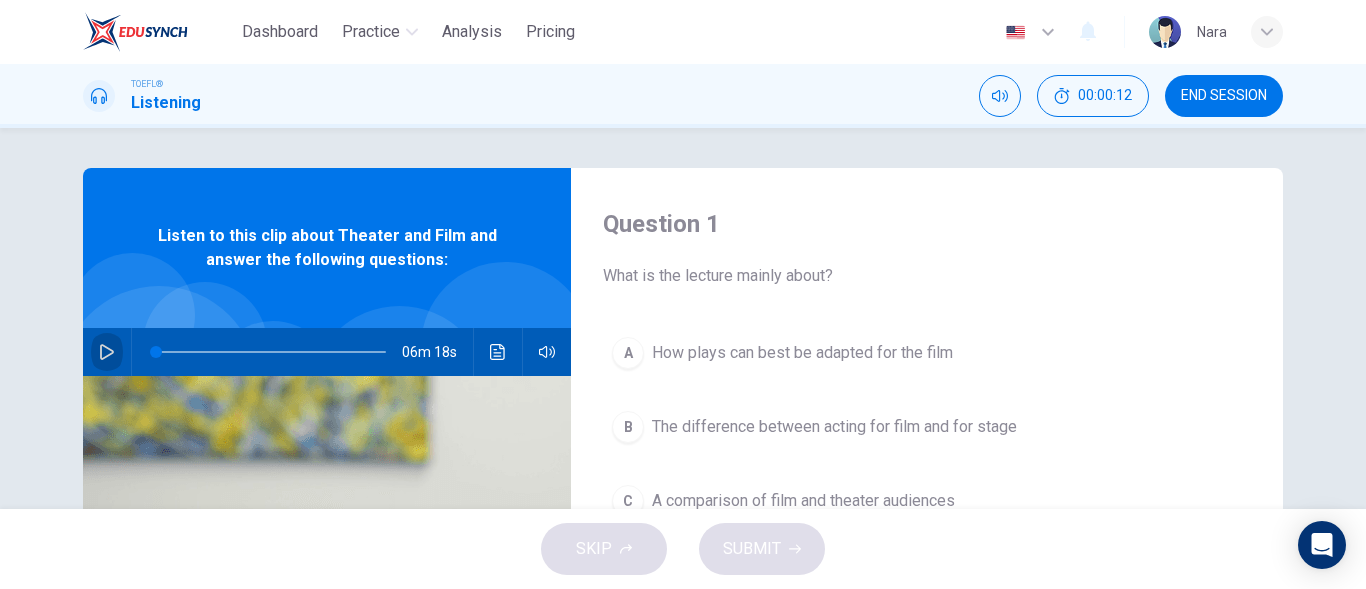 click at bounding box center [107, 352] 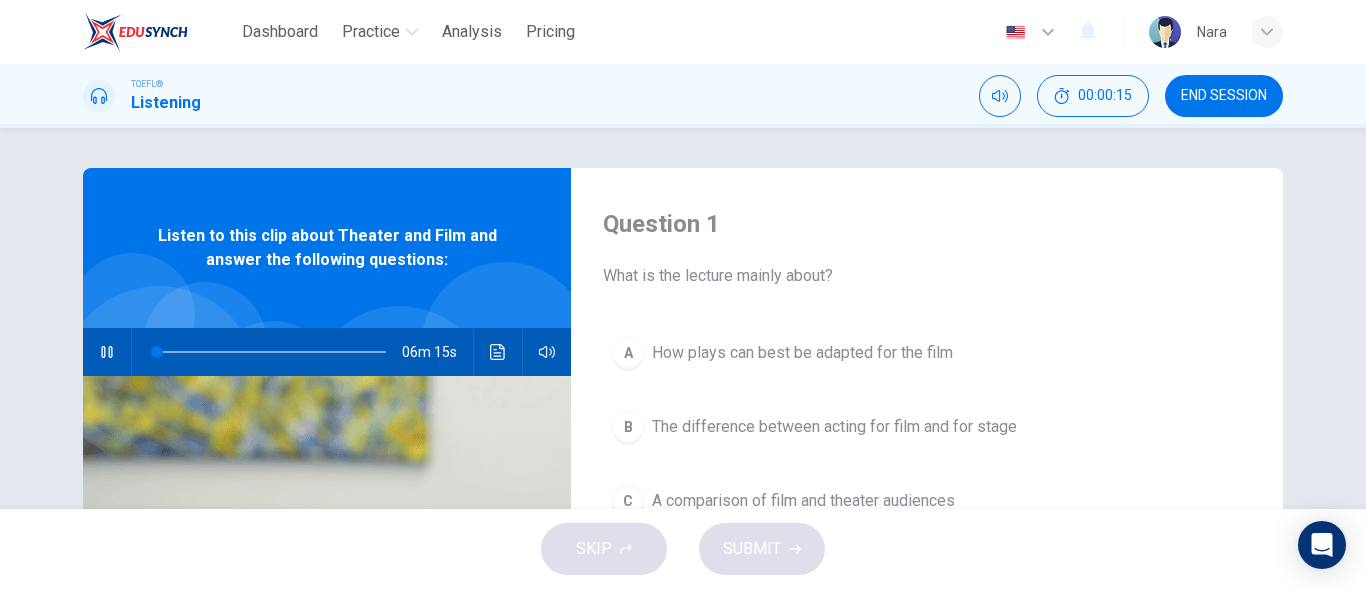 type on "1" 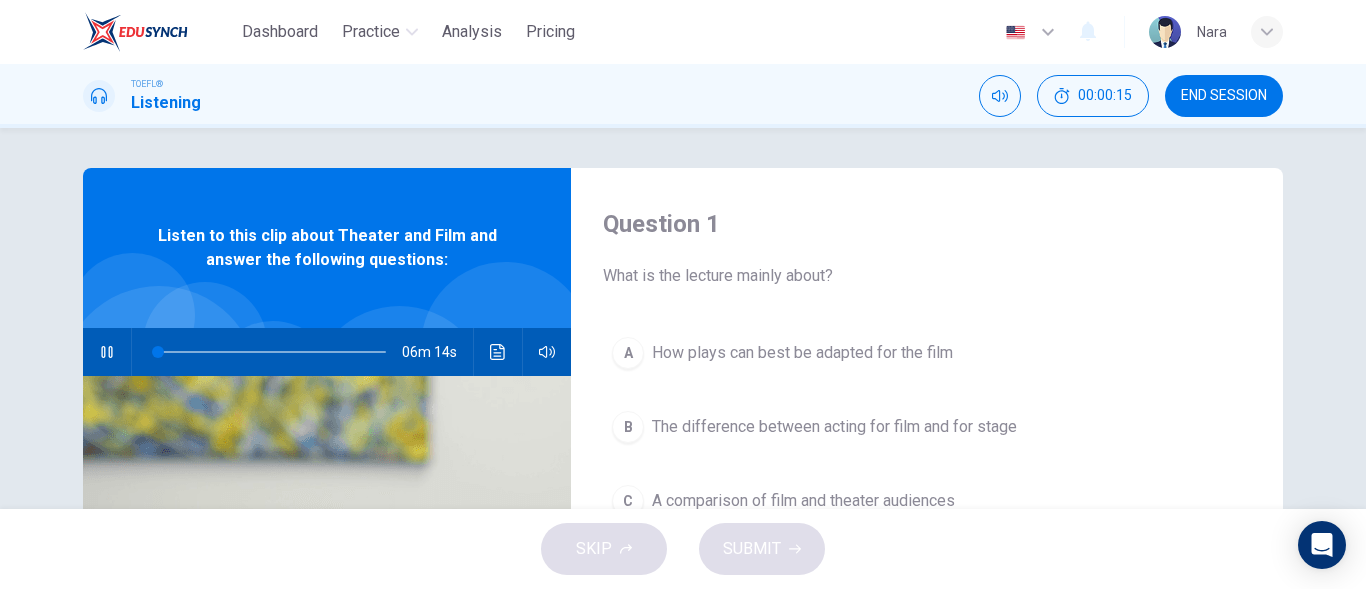 click on "END SESSION" at bounding box center (1224, 96) 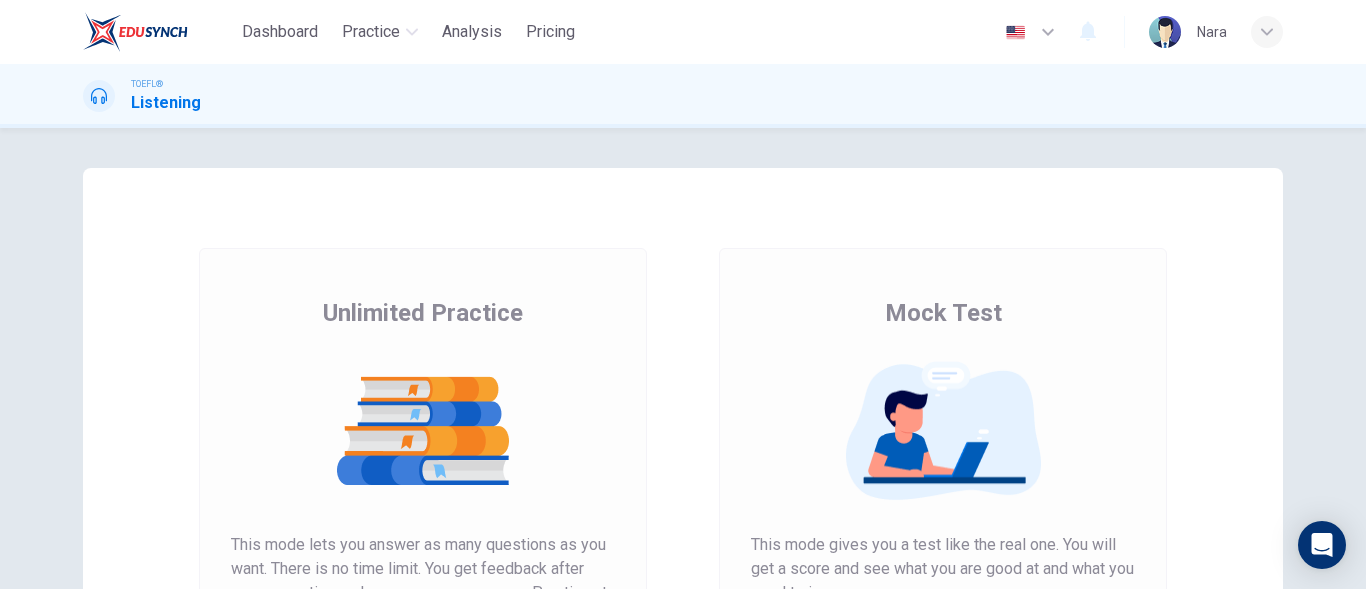 scroll, scrollTop: 0, scrollLeft: 0, axis: both 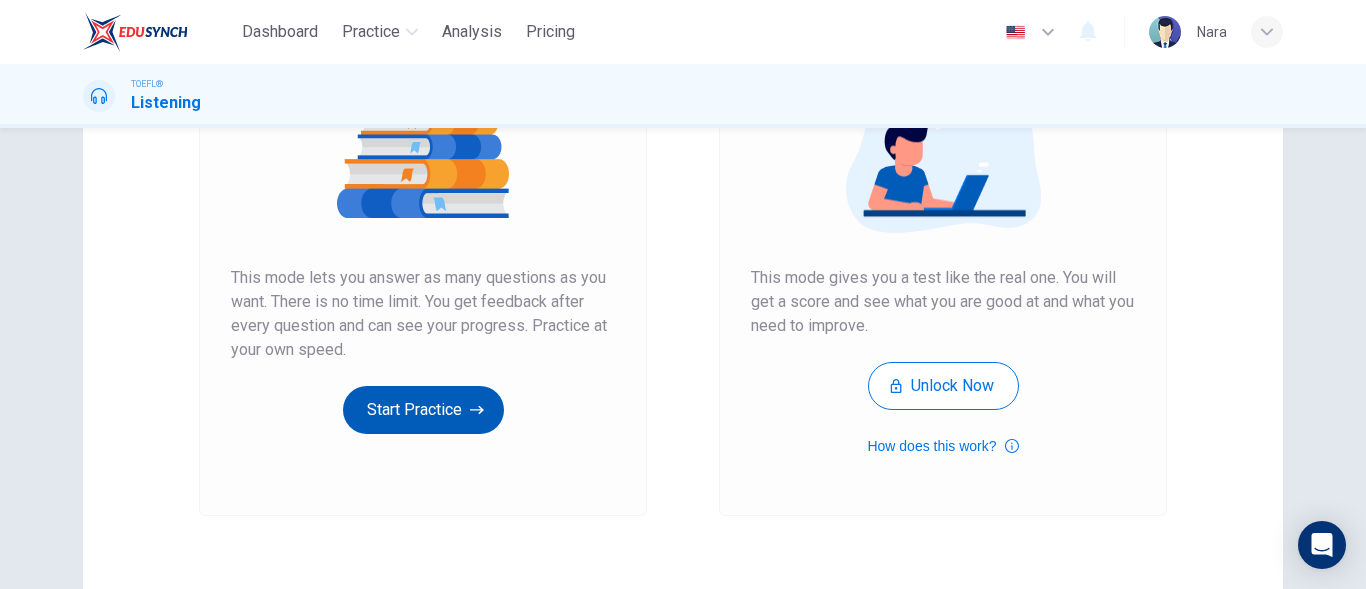 click on "Start Practice" at bounding box center (423, 410) 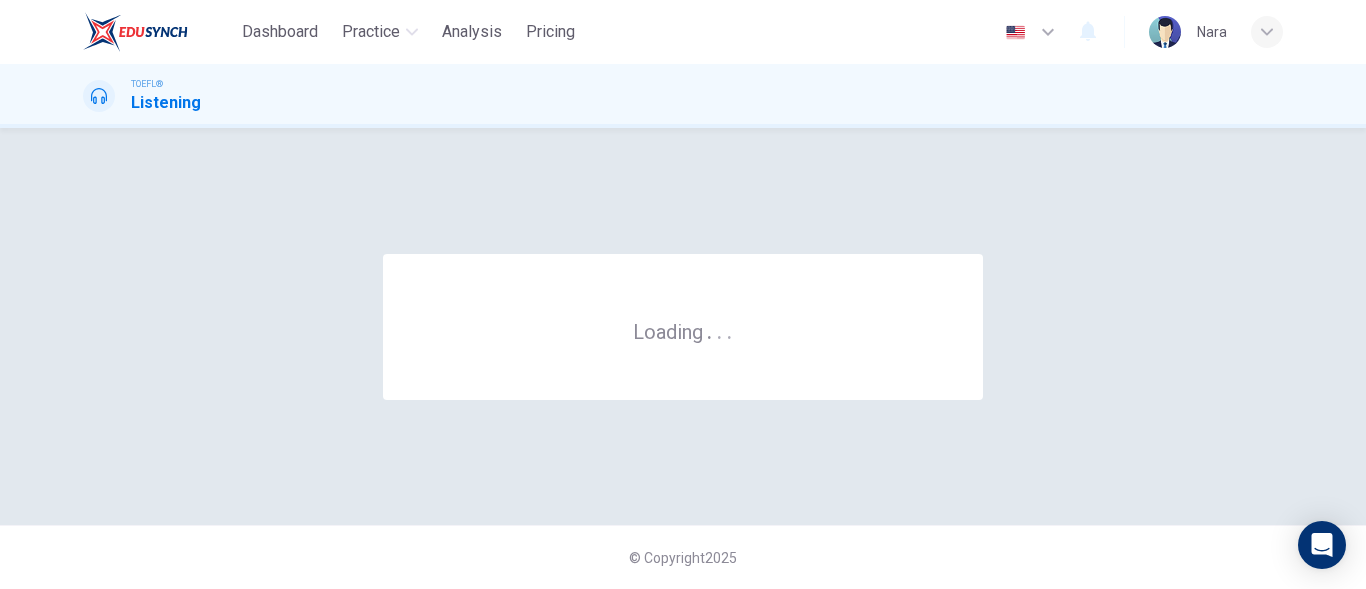 scroll, scrollTop: 0, scrollLeft: 0, axis: both 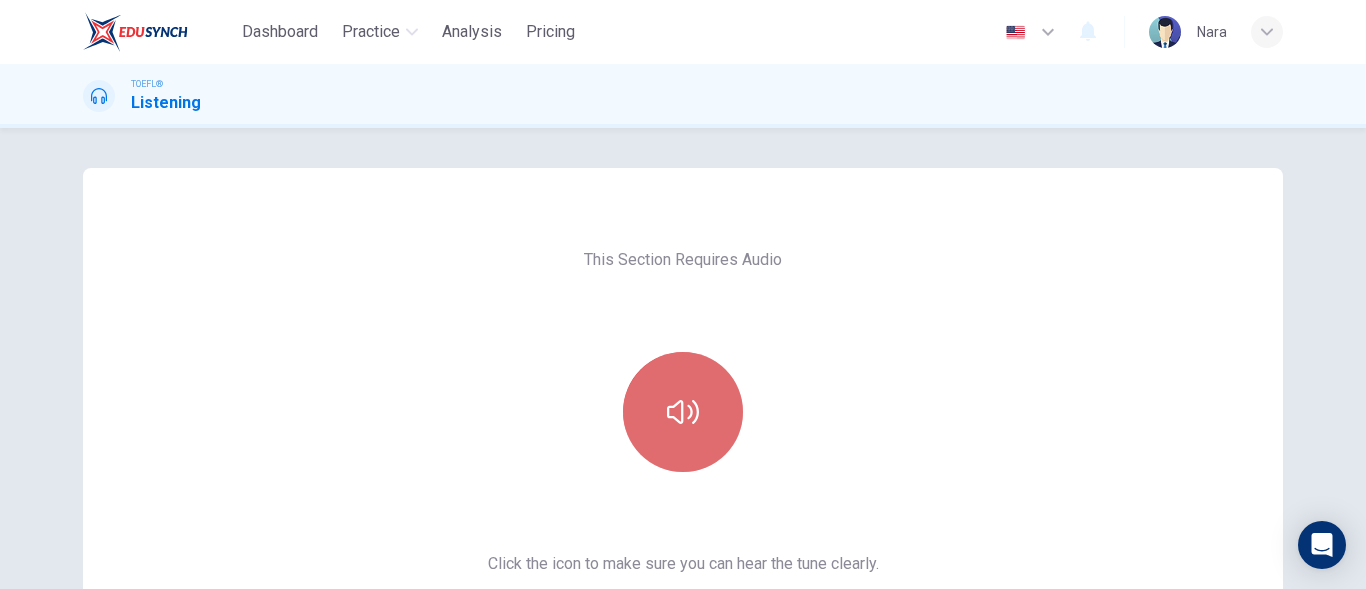 click at bounding box center (683, 412) 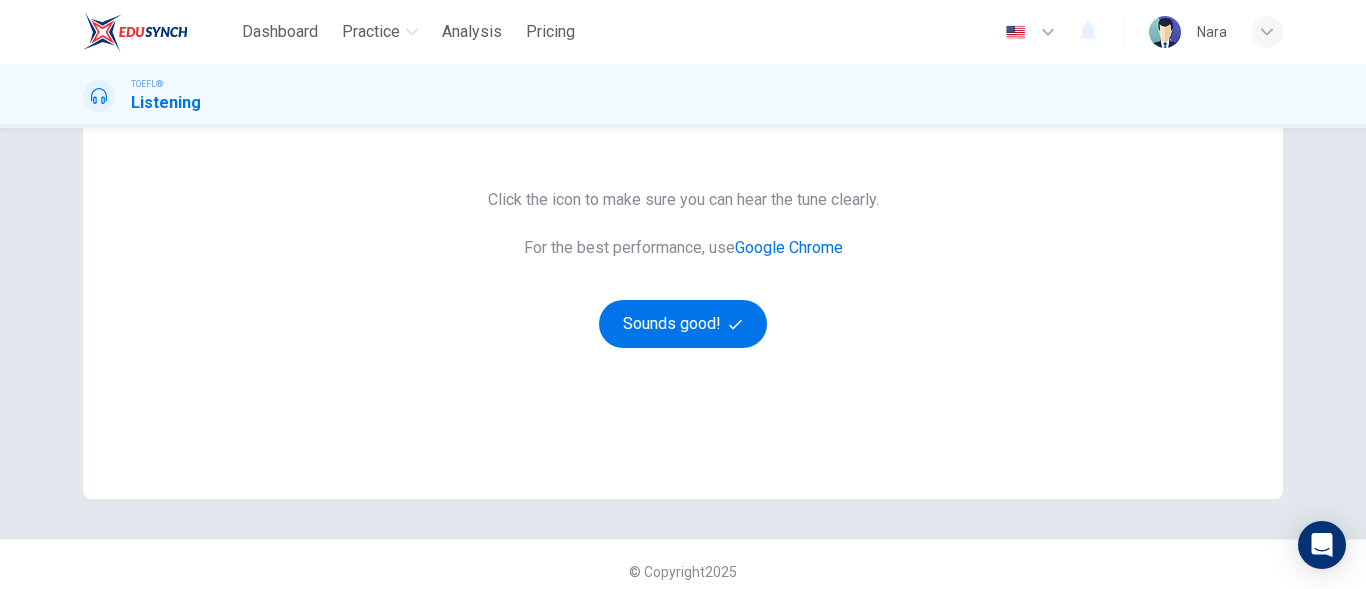 scroll, scrollTop: 378, scrollLeft: 0, axis: vertical 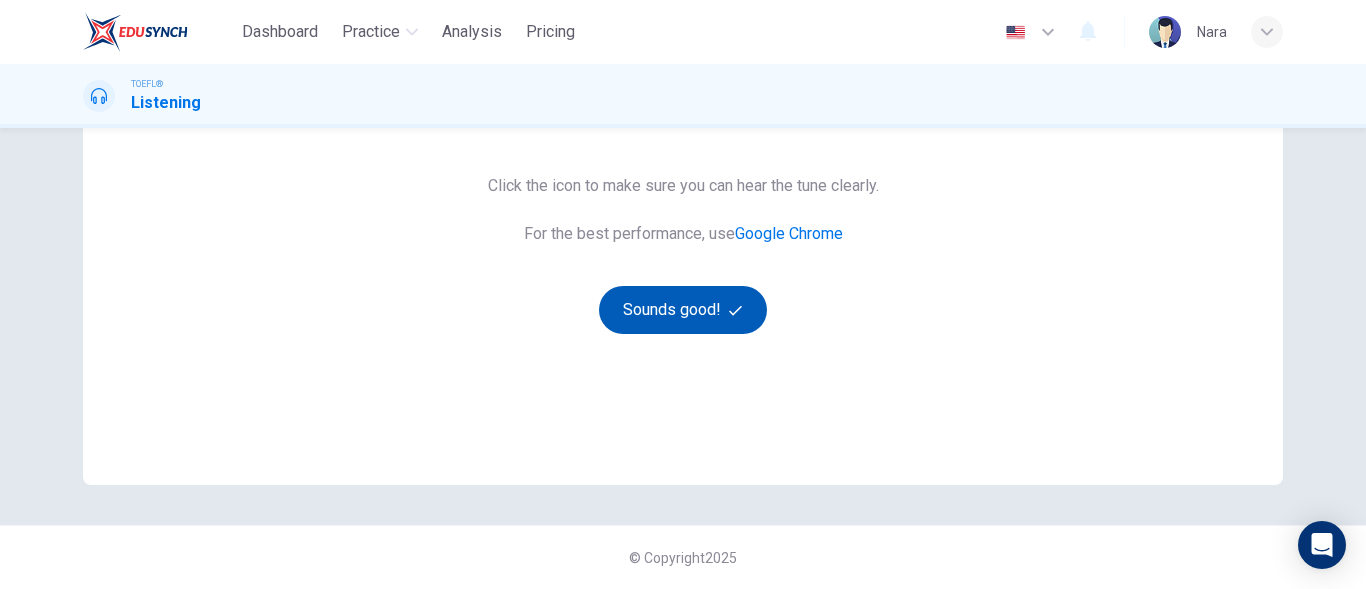 click on "Sounds good!" at bounding box center (683, 310) 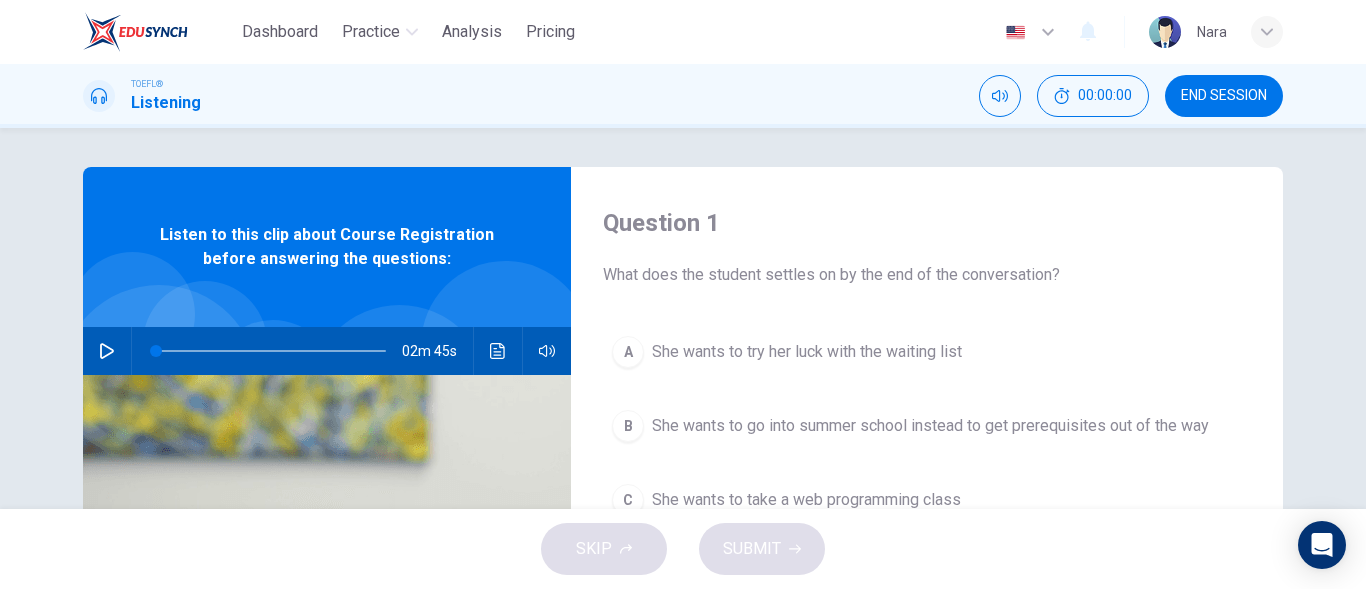 scroll, scrollTop: 0, scrollLeft: 0, axis: both 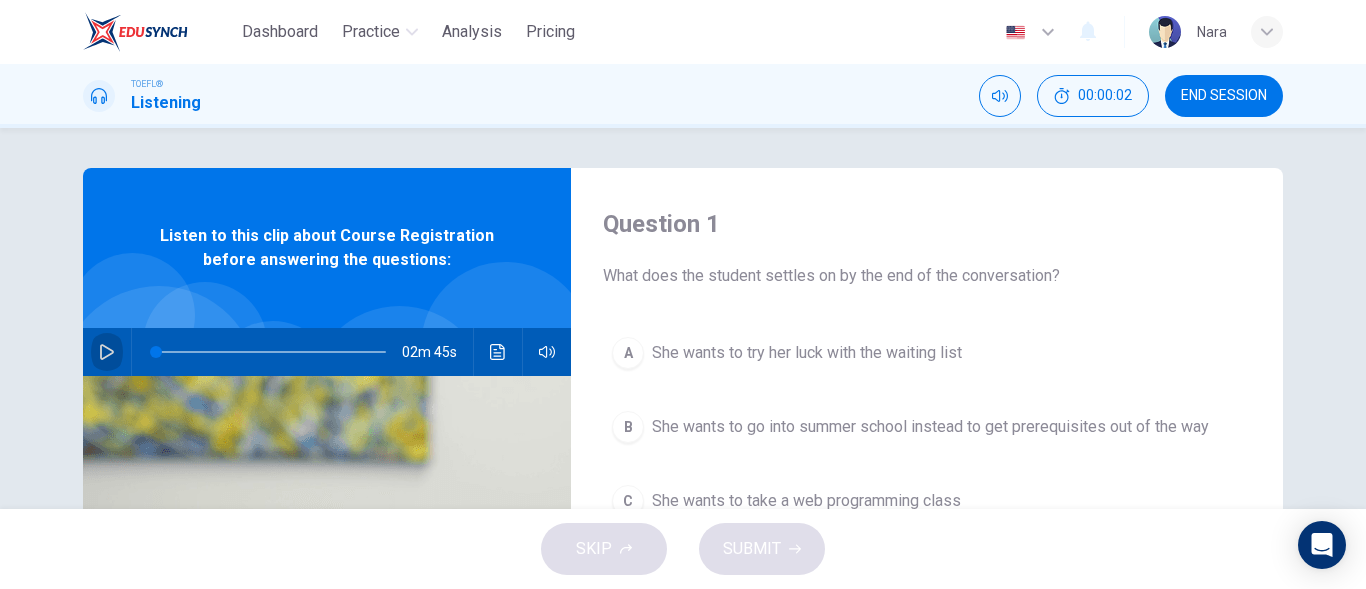 click at bounding box center (107, 352) 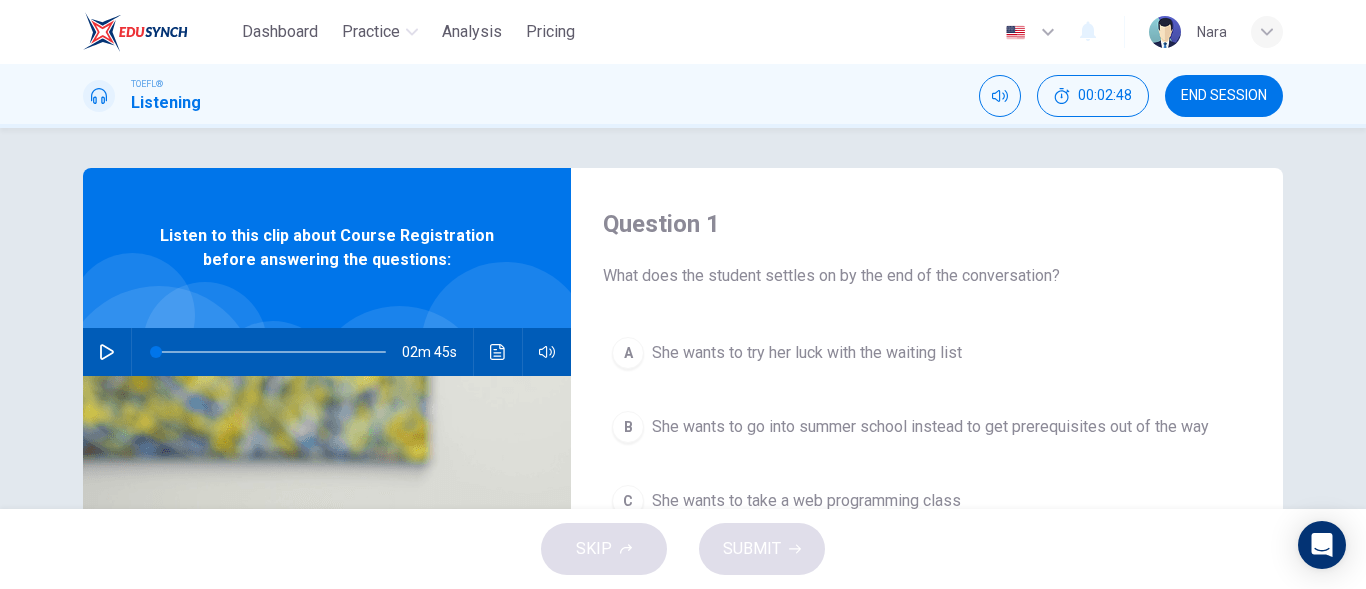 type on "0" 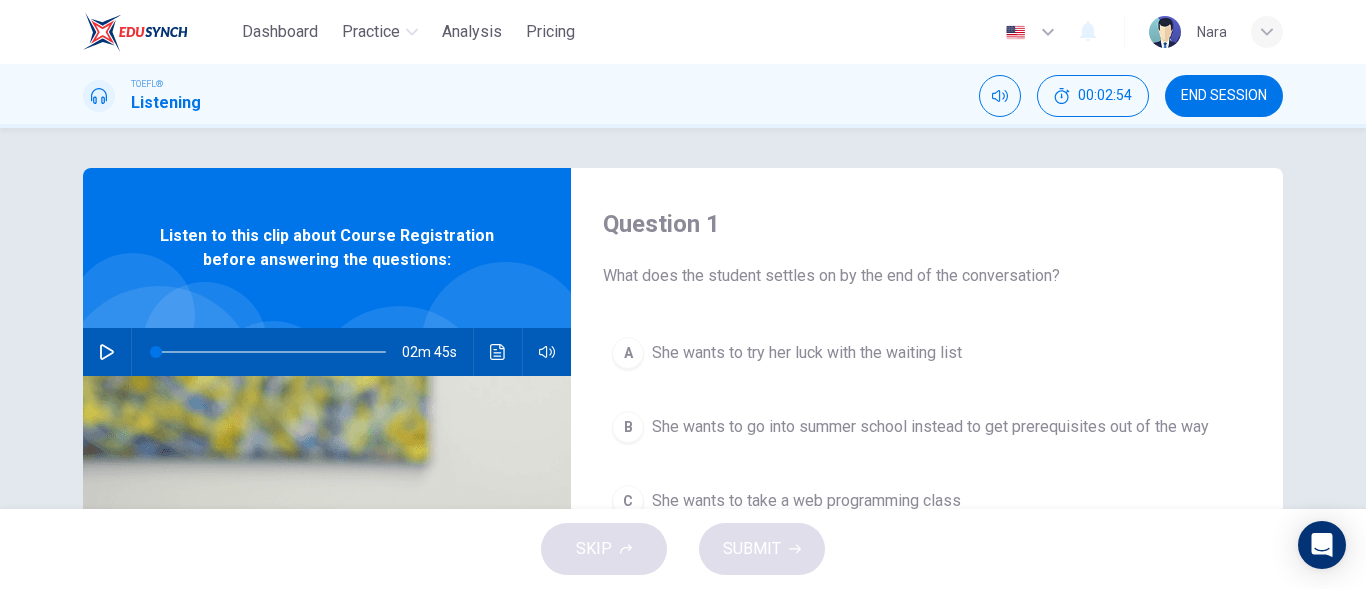 scroll, scrollTop: 100, scrollLeft: 0, axis: vertical 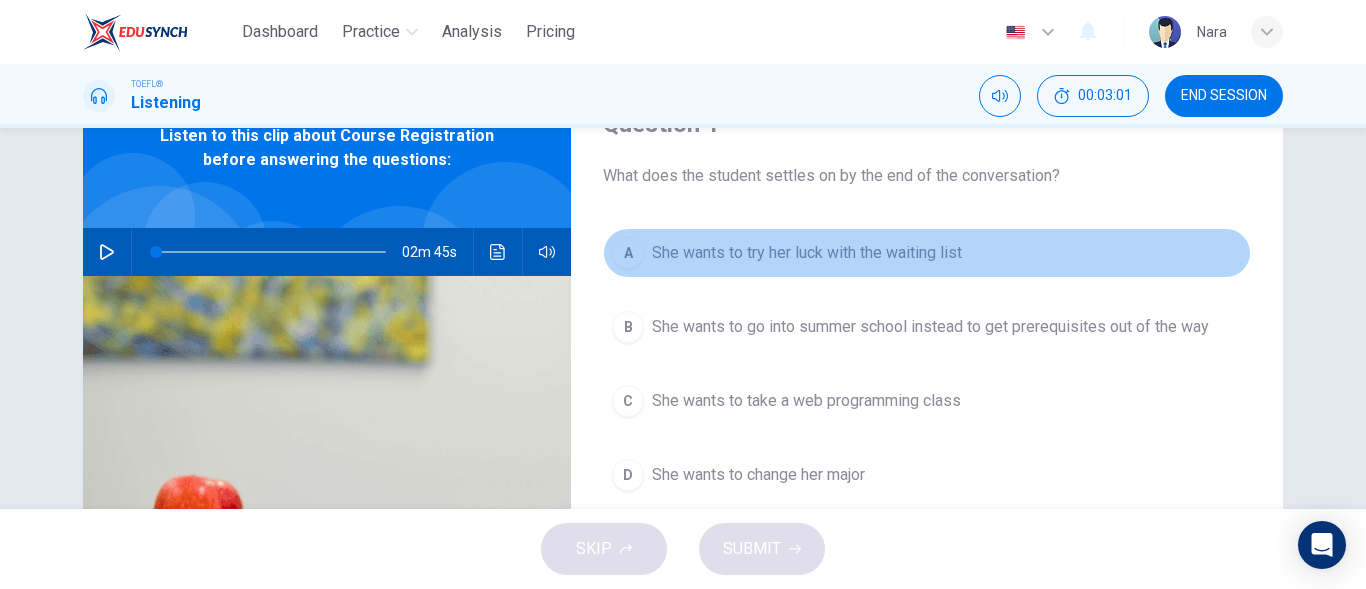 click on "A She wants to try her luck with the waiting list" at bounding box center (927, 253) 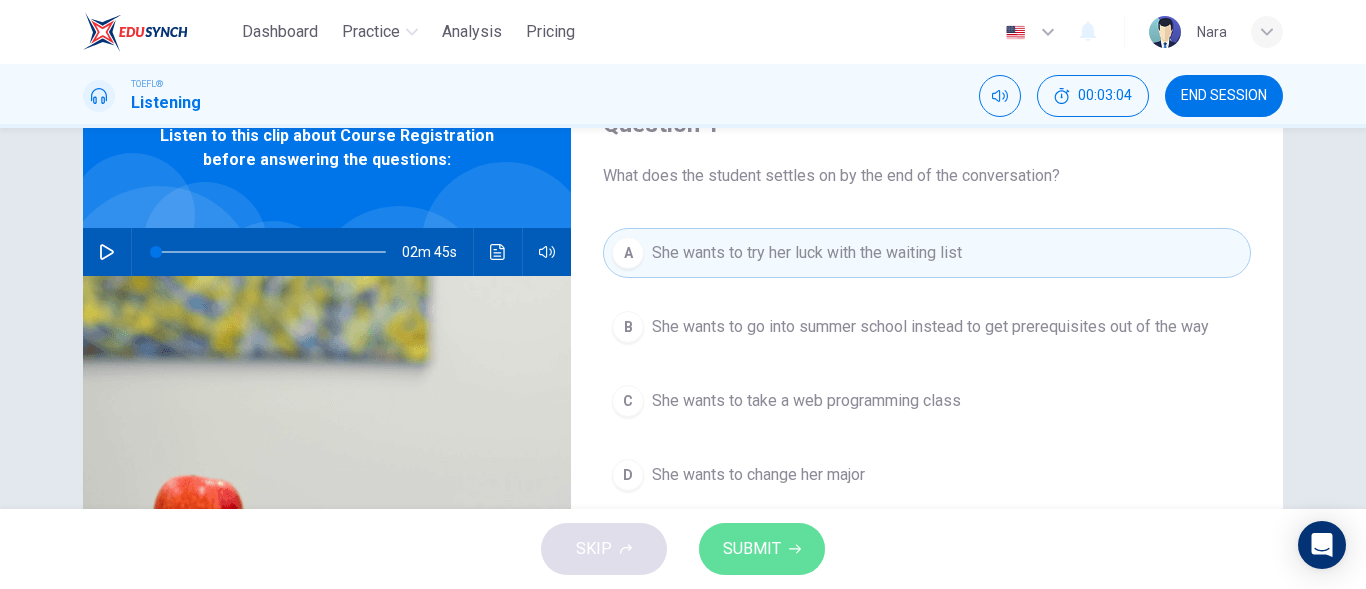 click on "SUBMIT" at bounding box center [762, 549] 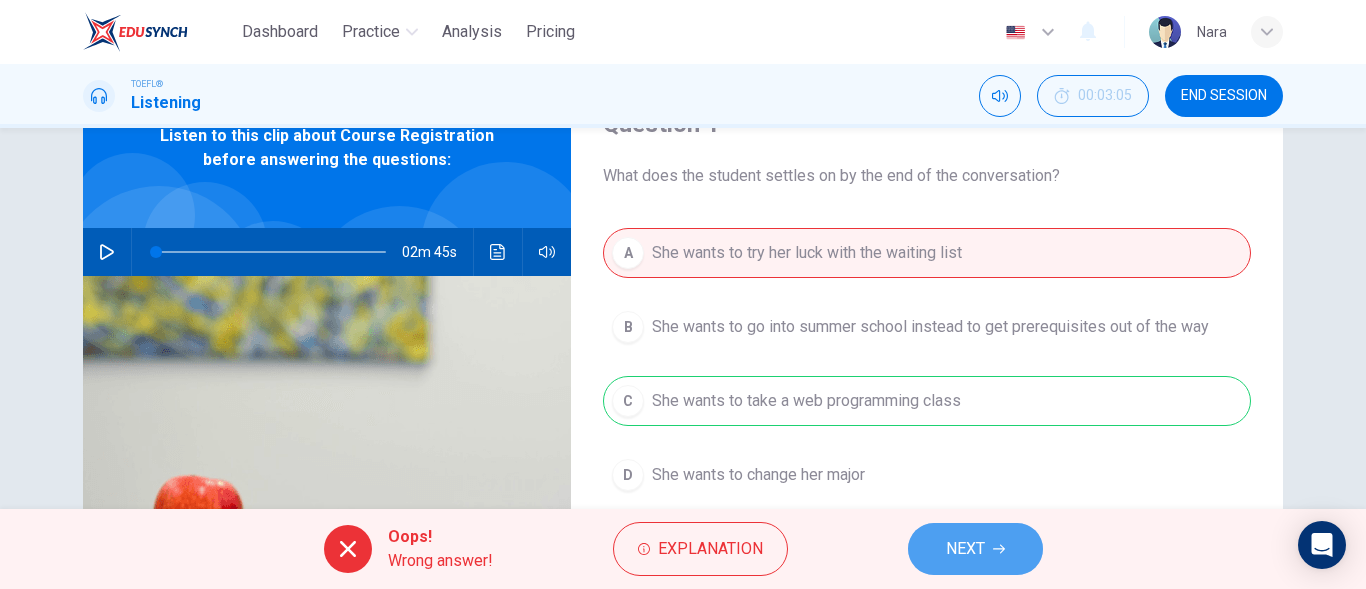 click on "NEXT" at bounding box center [965, 549] 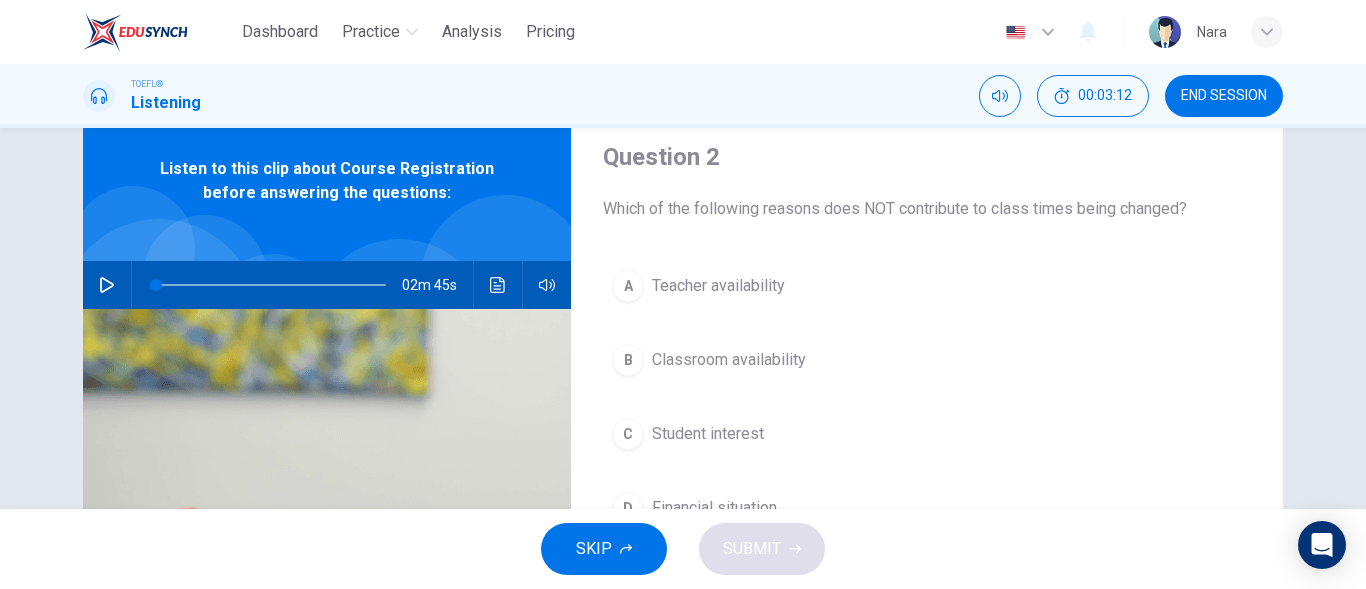 scroll, scrollTop: 100, scrollLeft: 0, axis: vertical 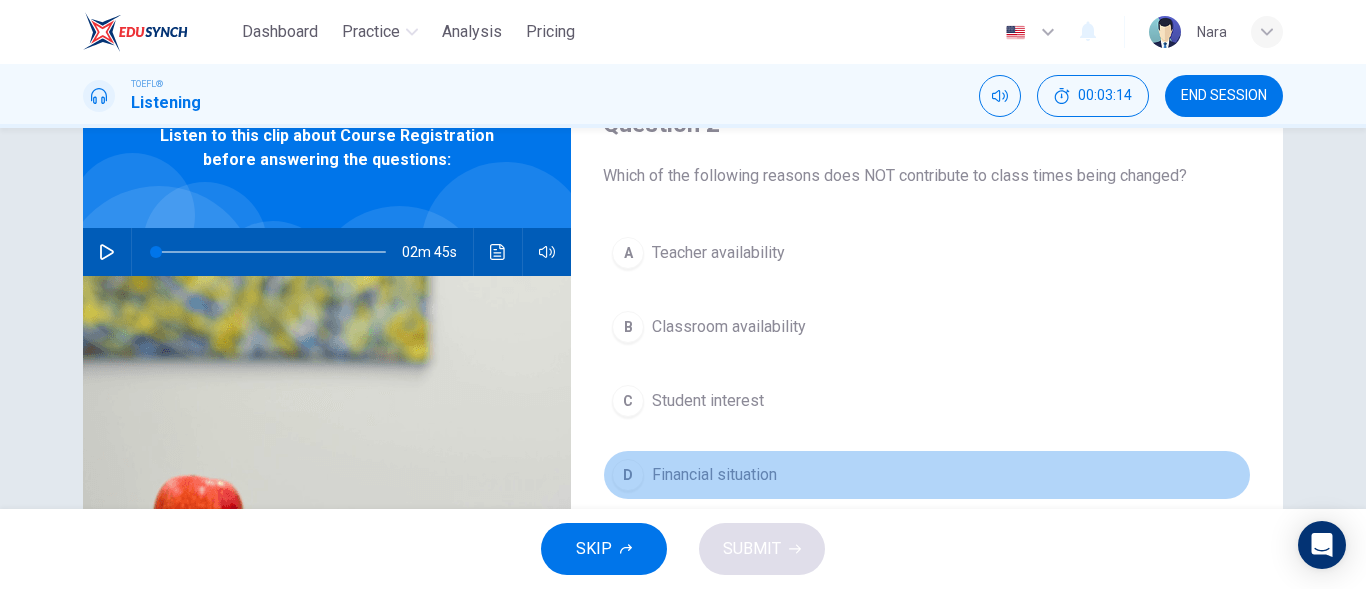click on "D Financial situation" at bounding box center [927, 475] 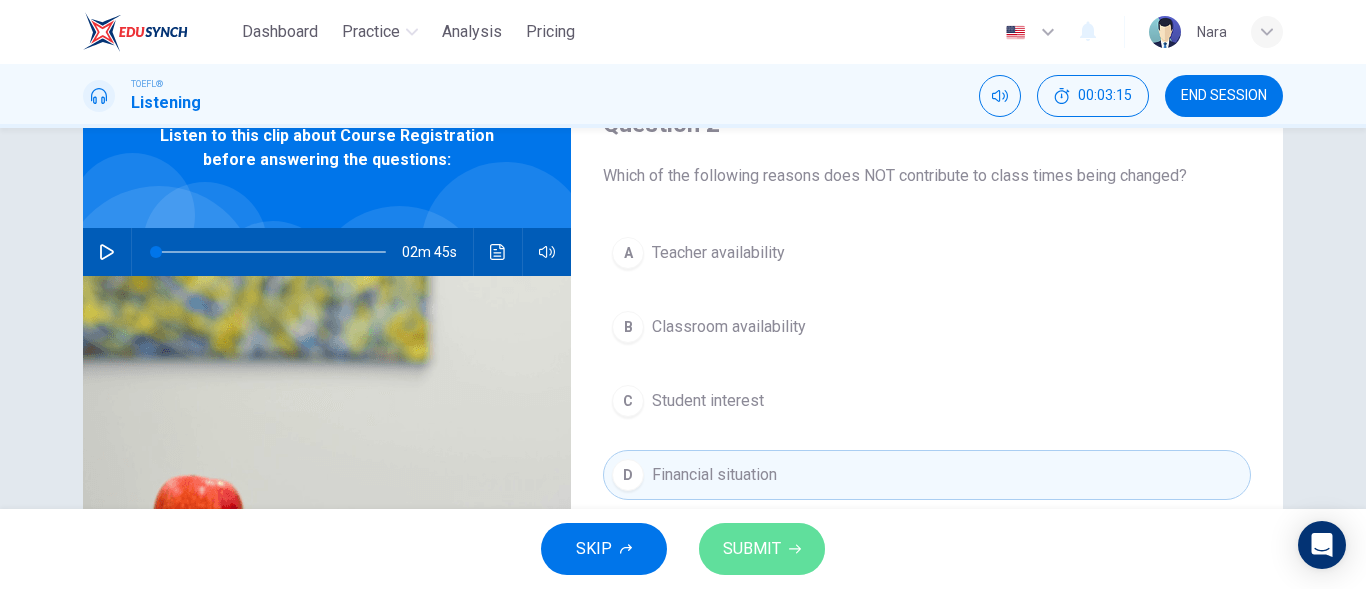 click on "SUBMIT" at bounding box center (762, 549) 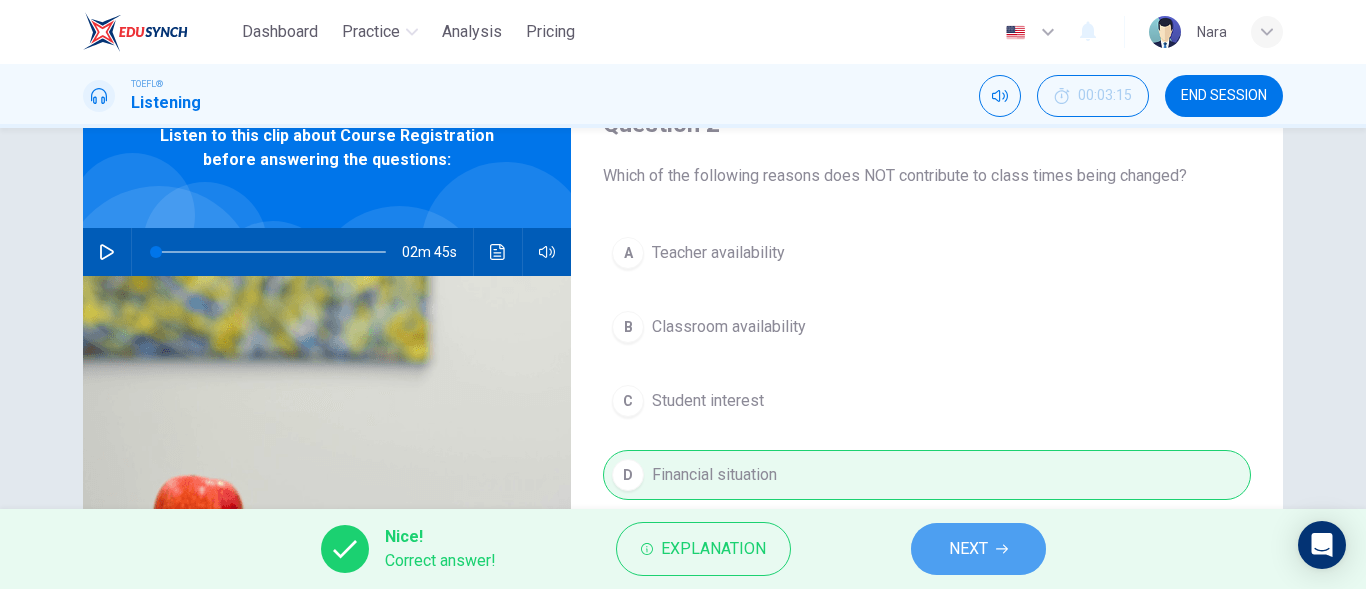 click on "NEXT" at bounding box center (978, 549) 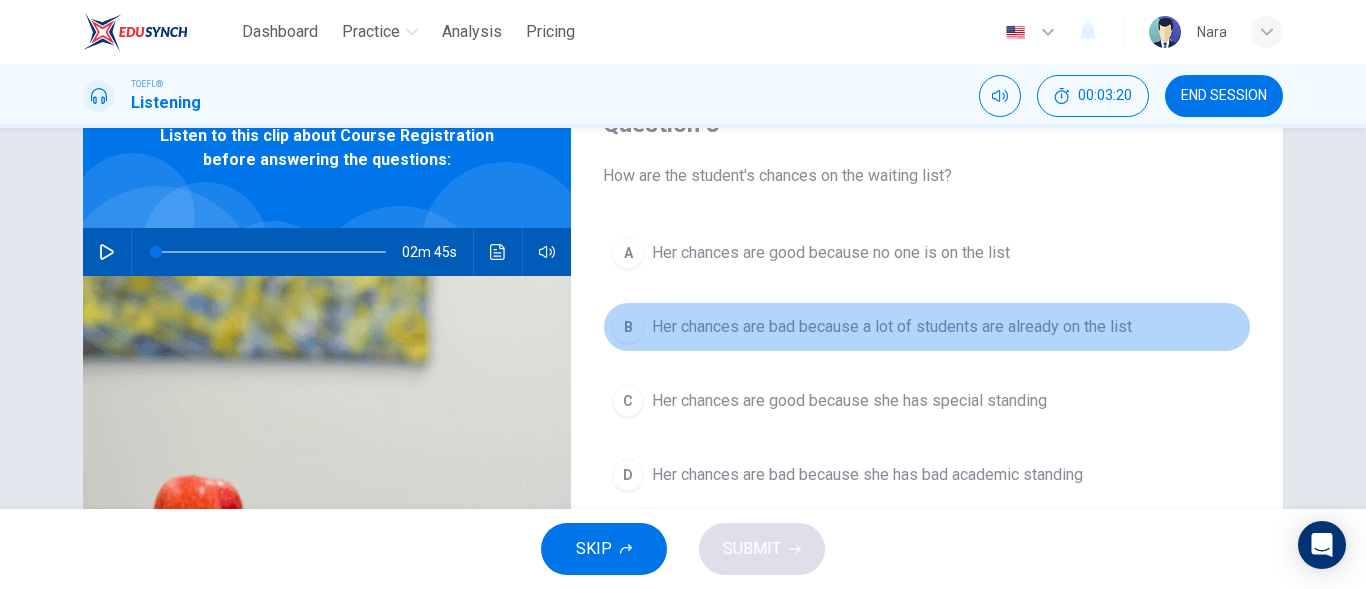 drag, startPoint x: 896, startPoint y: 327, endPoint x: 911, endPoint y: 345, distance: 23.43075 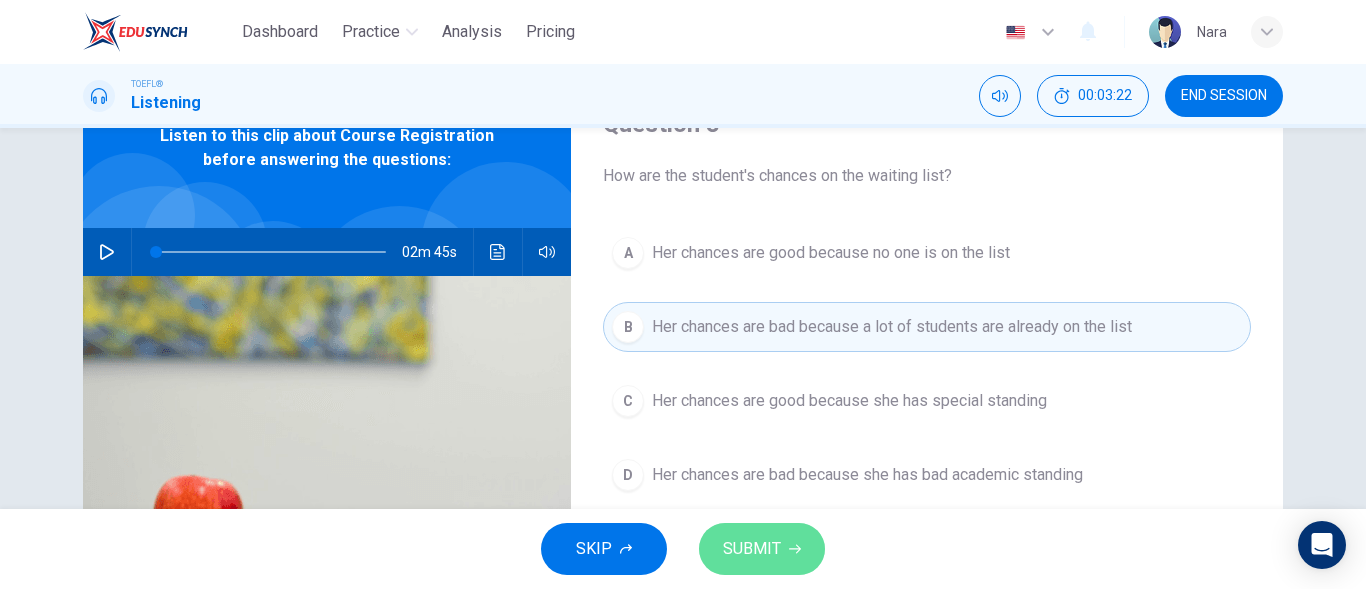 click on "SUBMIT" at bounding box center (762, 549) 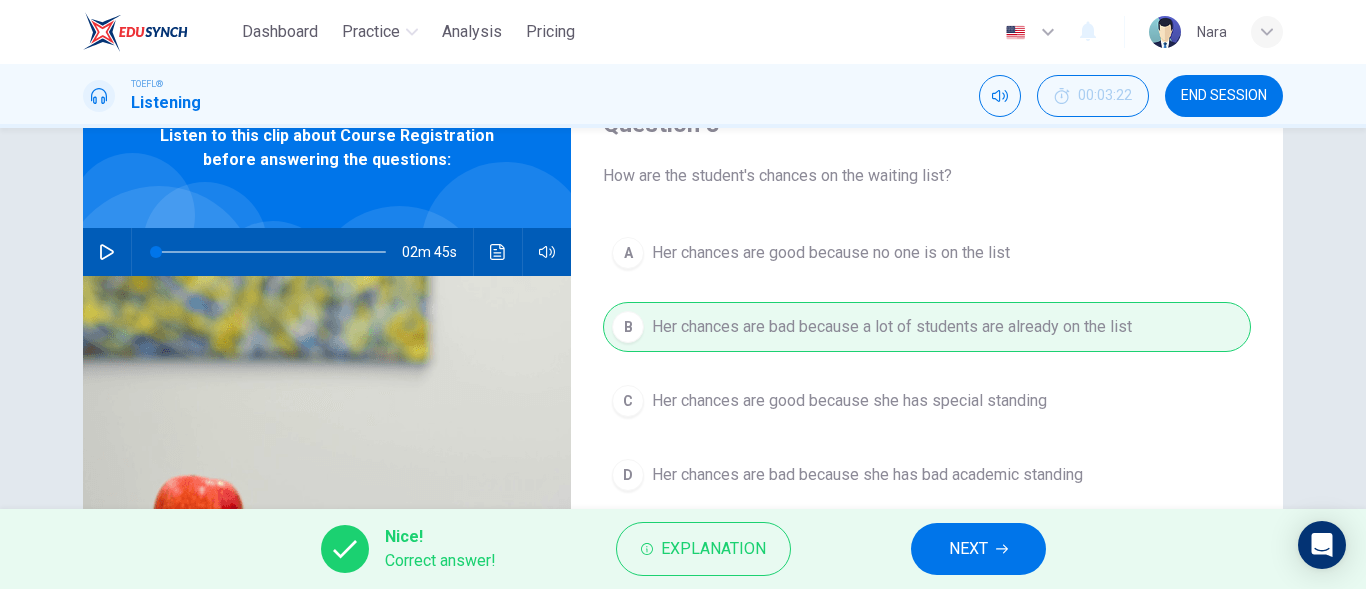 click on "NEXT" at bounding box center [968, 549] 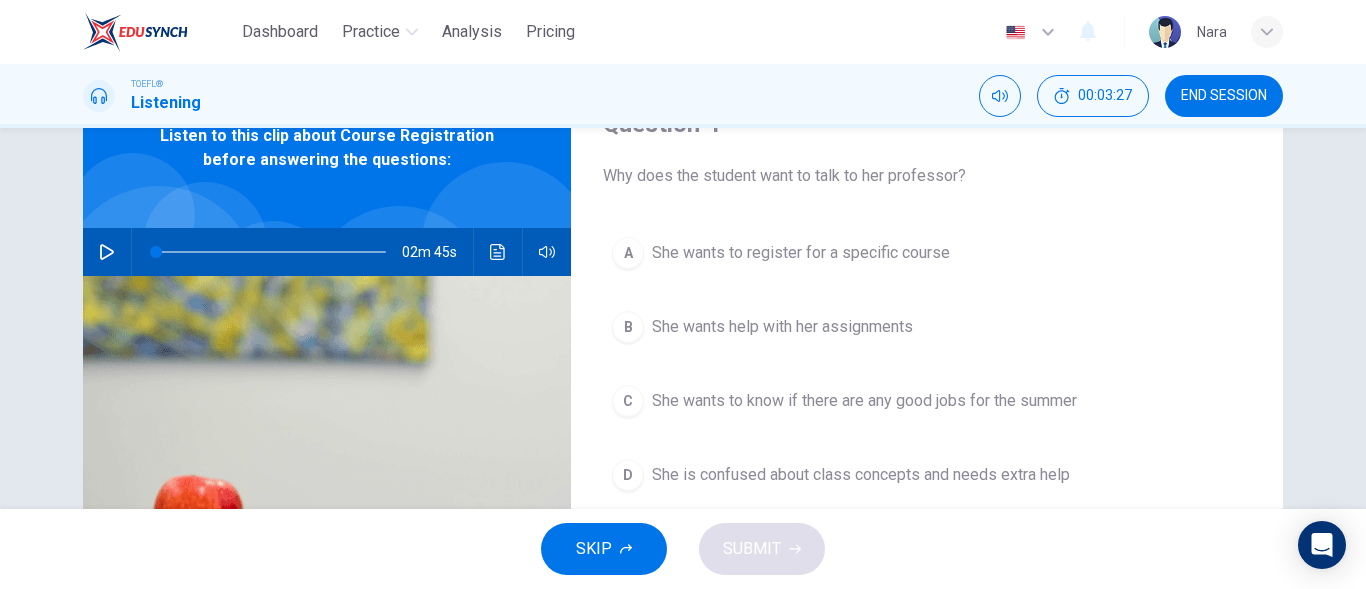 click on "She wants to register for a specific course" at bounding box center (801, 253) 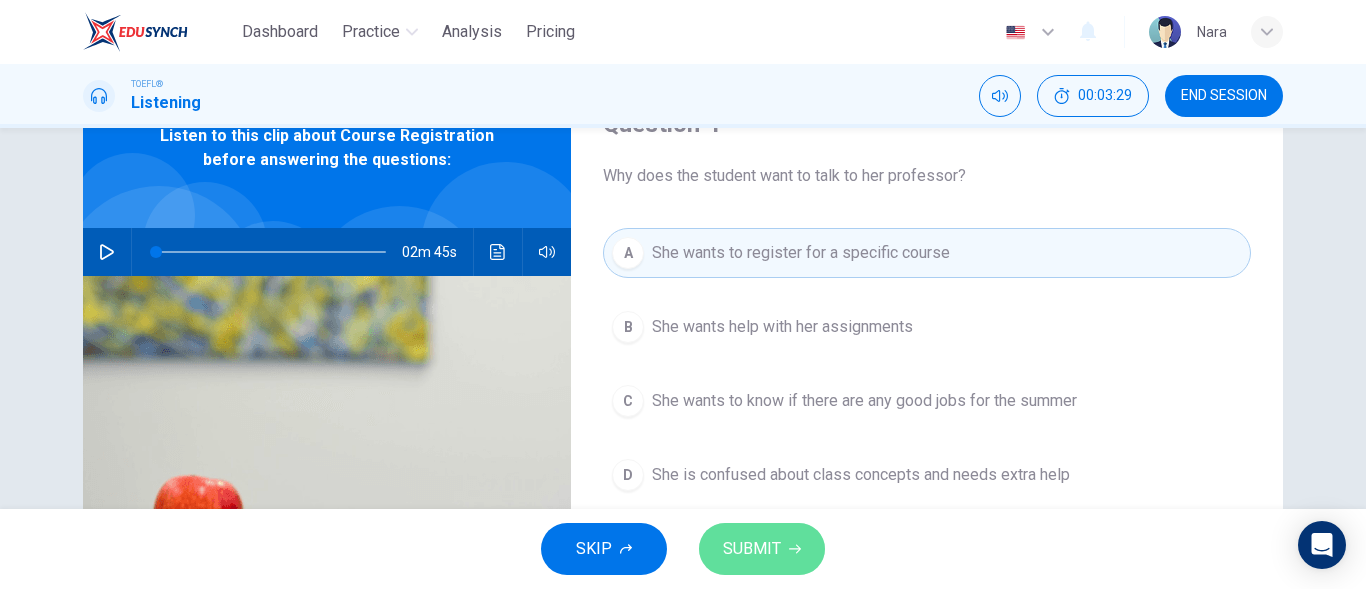 click on "SUBMIT" at bounding box center (762, 549) 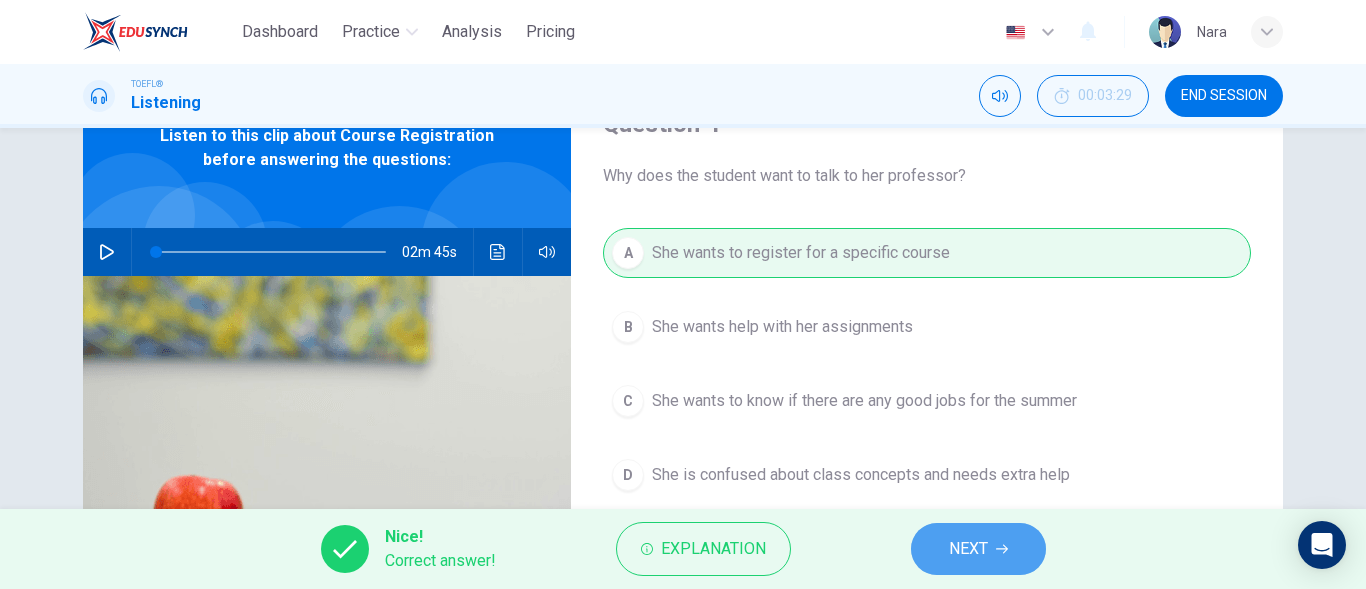 click on "NEXT" at bounding box center [978, 549] 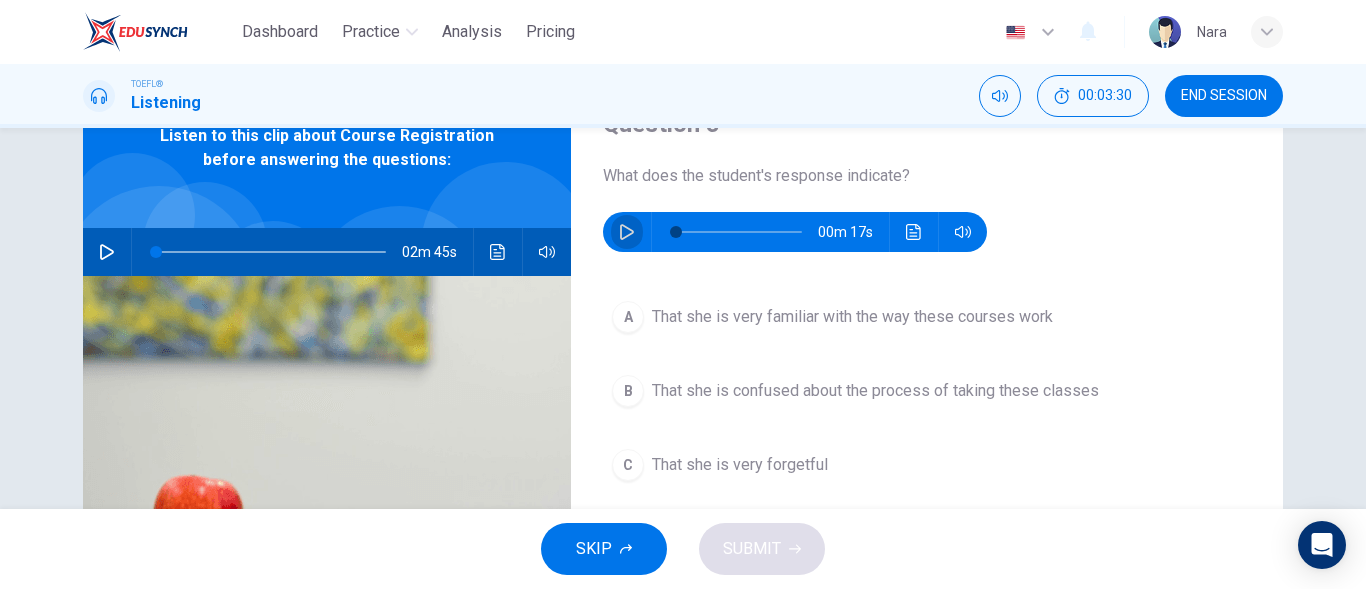 click 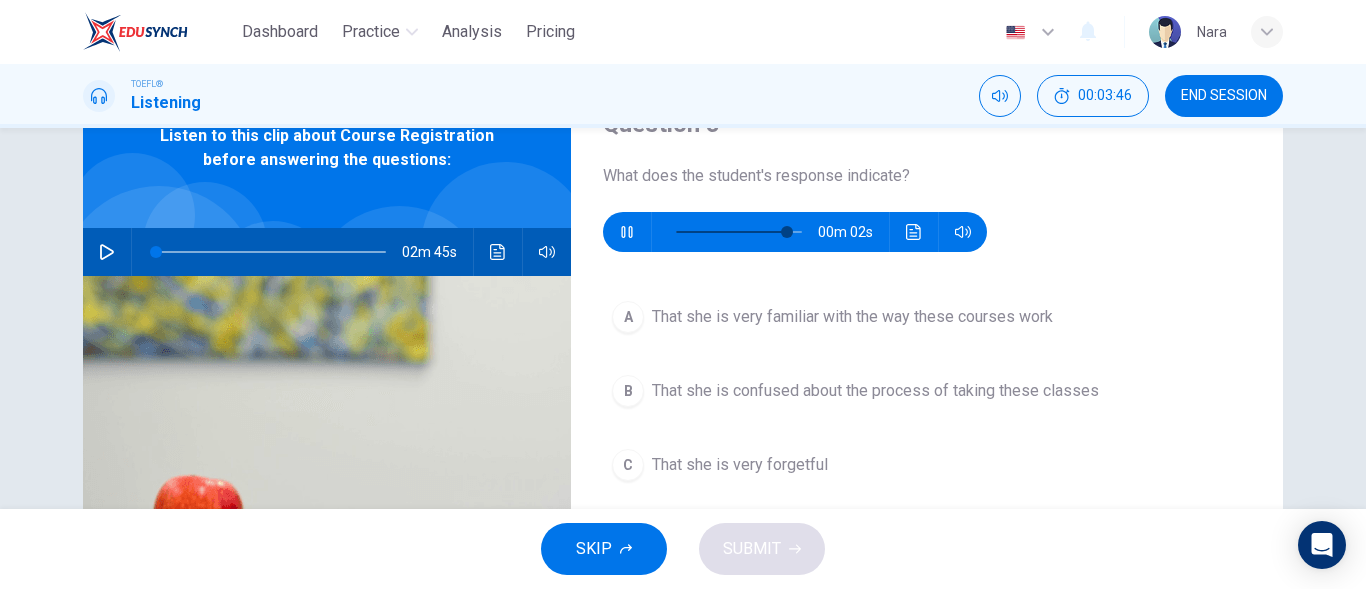 scroll, scrollTop: 200, scrollLeft: 0, axis: vertical 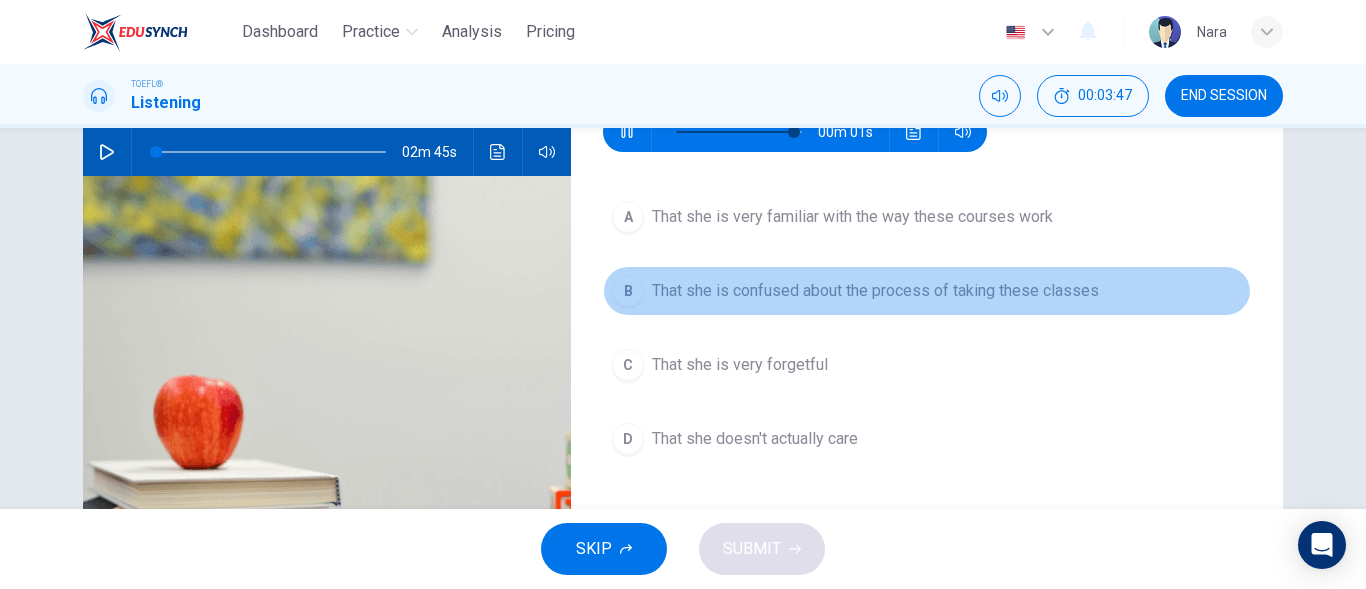 click on "B That she is confused about the process of taking these classes" at bounding box center [927, 291] 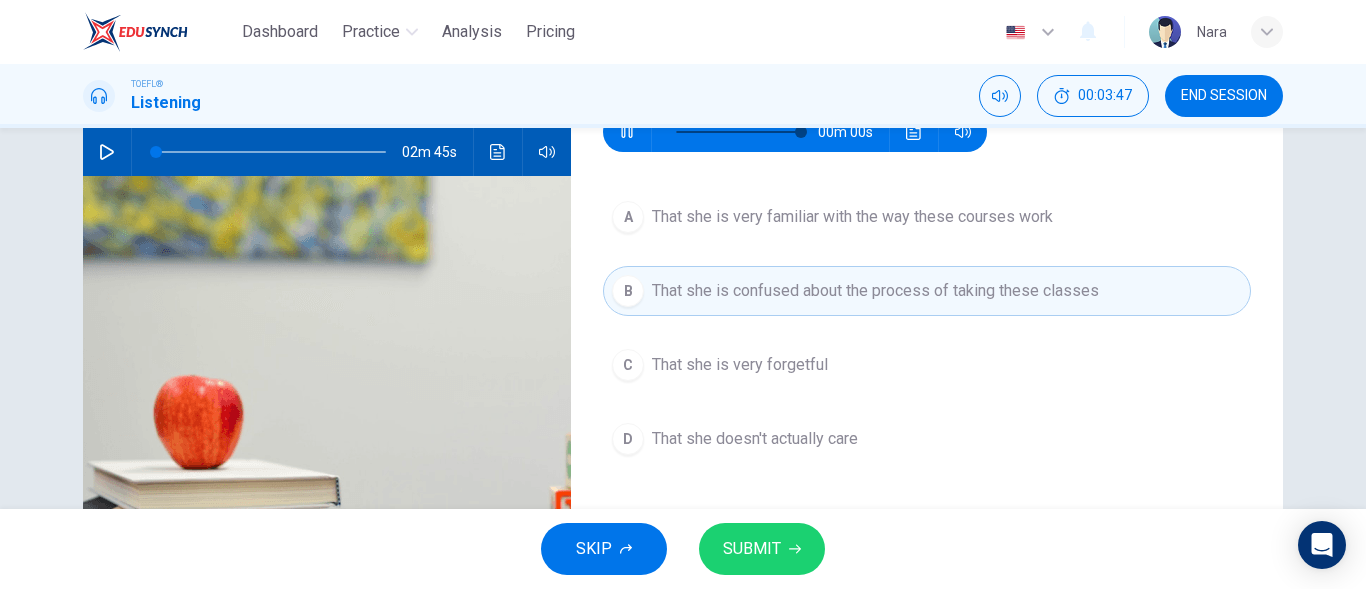 type on "0" 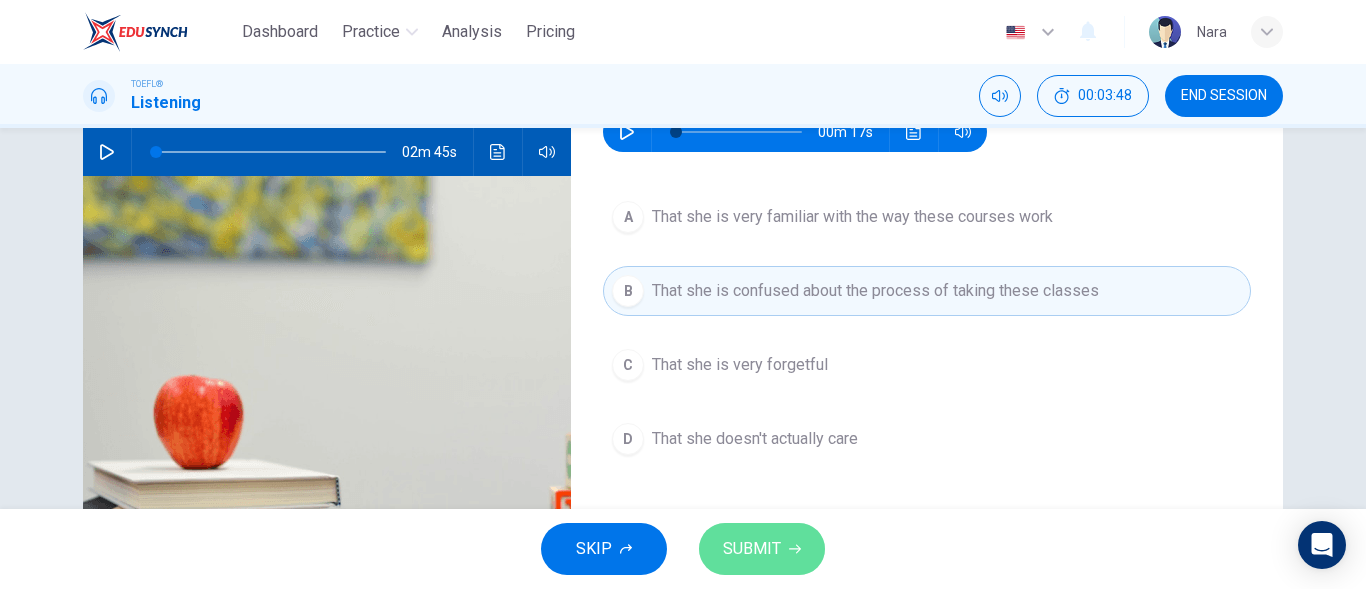 click 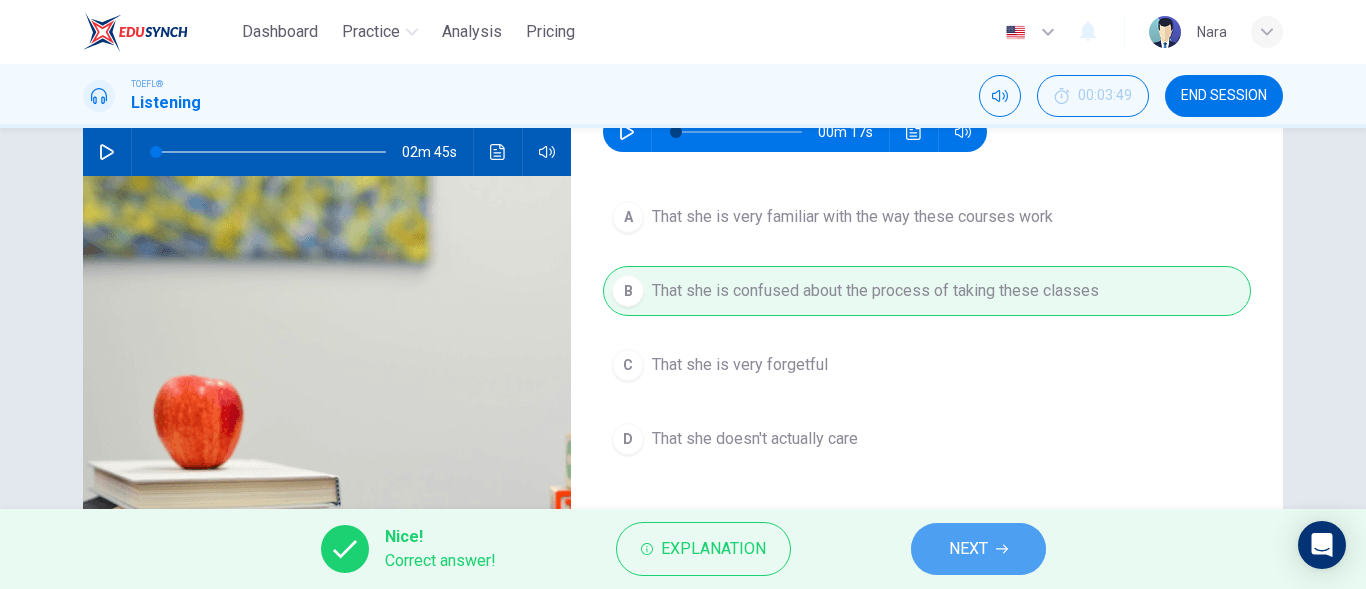 click on "NEXT" at bounding box center [978, 549] 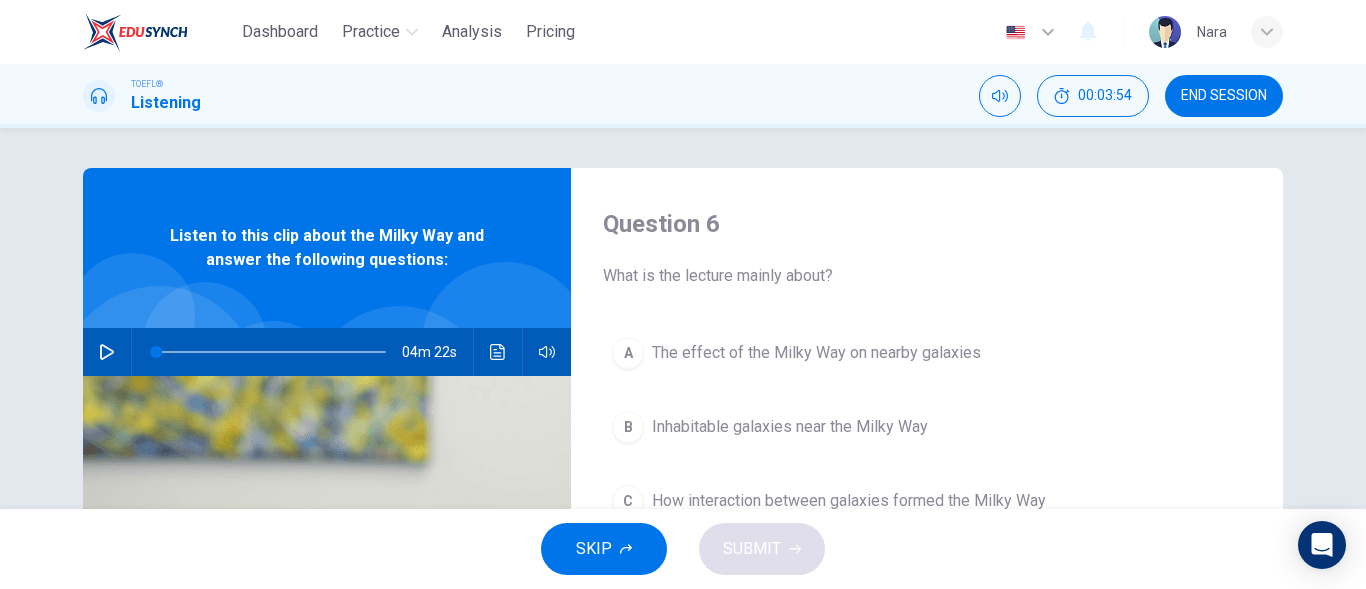click on "END SESSION" at bounding box center (1224, 96) 